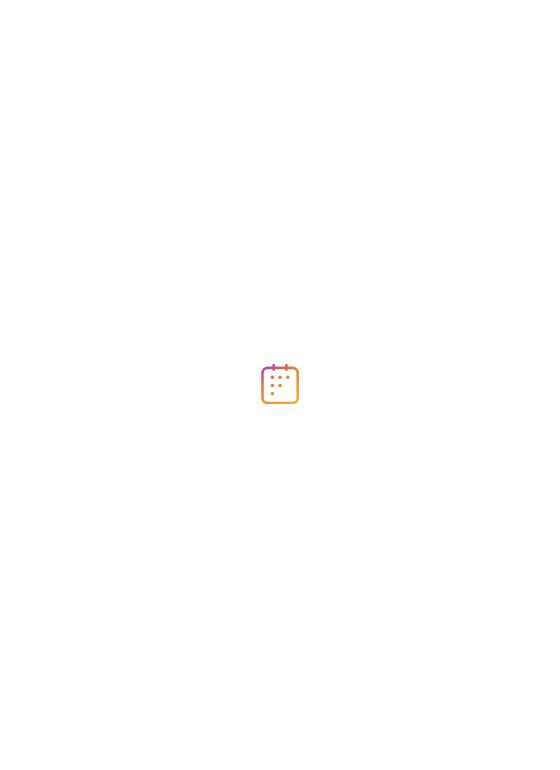 scroll, scrollTop: 0, scrollLeft: 0, axis: both 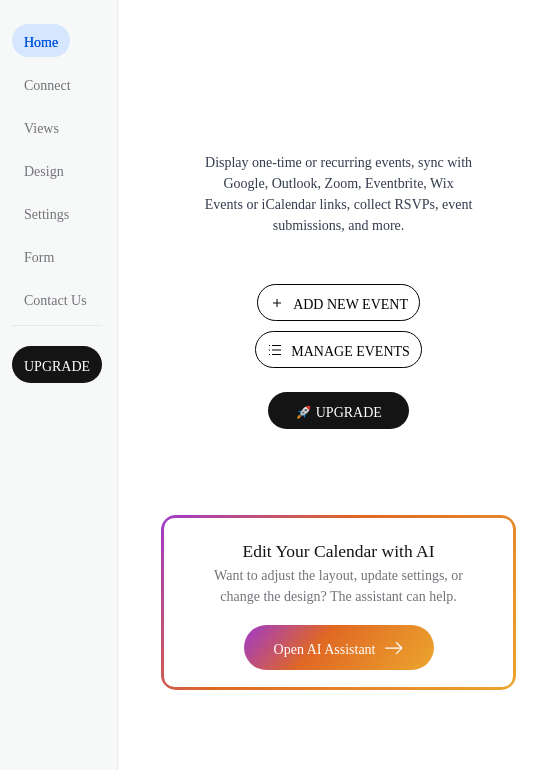 click on "Manage Events" at bounding box center (350, 351) 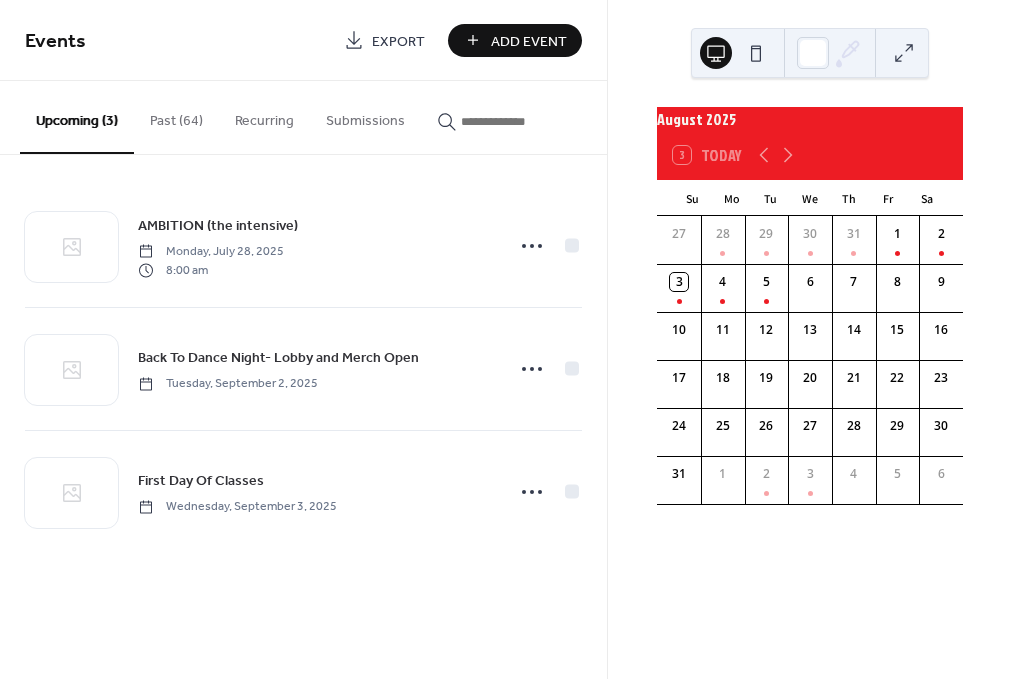 scroll, scrollTop: 0, scrollLeft: 0, axis: both 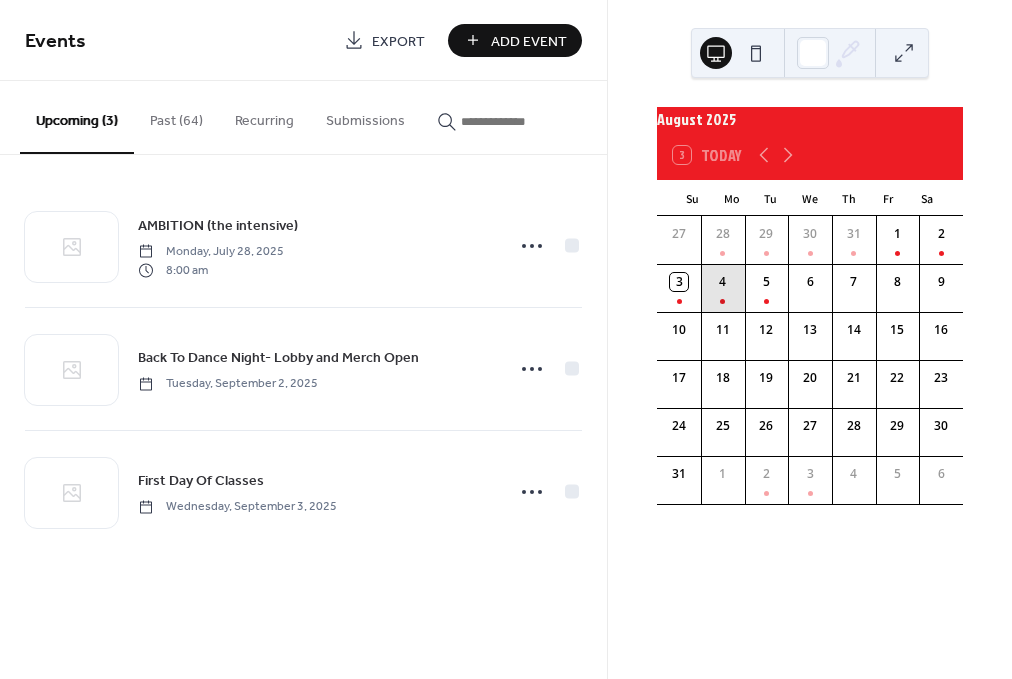 click on "4" at bounding box center [723, 288] 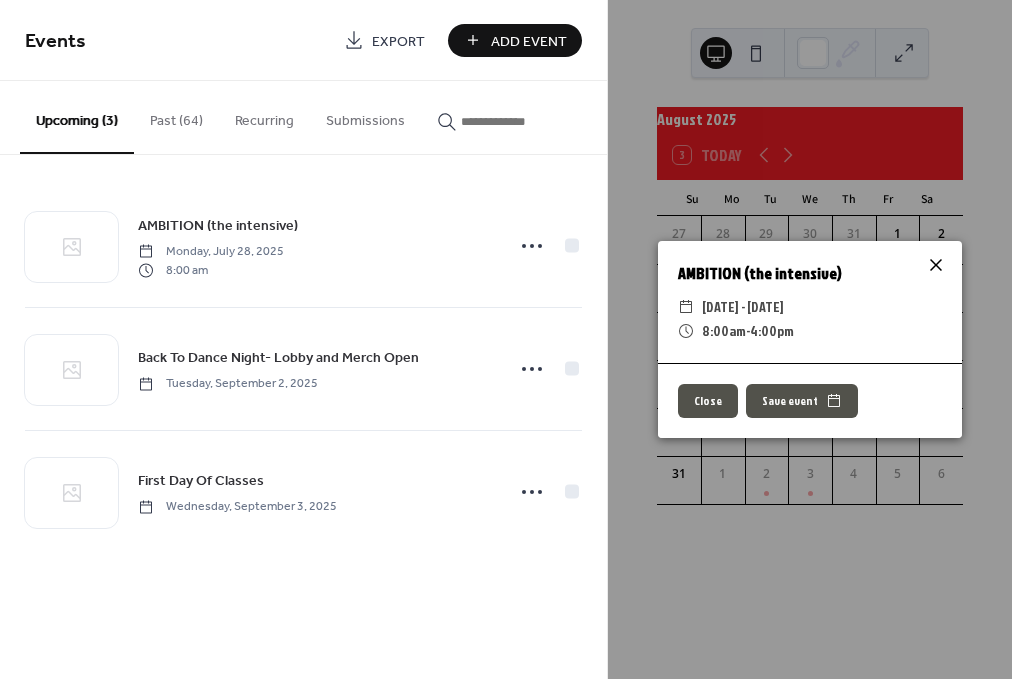 click 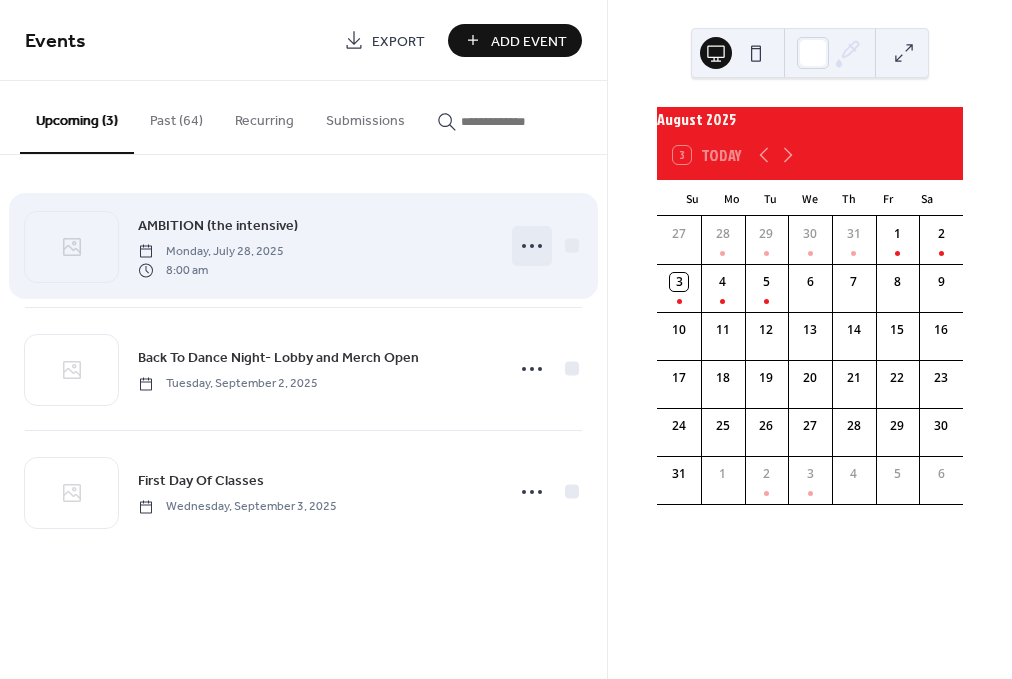 click 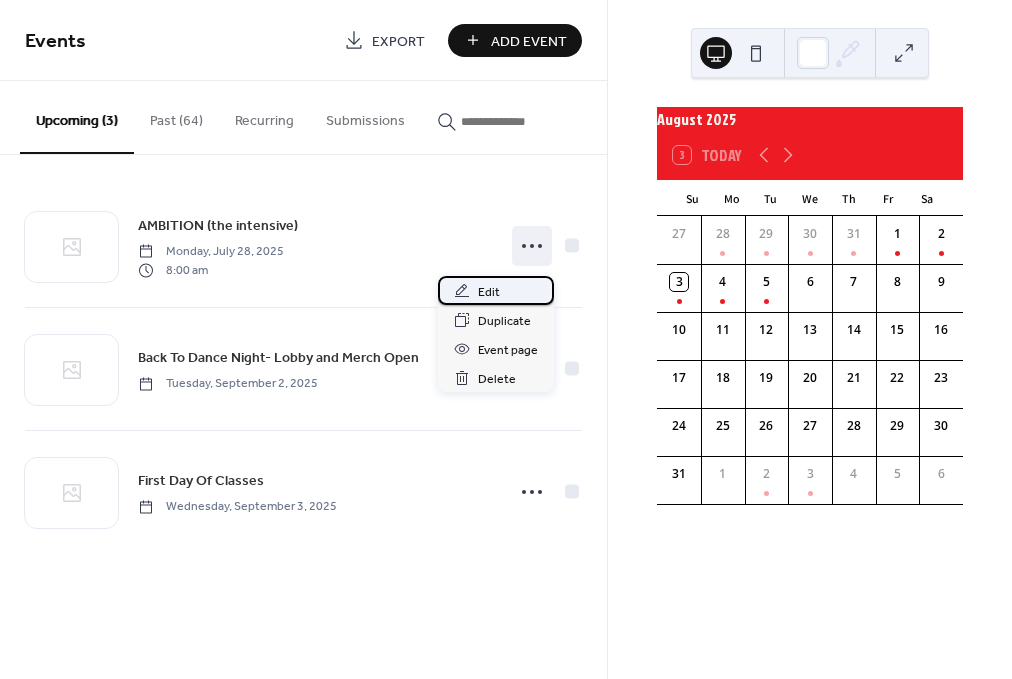 click on "Edit" at bounding box center (496, 290) 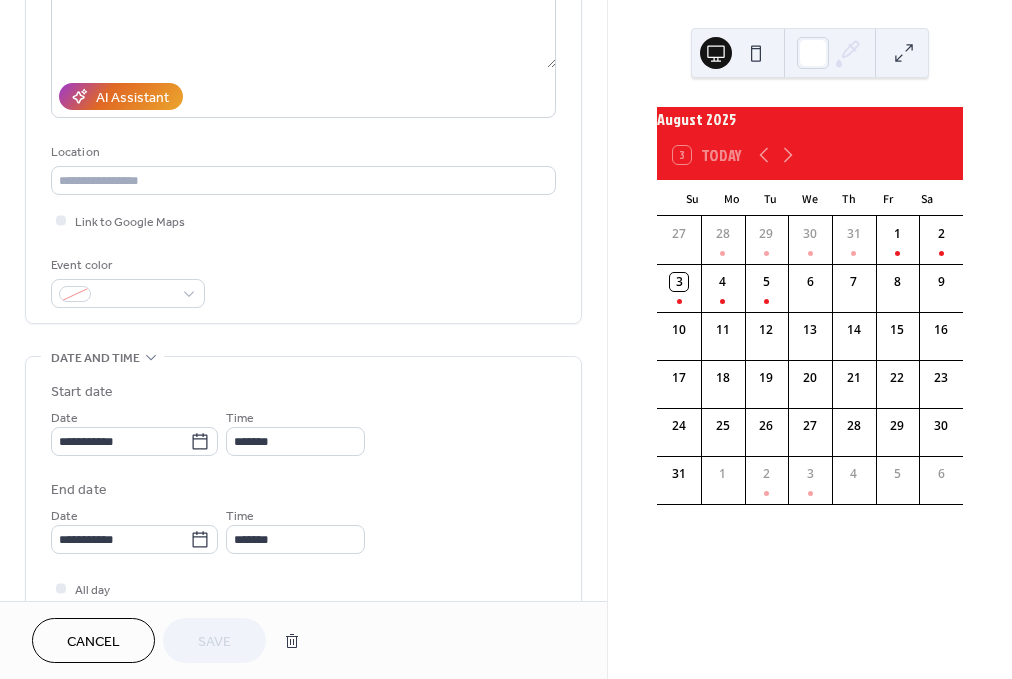 scroll, scrollTop: 298, scrollLeft: 0, axis: vertical 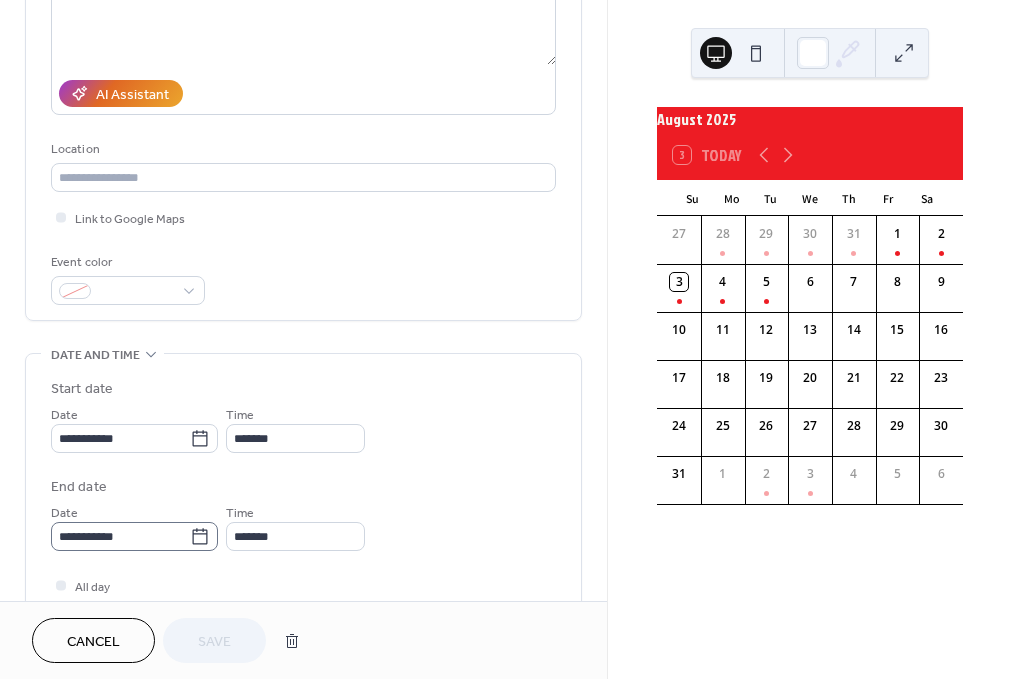 click 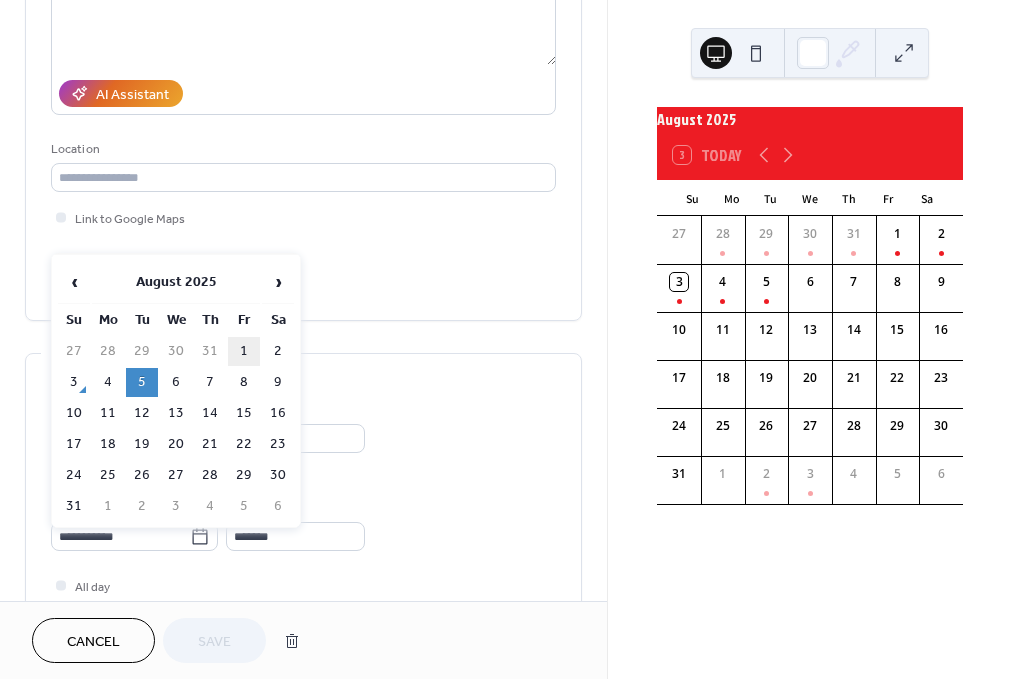 click on "1" at bounding box center [244, 351] 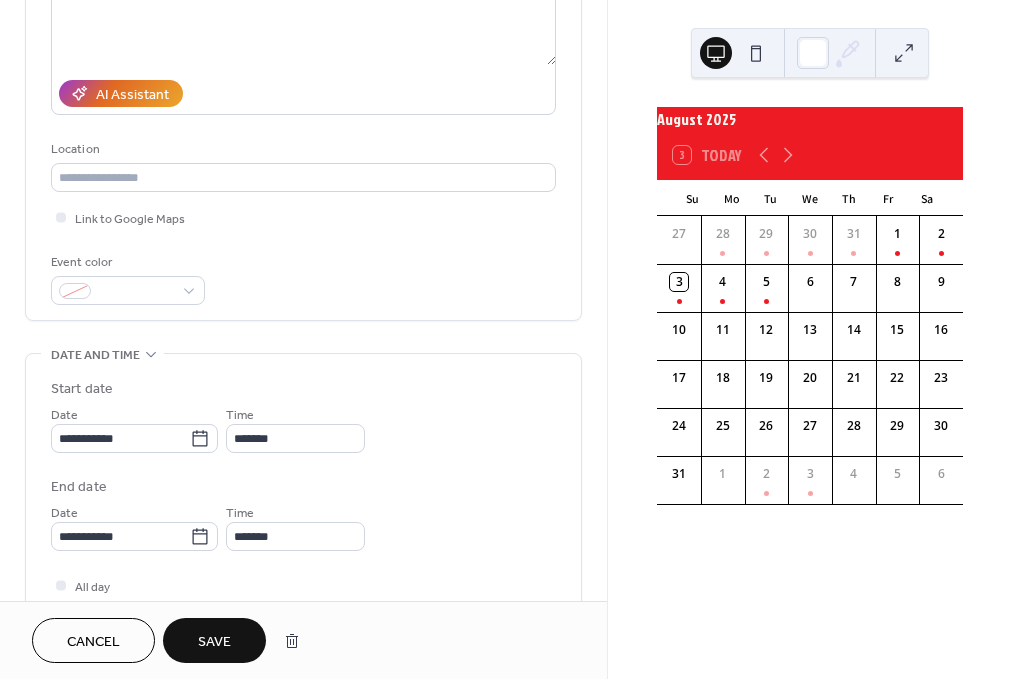 click on "Save" at bounding box center [214, 642] 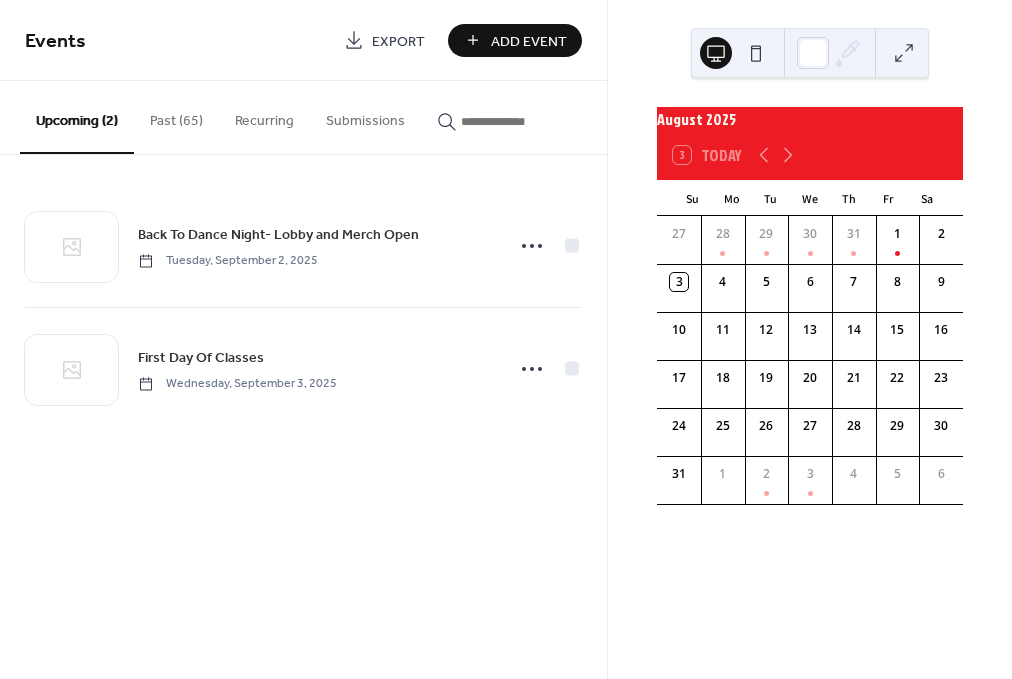 click on "4" at bounding box center [723, 288] 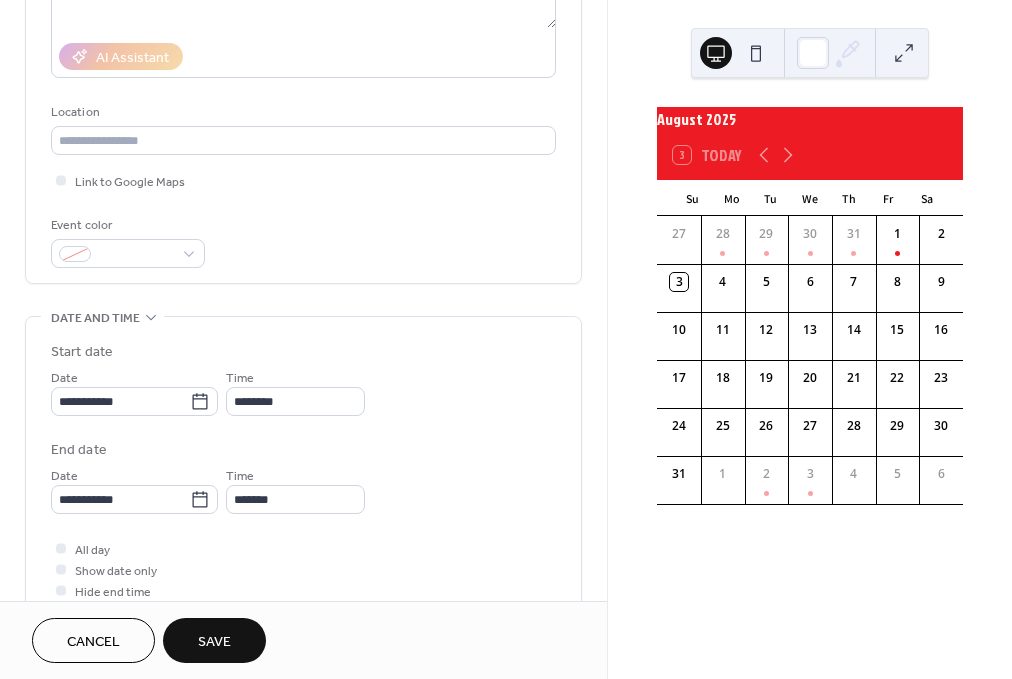 scroll, scrollTop: 325, scrollLeft: 0, axis: vertical 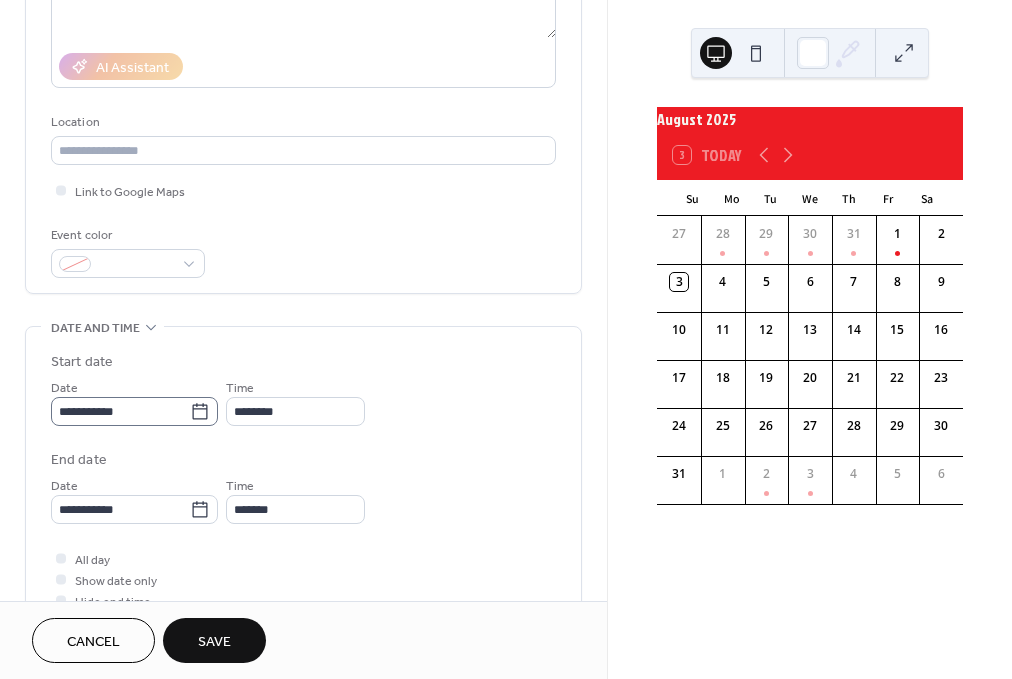 type on "**********" 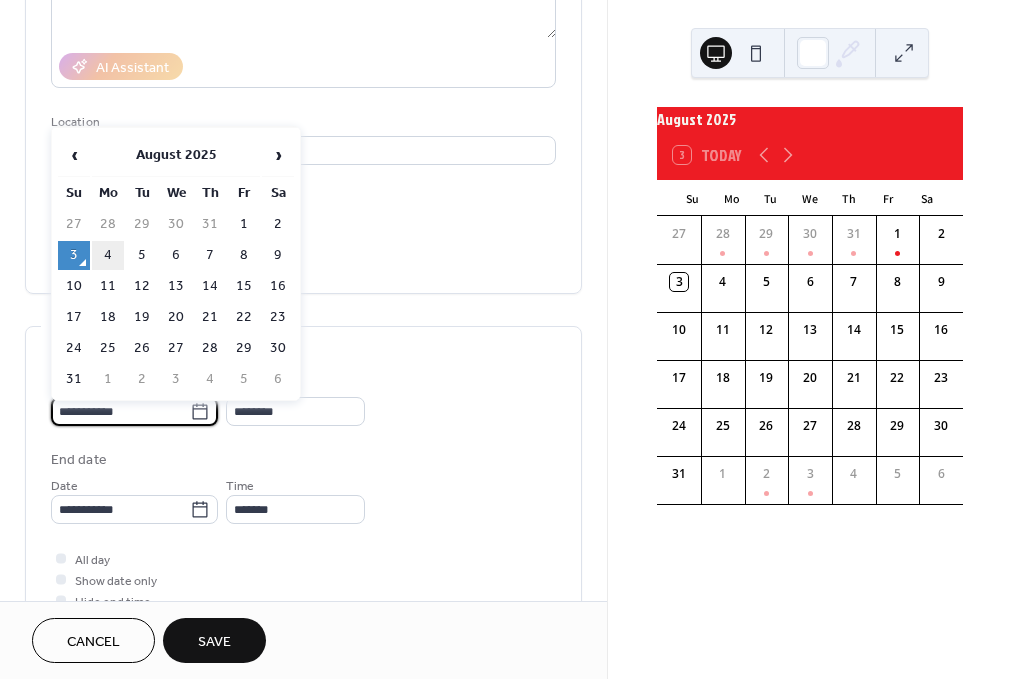 click on "4" at bounding box center (108, 255) 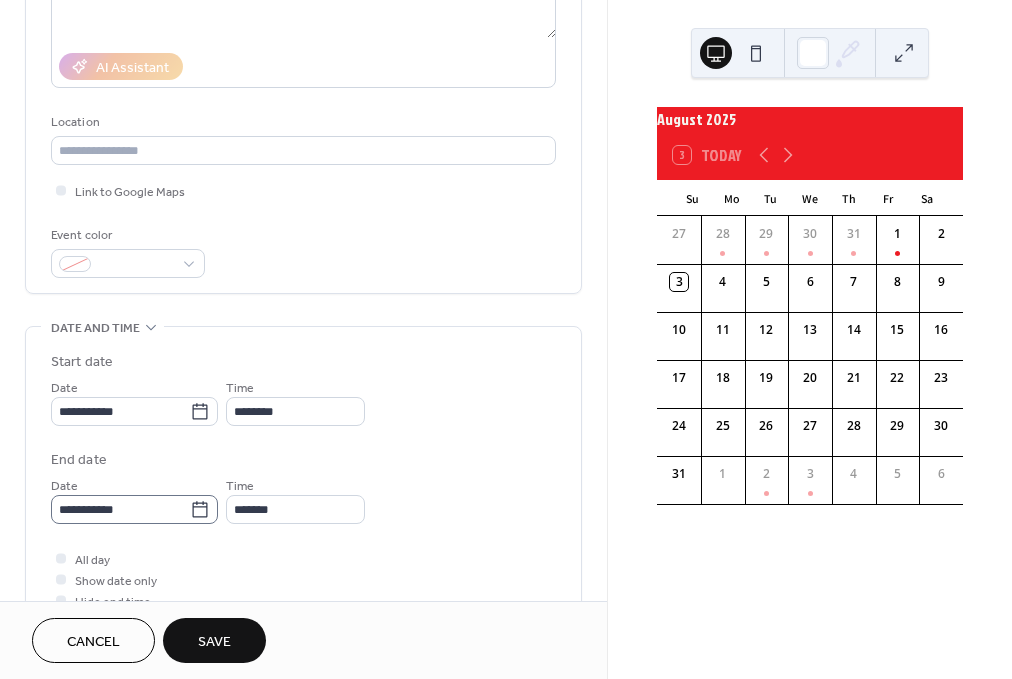 click 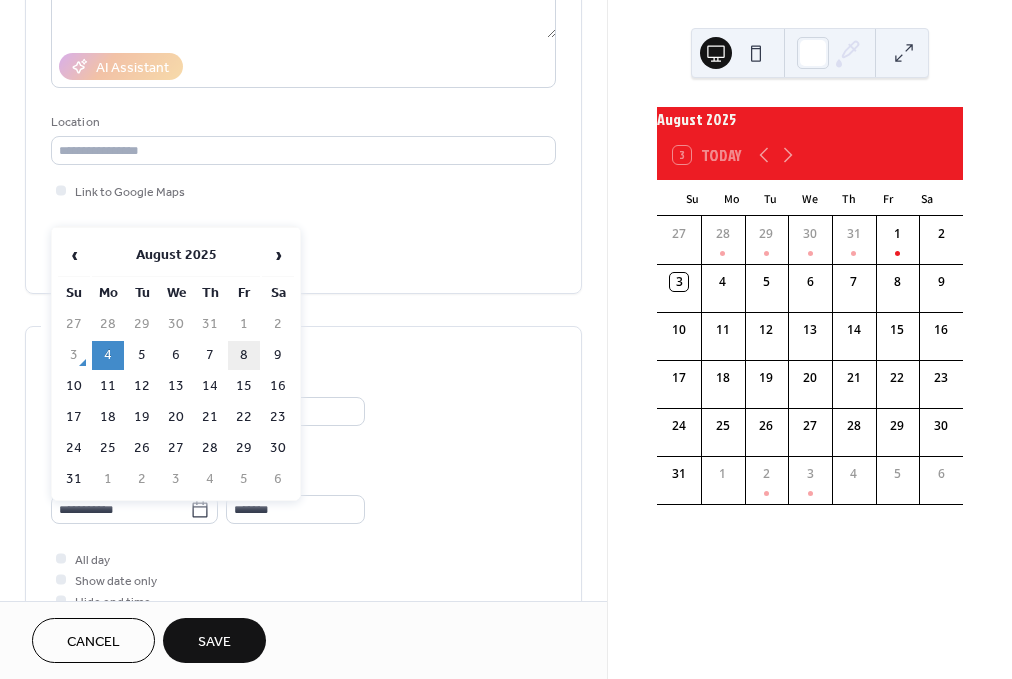 click on "8" at bounding box center [244, 355] 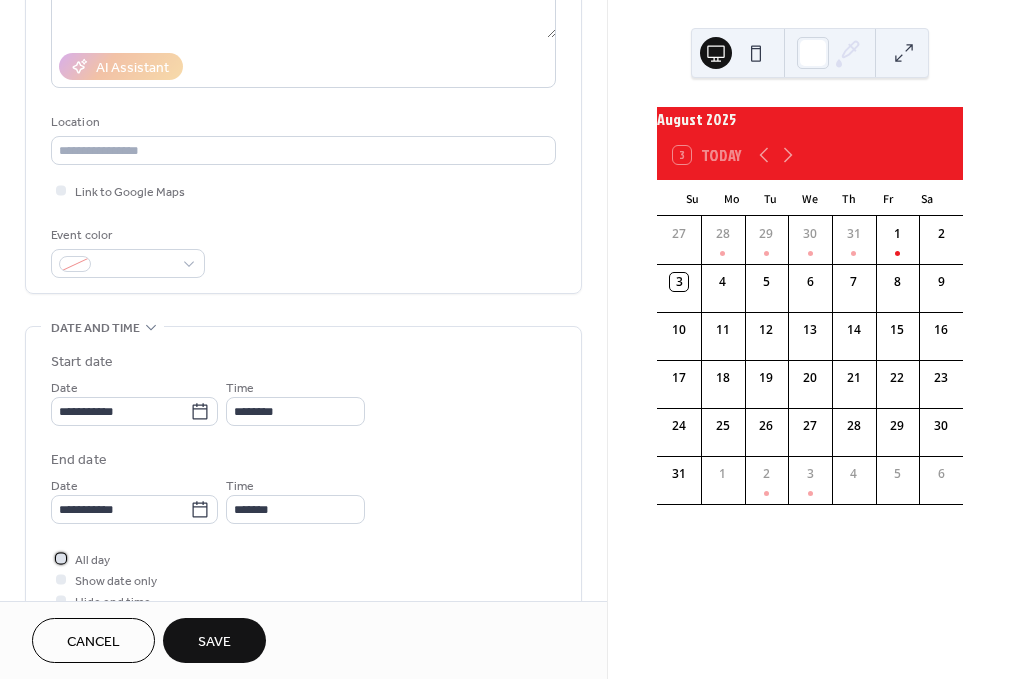 click at bounding box center (61, 558) 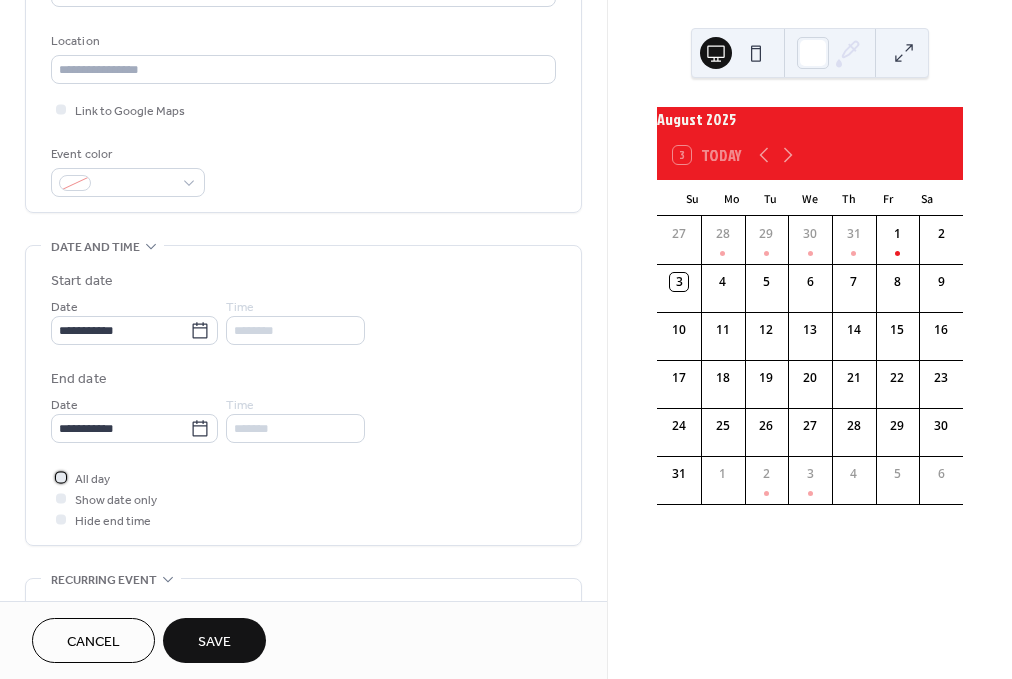 scroll, scrollTop: 407, scrollLeft: 0, axis: vertical 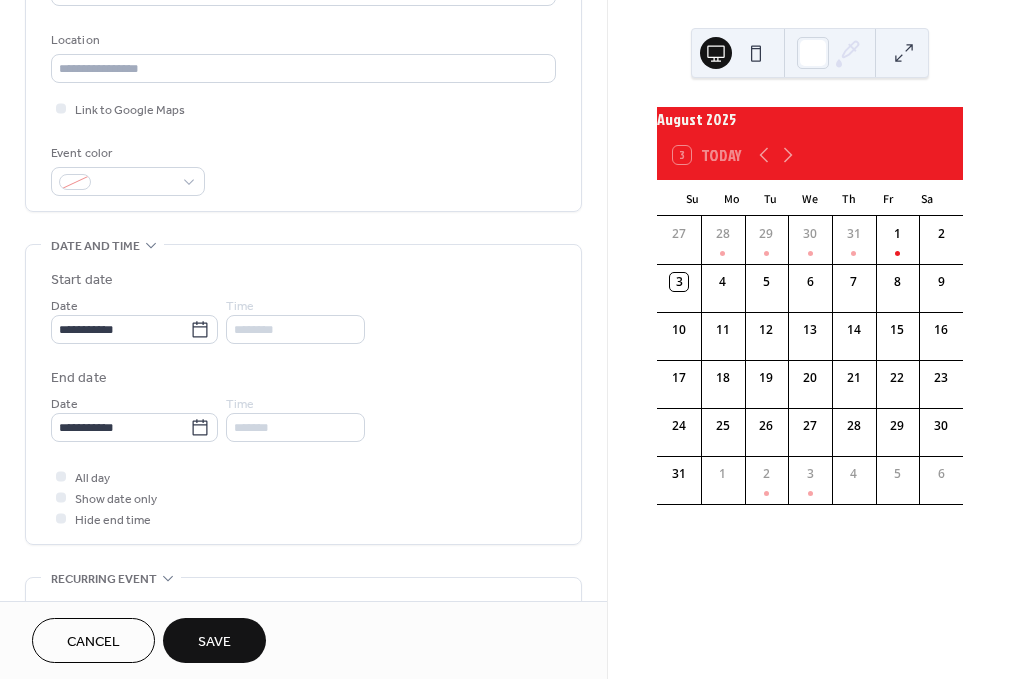 click on "Save" at bounding box center (214, 642) 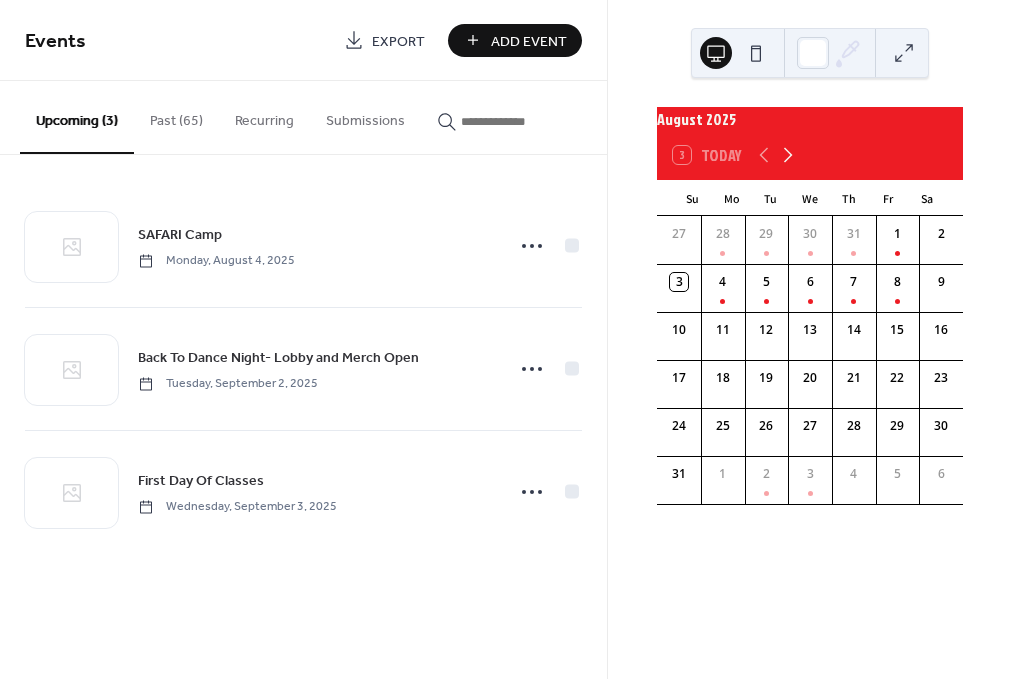 click 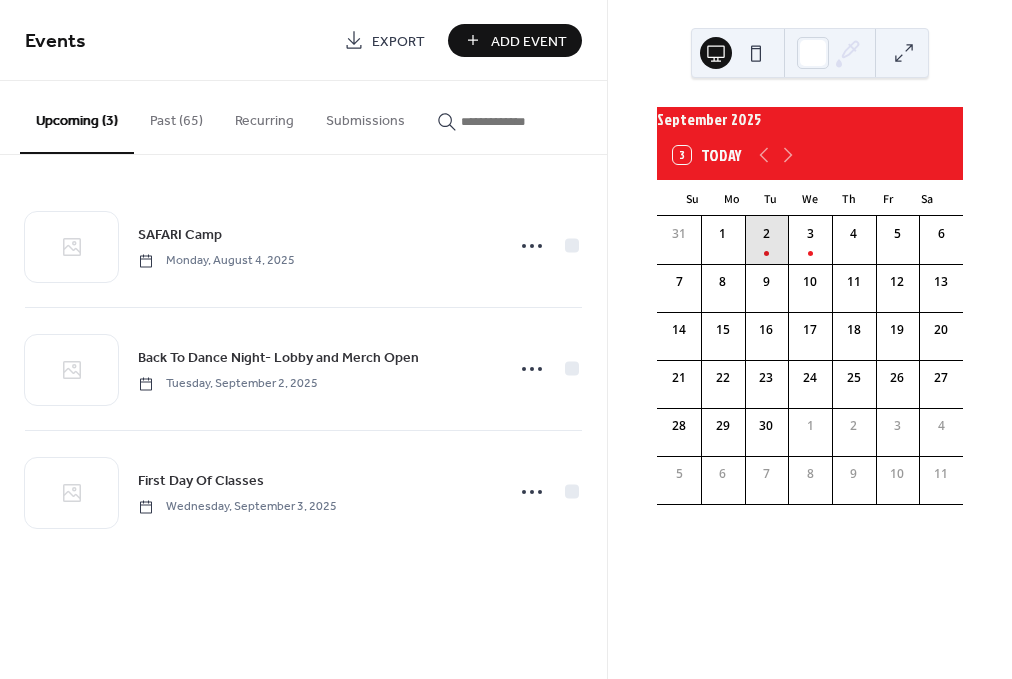 click on "2" at bounding box center (767, 240) 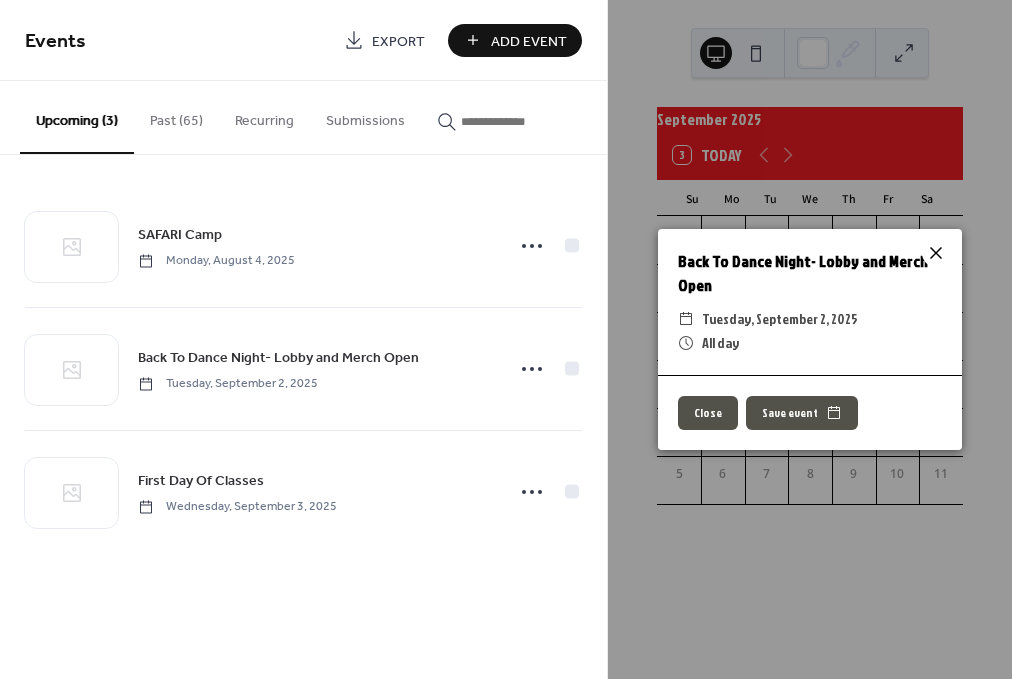 click 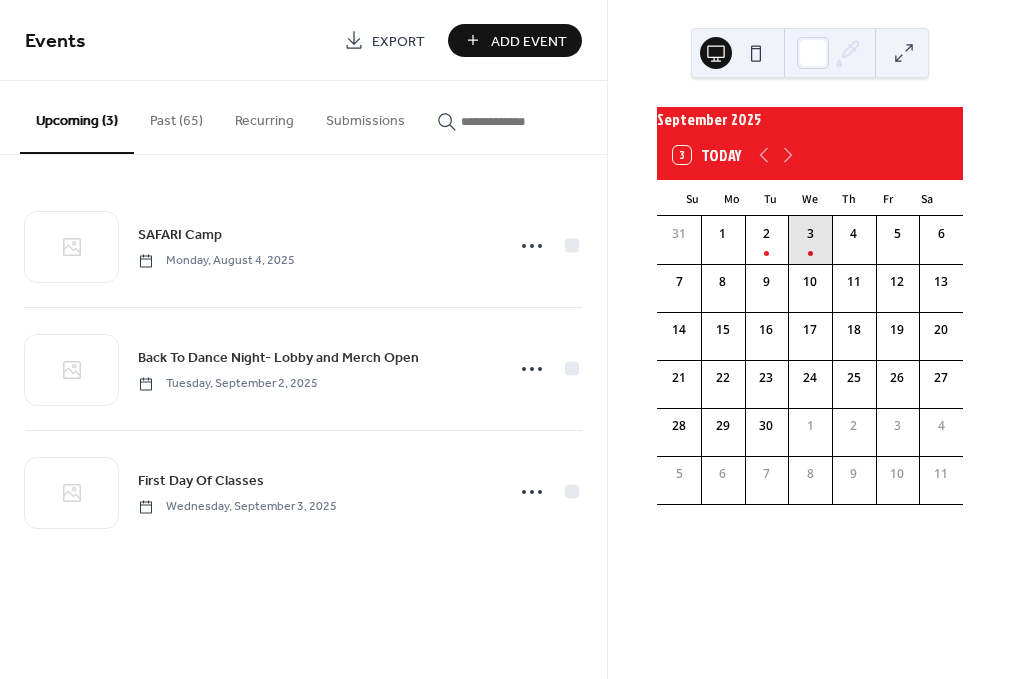 click on "3" at bounding box center (810, 240) 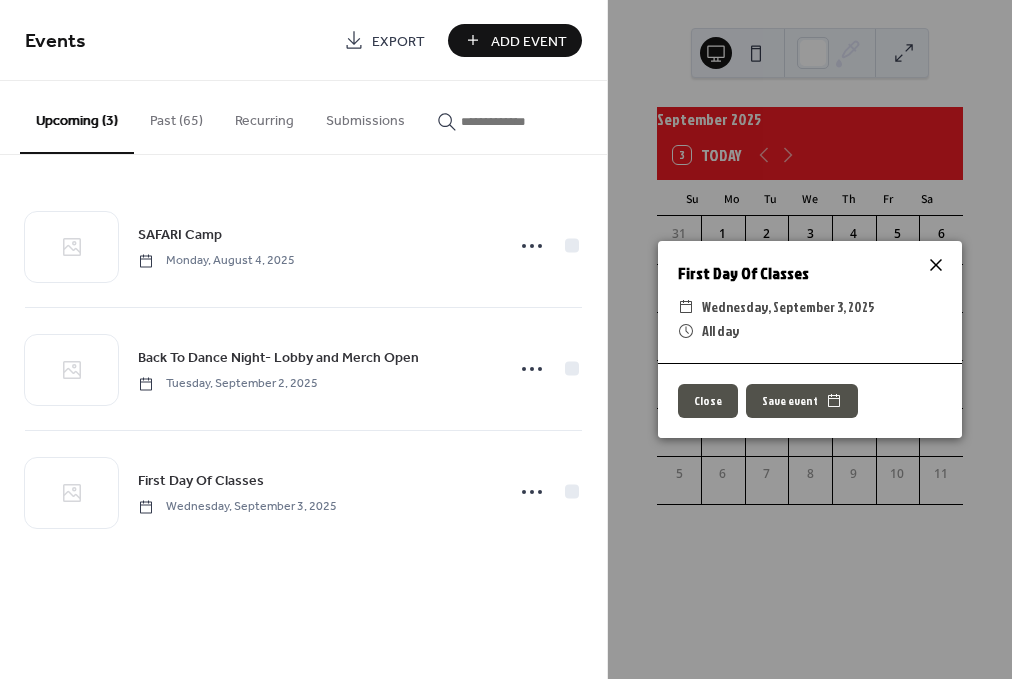 click 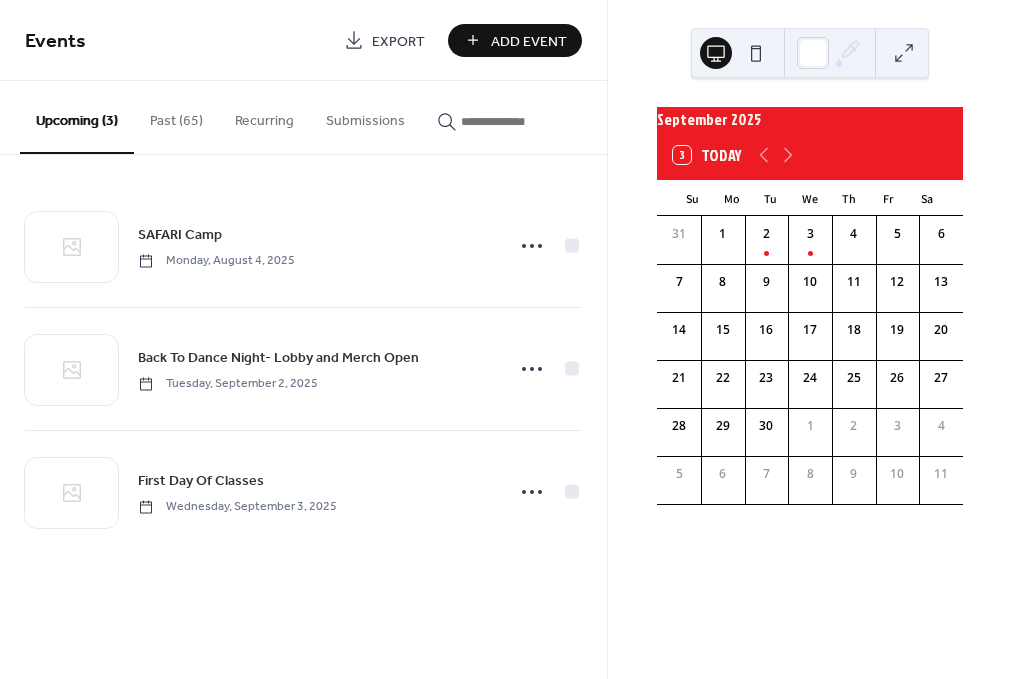 click on "29" at bounding box center [723, 426] 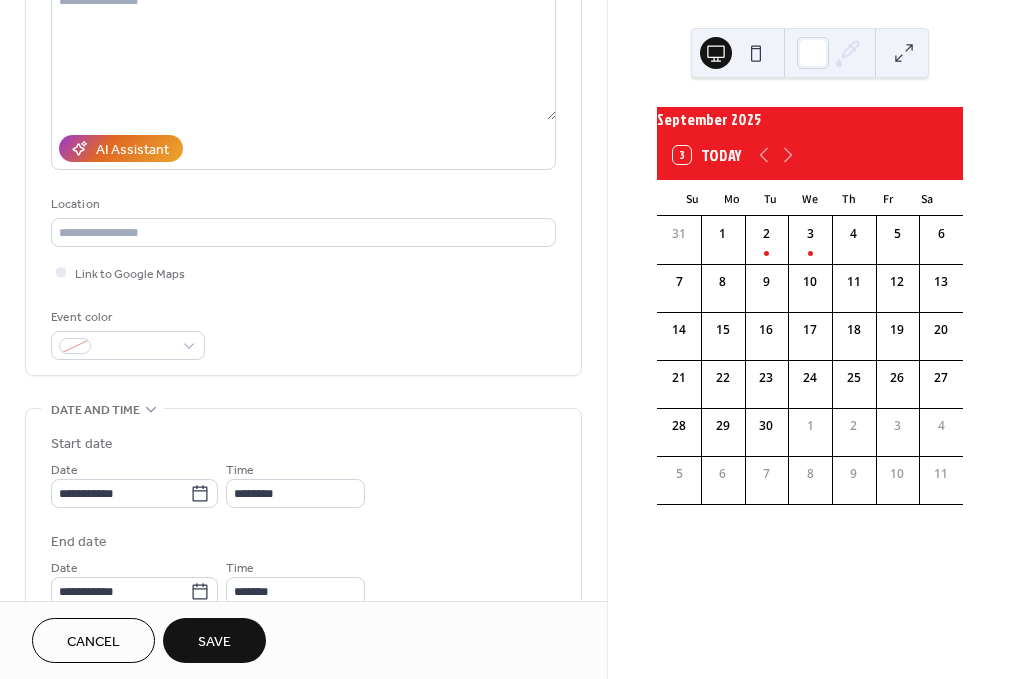scroll, scrollTop: 264, scrollLeft: 0, axis: vertical 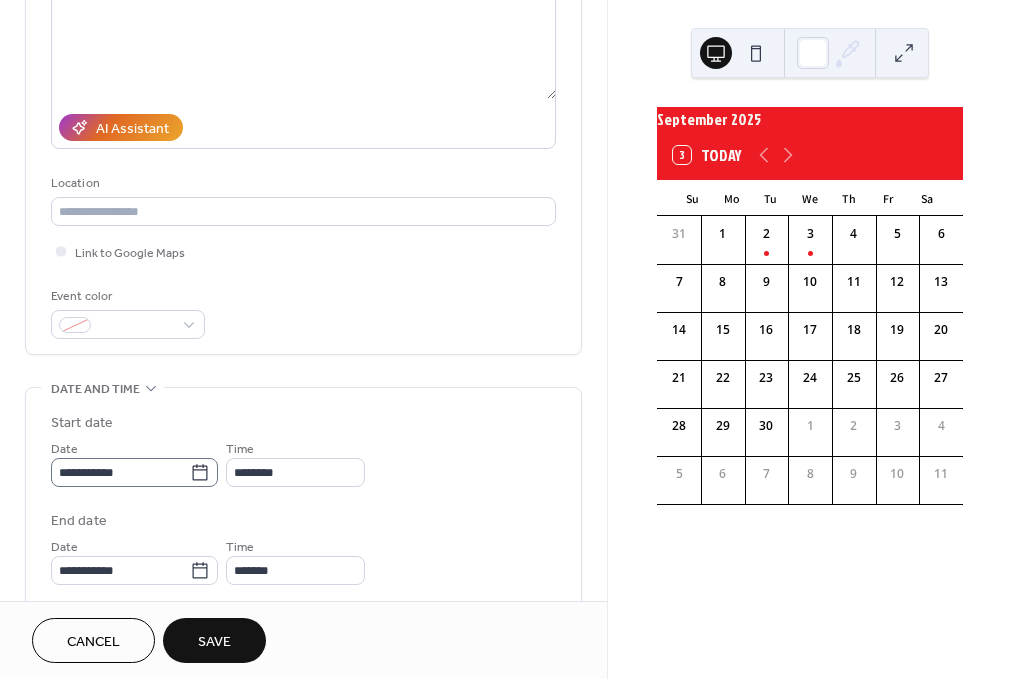 type on "**********" 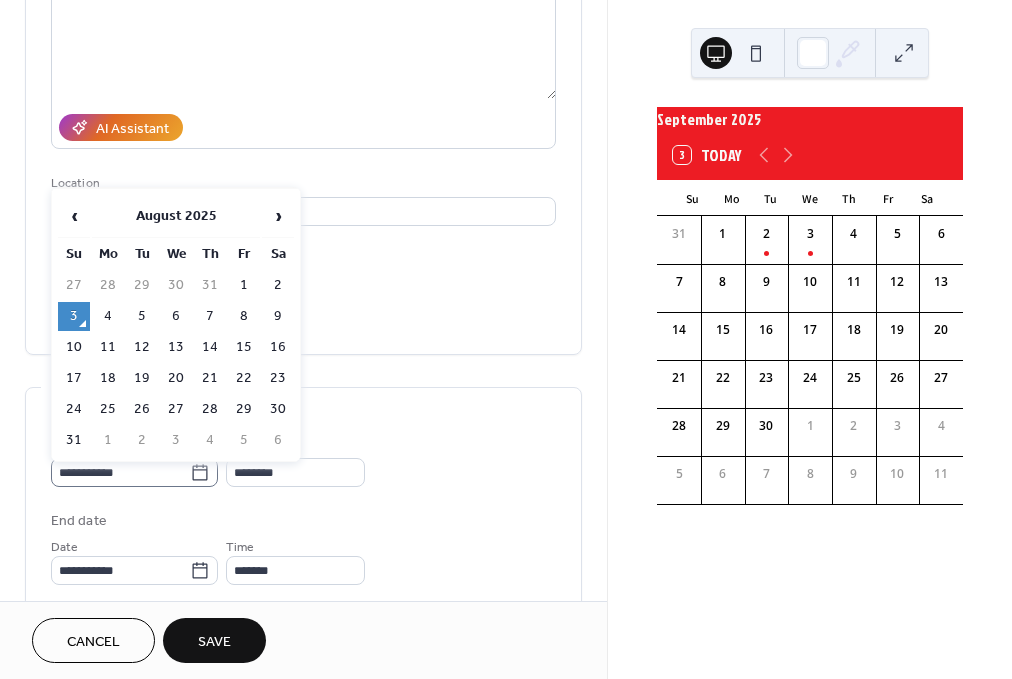 click 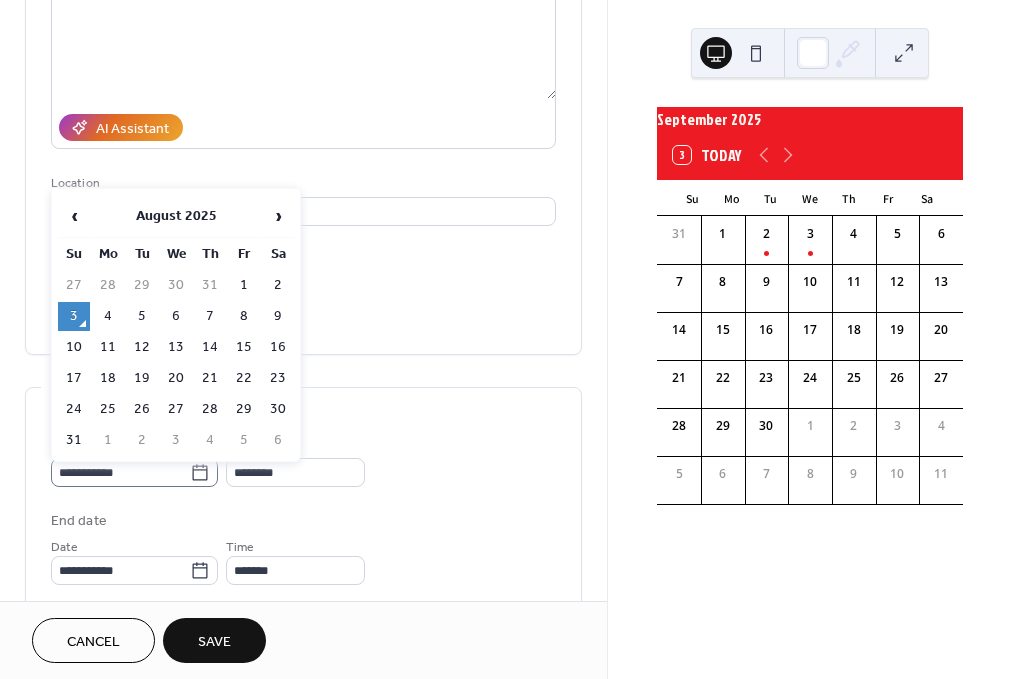 click on "**********" at bounding box center (120, 472) 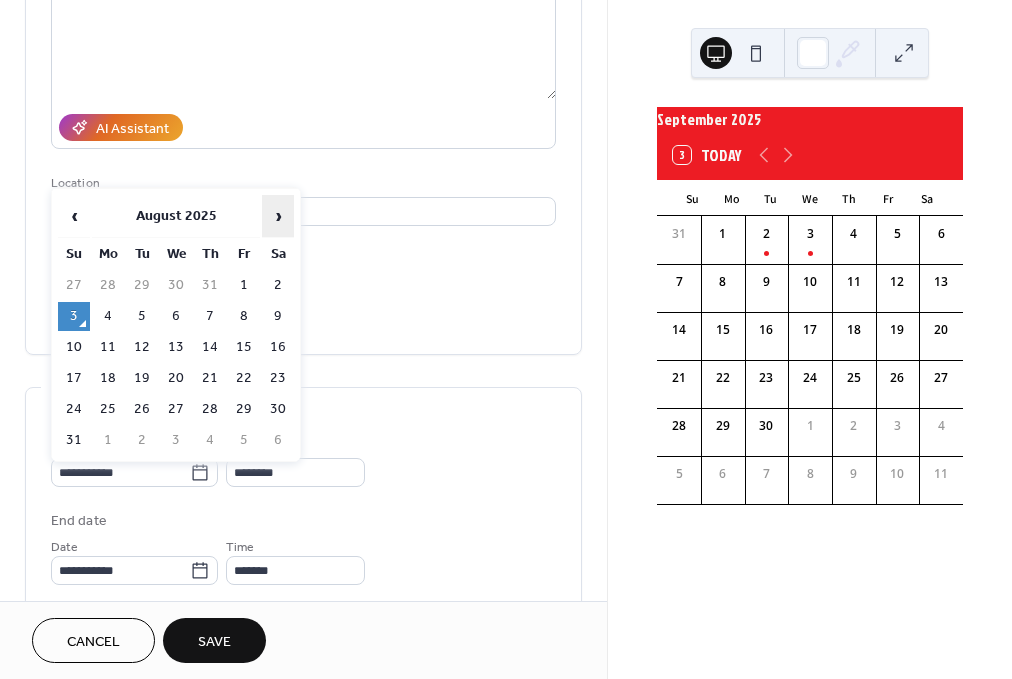 click on "›" at bounding box center [278, 216] 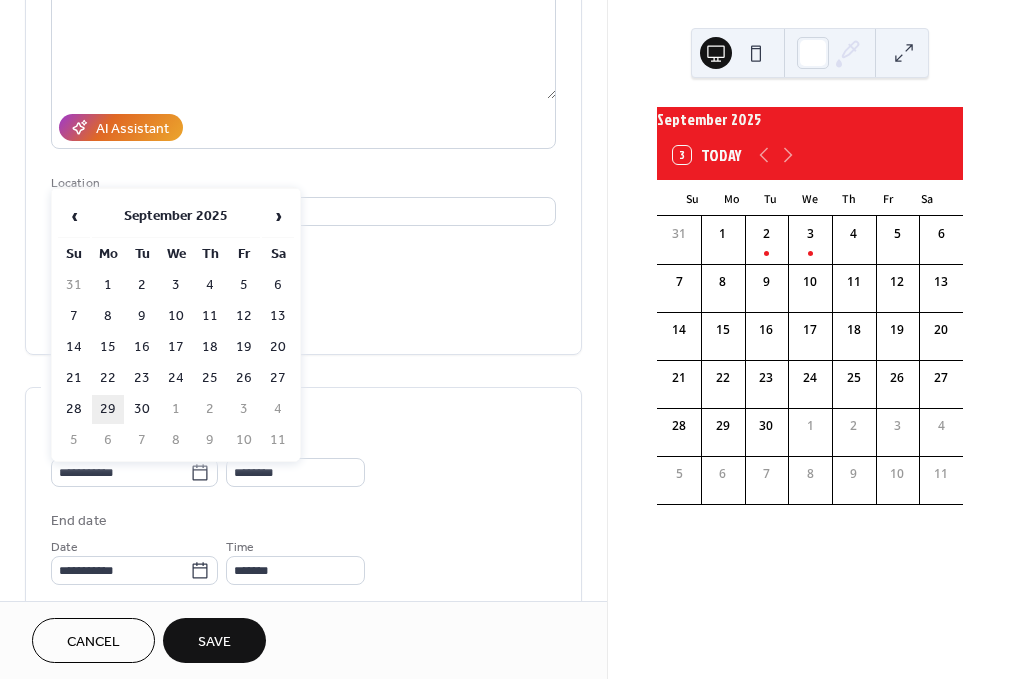 click on "29" at bounding box center [108, 409] 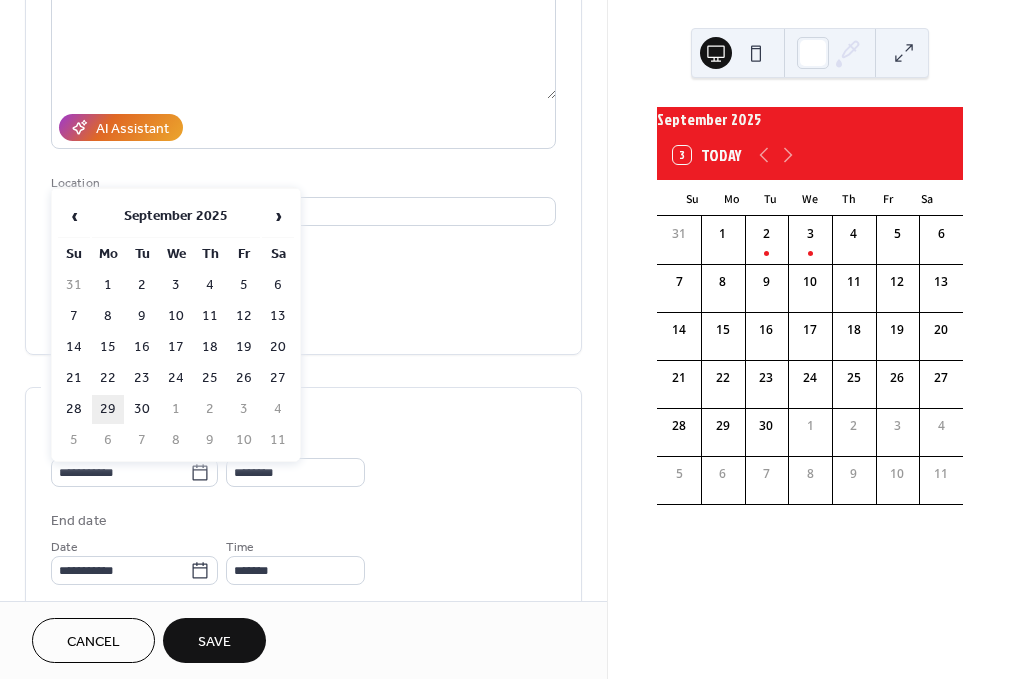 type on "**********" 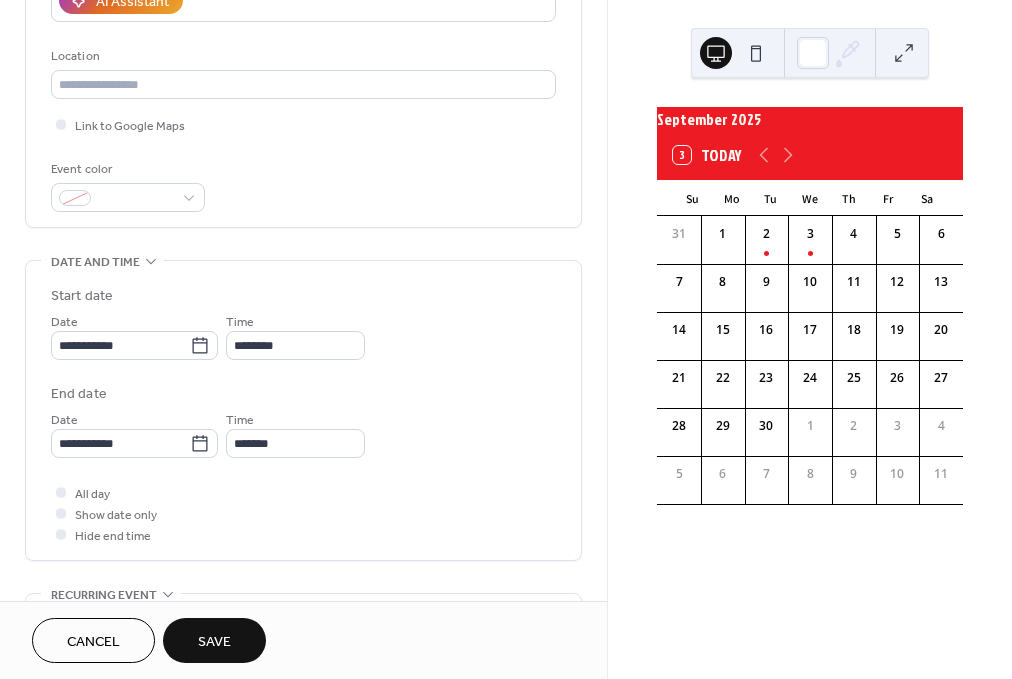 scroll, scrollTop: 395, scrollLeft: 0, axis: vertical 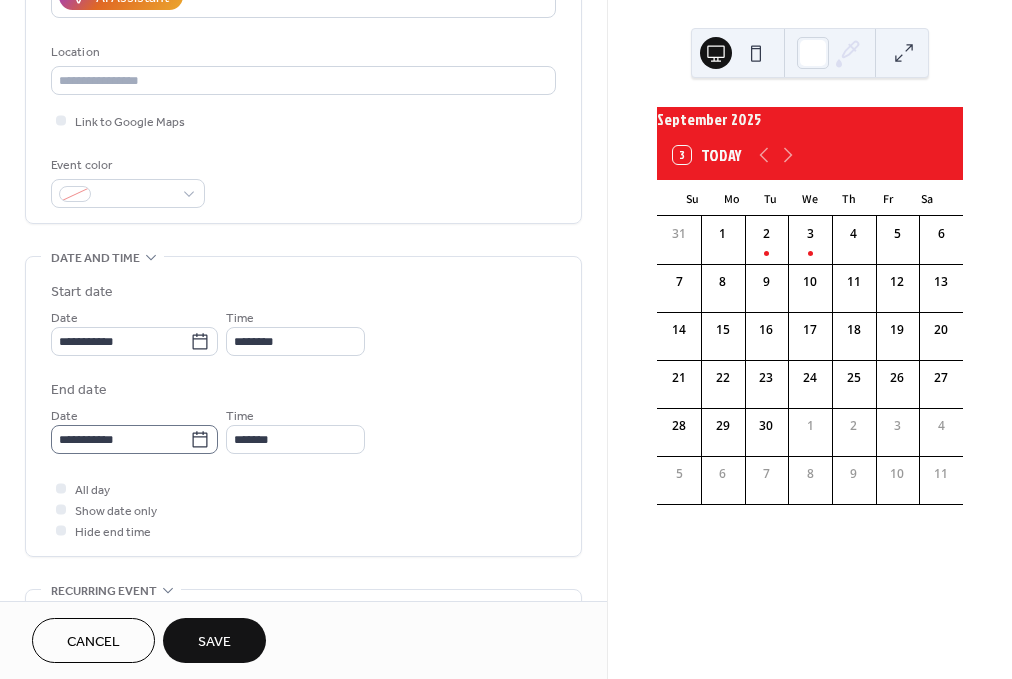 click 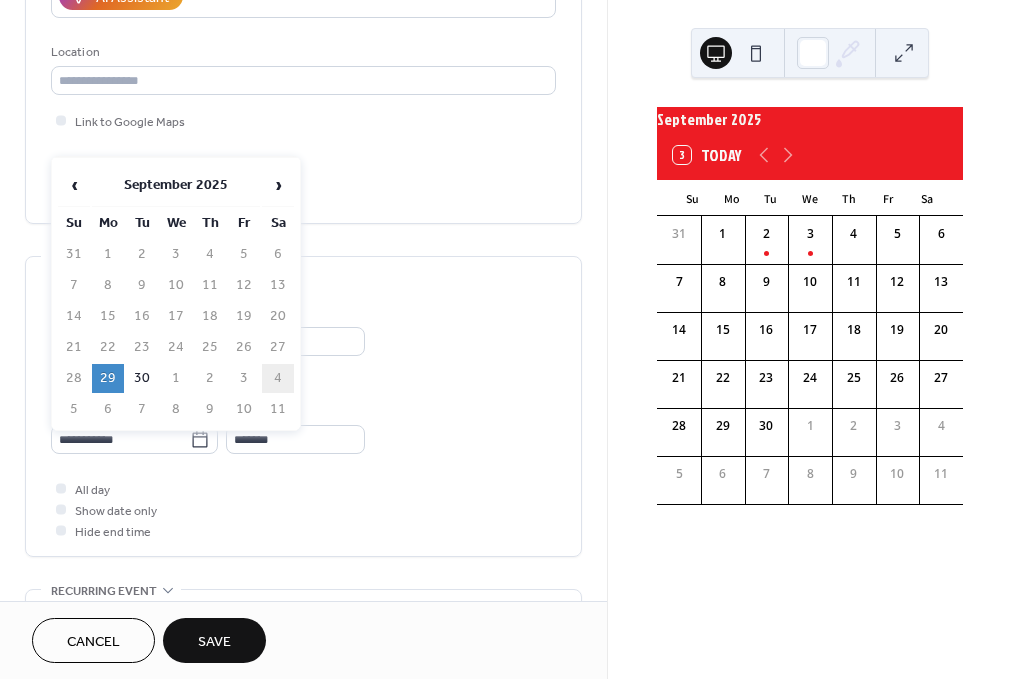 click on "4" at bounding box center [278, 378] 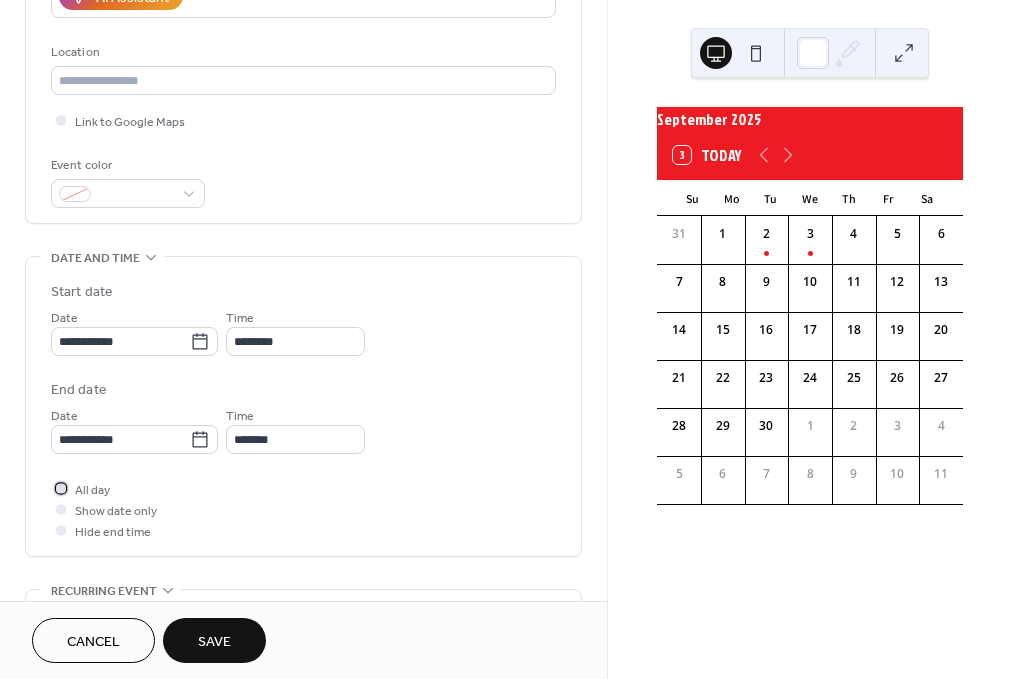 click at bounding box center [61, 488] 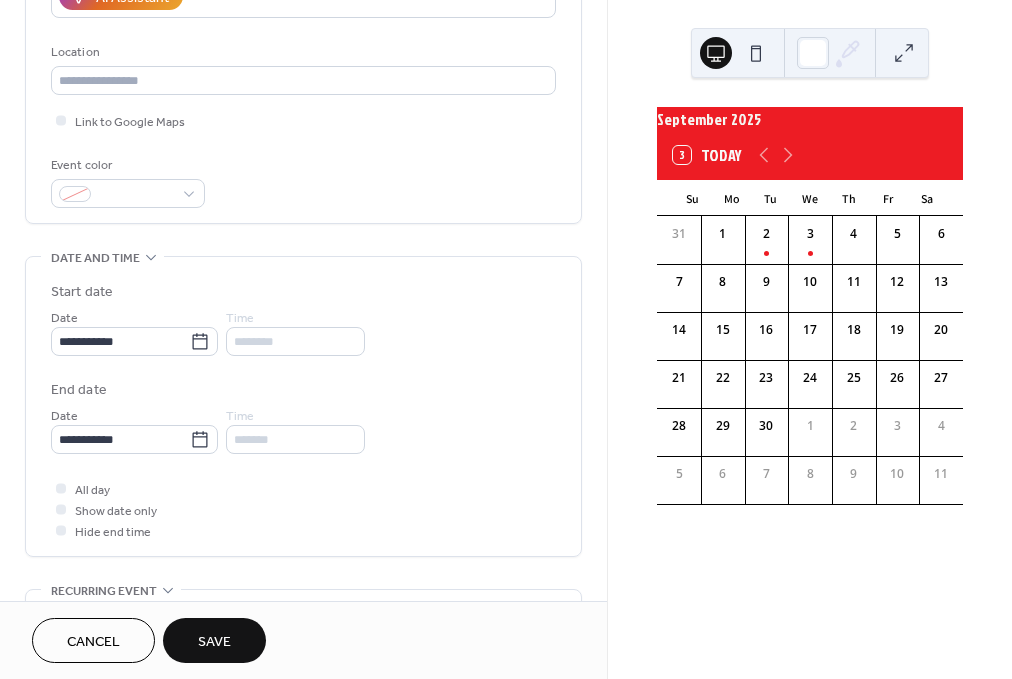 click on "Save" at bounding box center [214, 640] 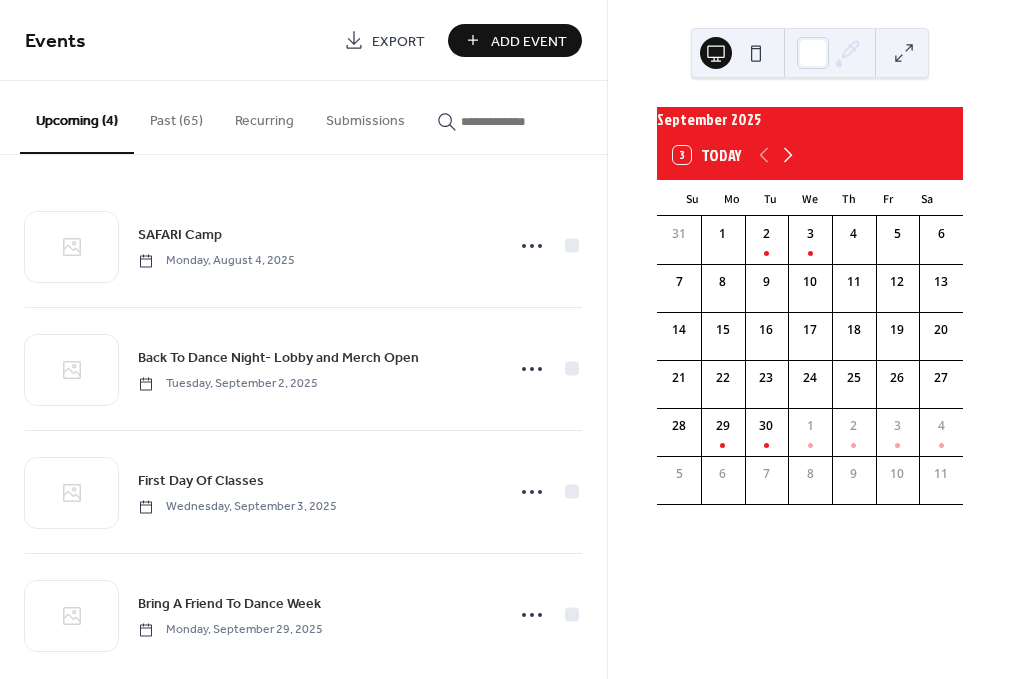 click 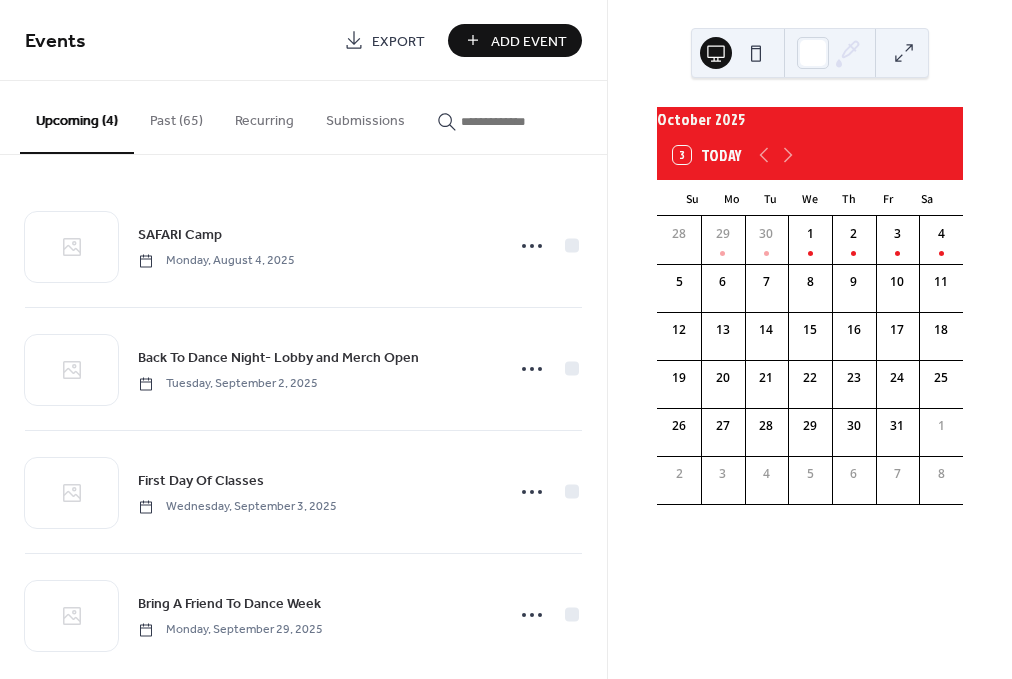 click on "Add Event" at bounding box center [529, 41] 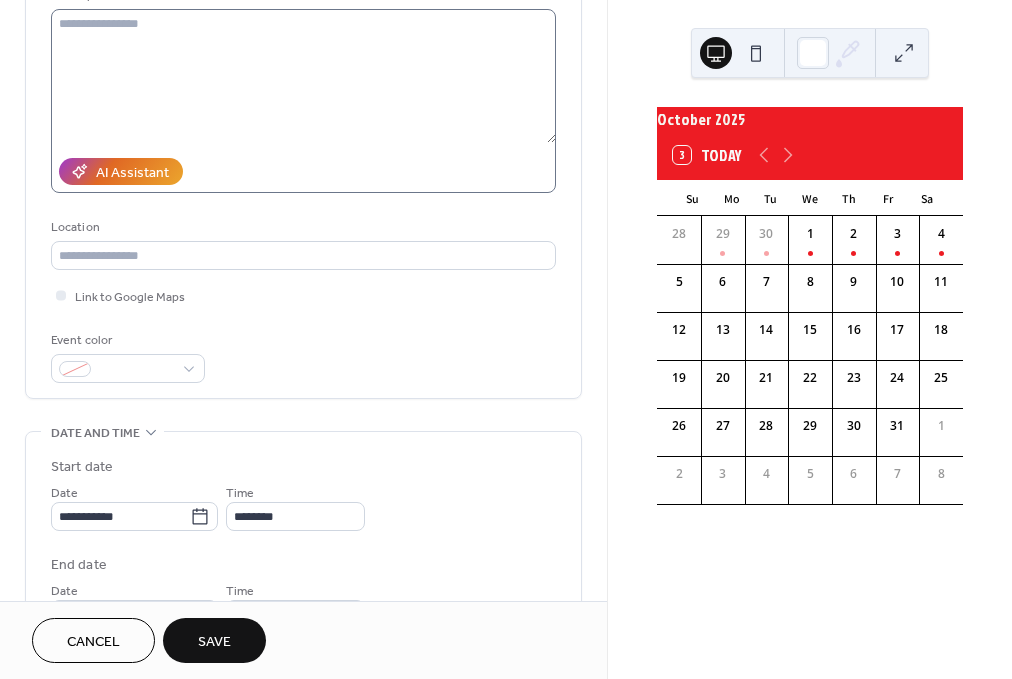 scroll, scrollTop: 226, scrollLeft: 0, axis: vertical 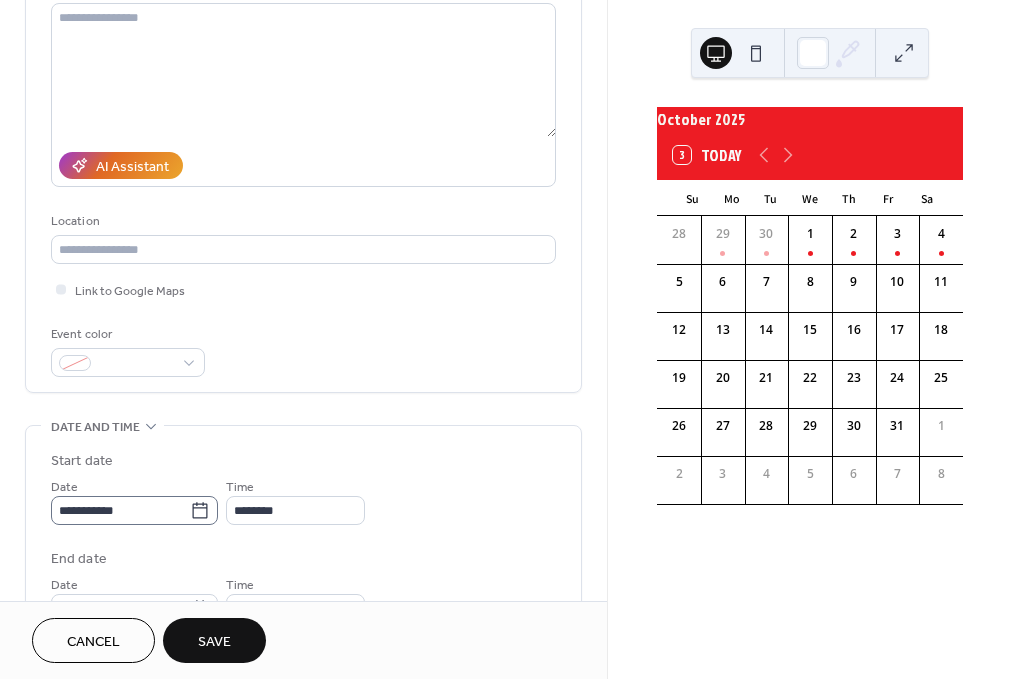 type on "**********" 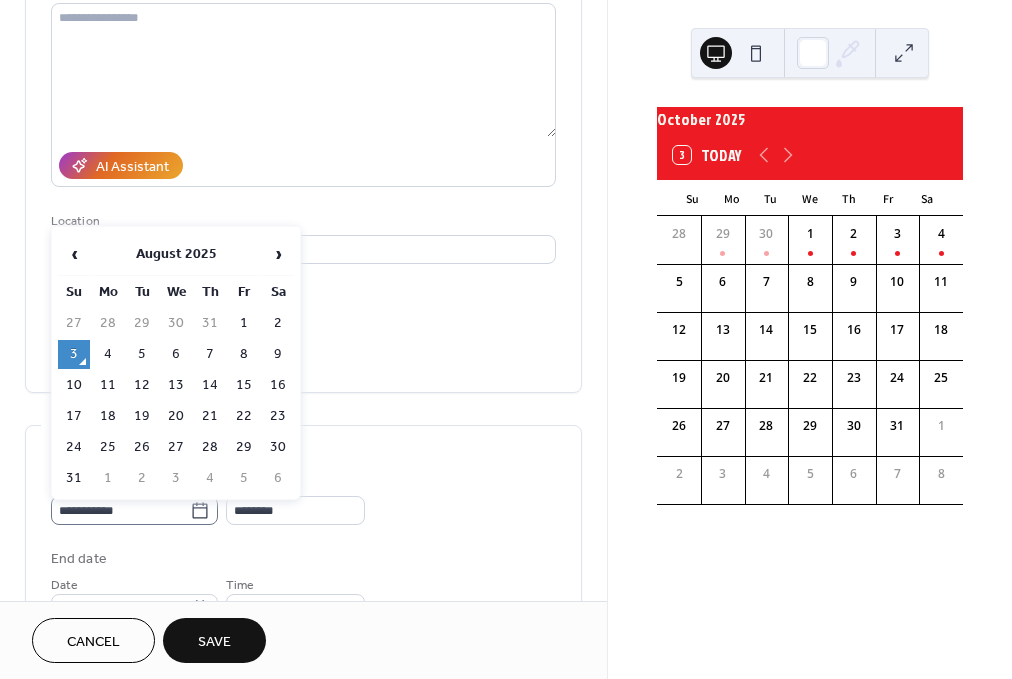 click 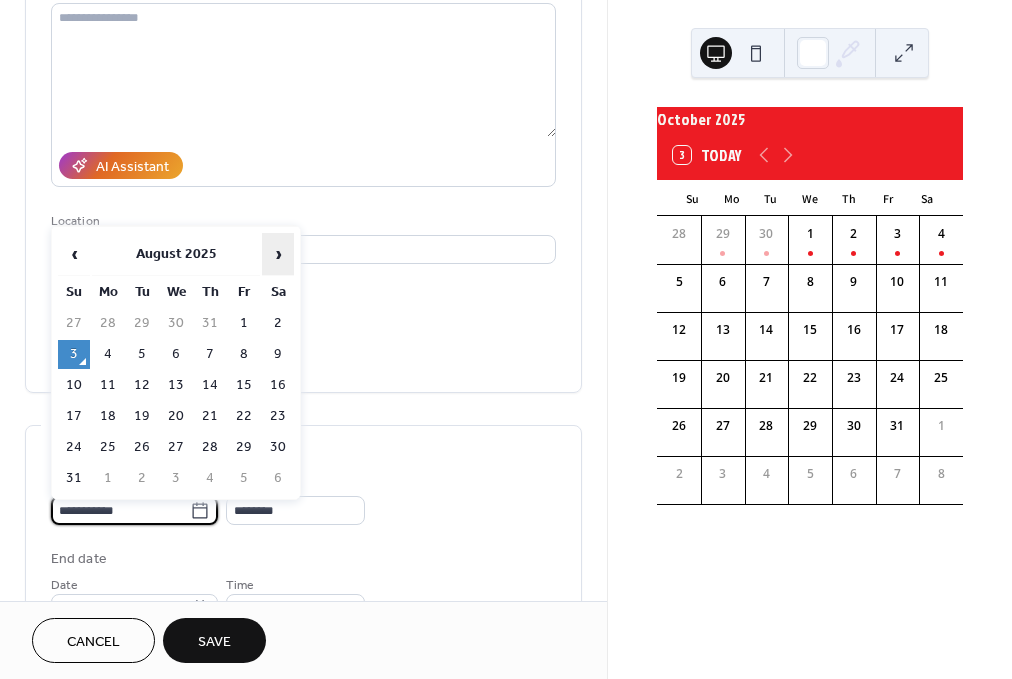 click on "›" at bounding box center (278, 254) 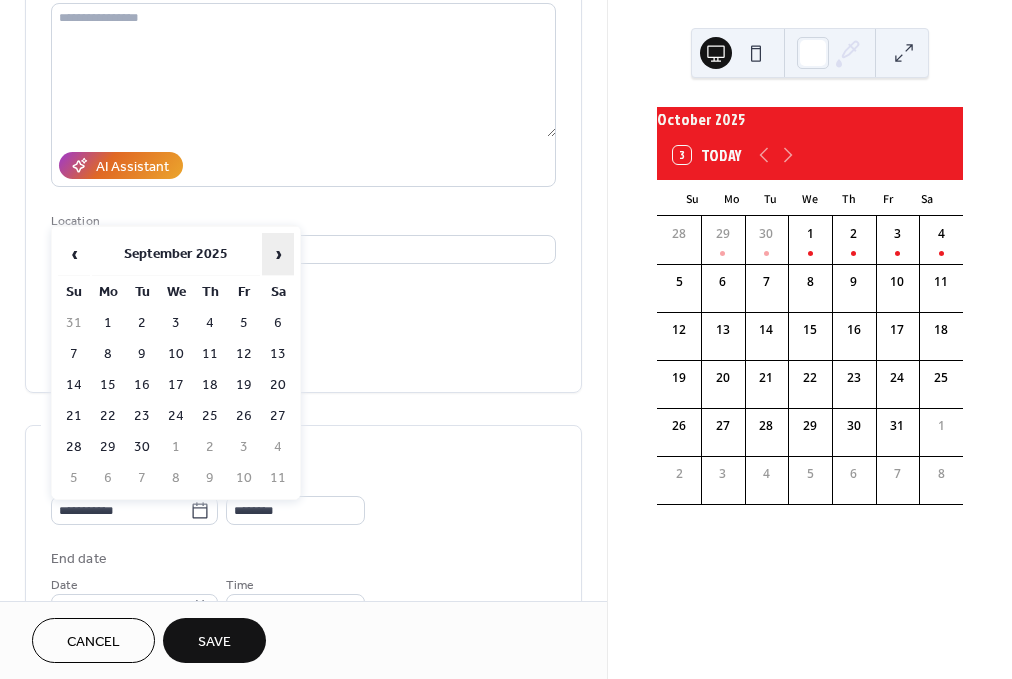 click on "›" at bounding box center [278, 254] 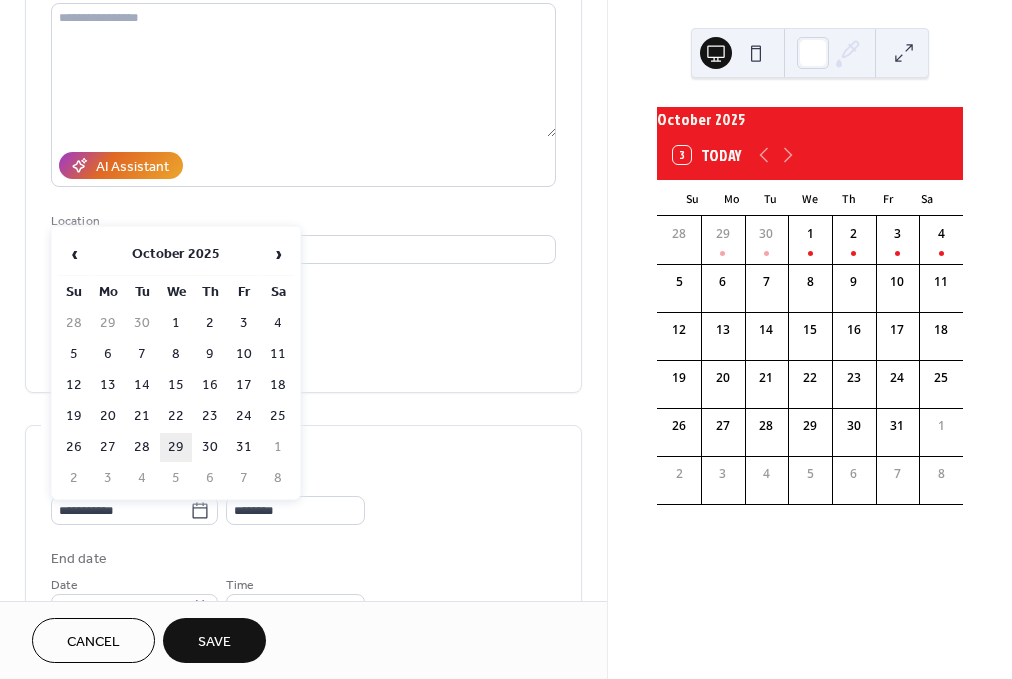 click on "29" at bounding box center [176, 447] 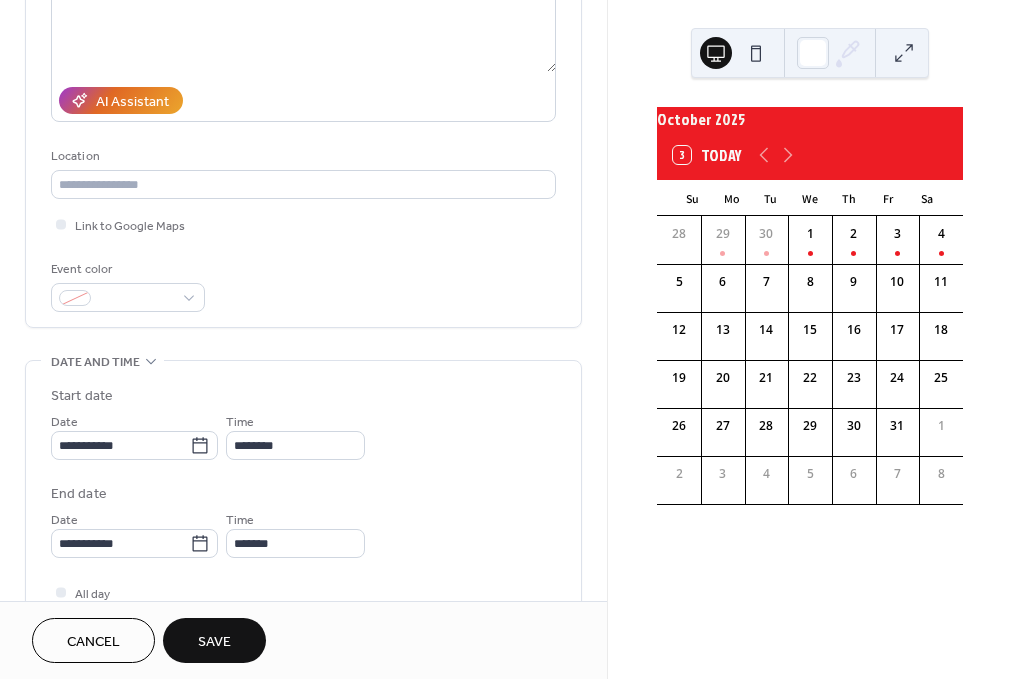 scroll, scrollTop: 330, scrollLeft: 0, axis: vertical 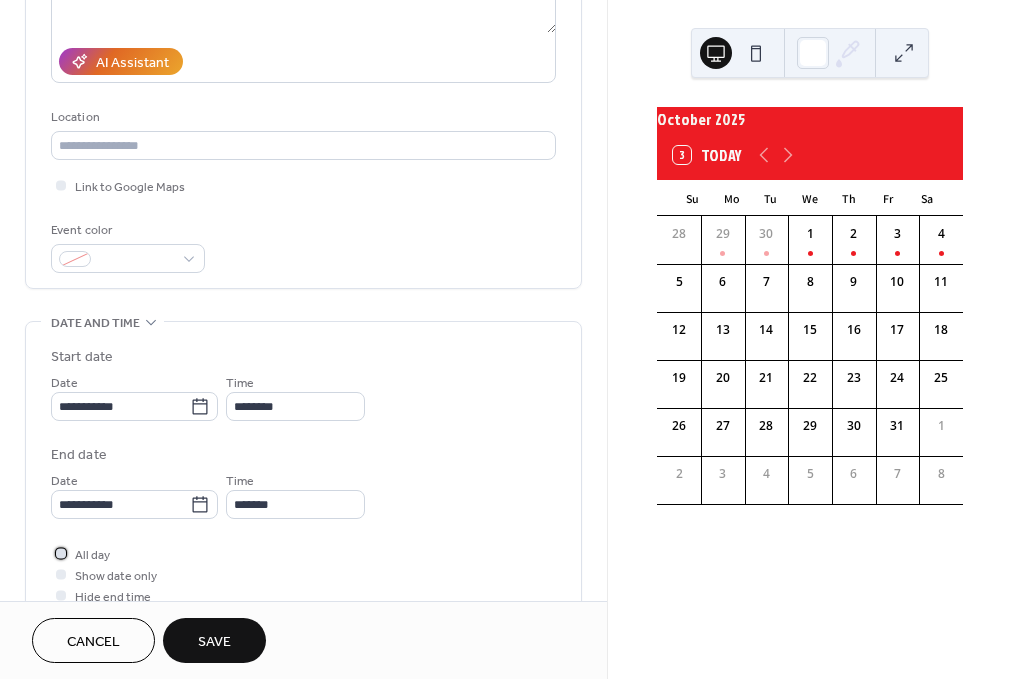 click at bounding box center [61, 553] 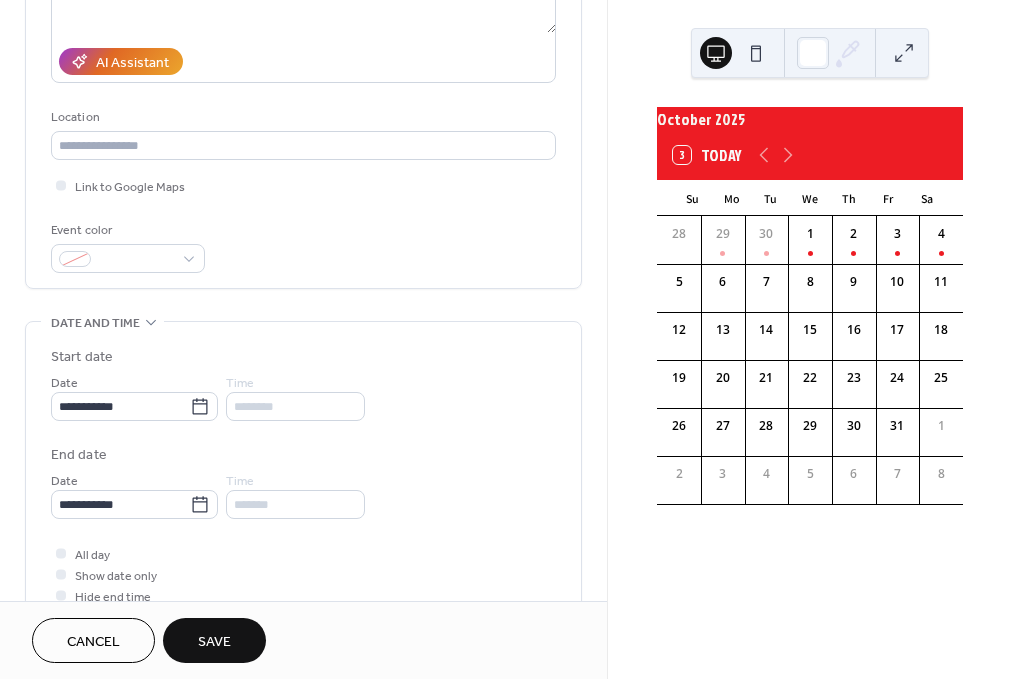 click on "Save" at bounding box center (214, 640) 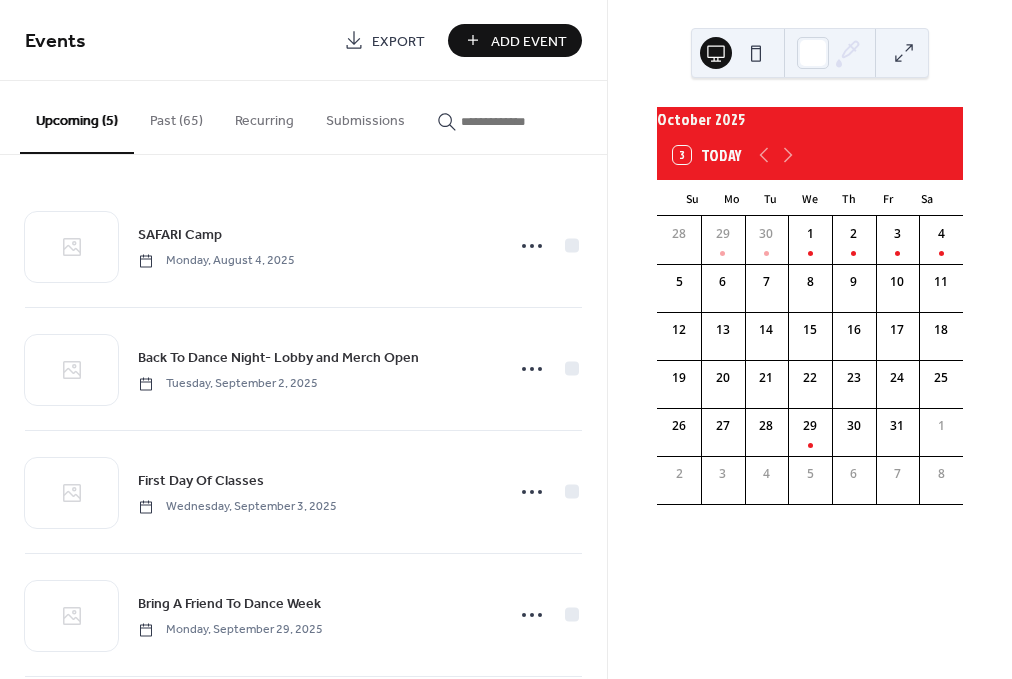 click on "Add Event" at bounding box center (515, 40) 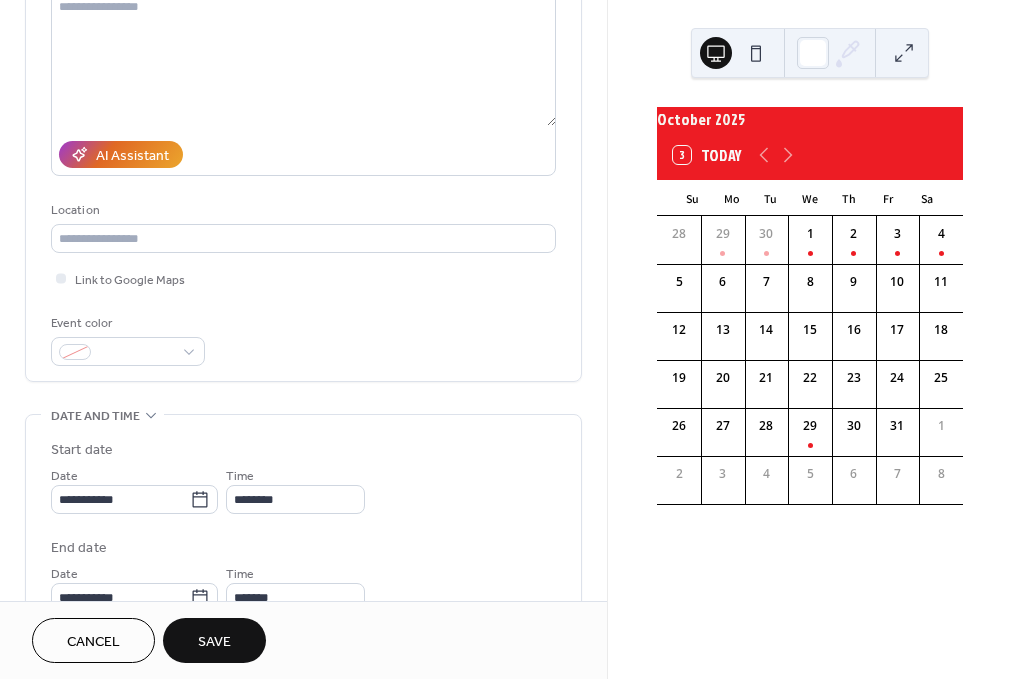 scroll, scrollTop: 237, scrollLeft: 0, axis: vertical 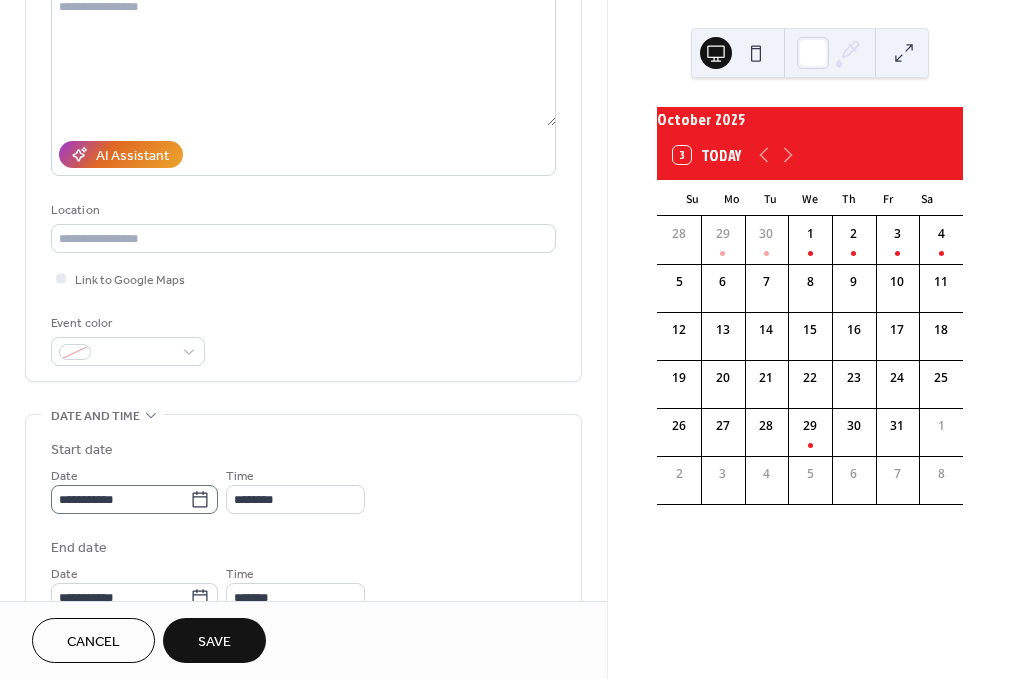 type on "**********" 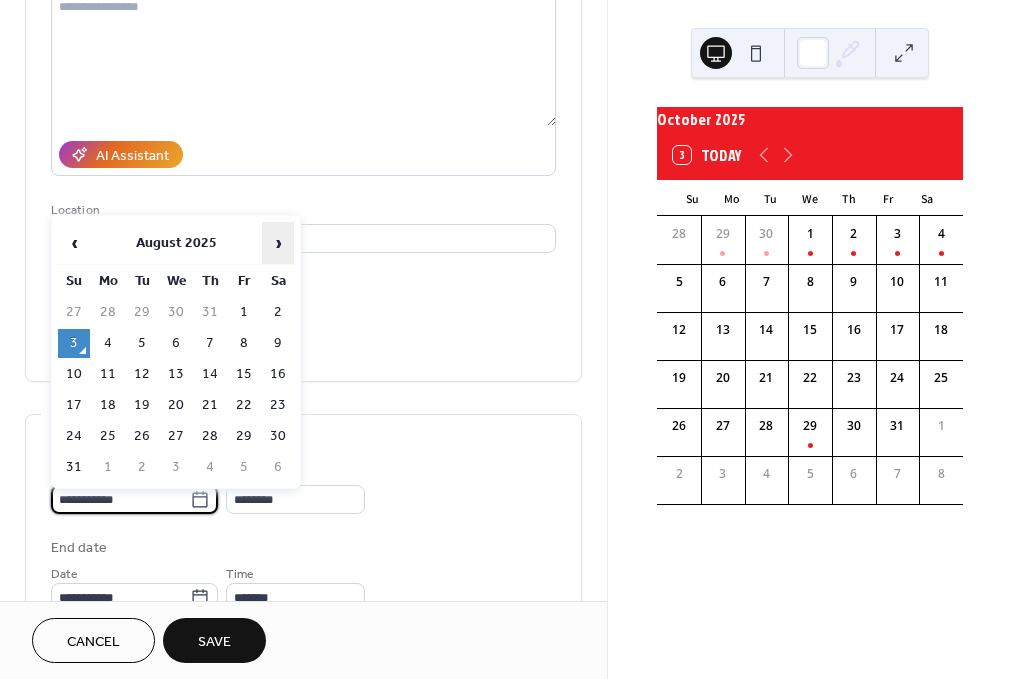 click on "›" at bounding box center (278, 243) 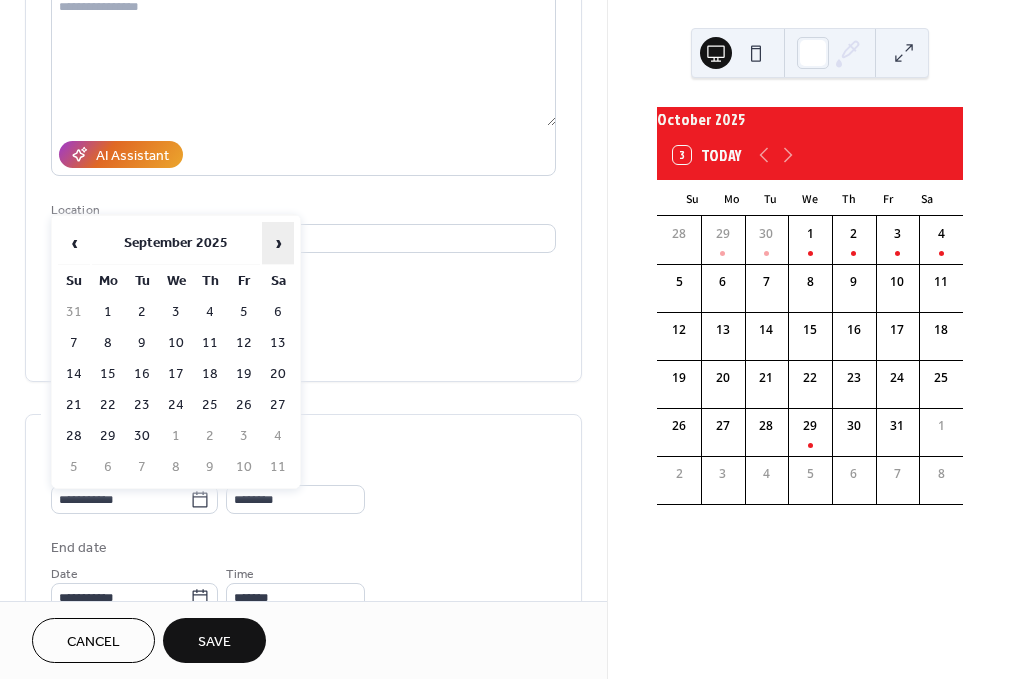 click on "›" at bounding box center (278, 243) 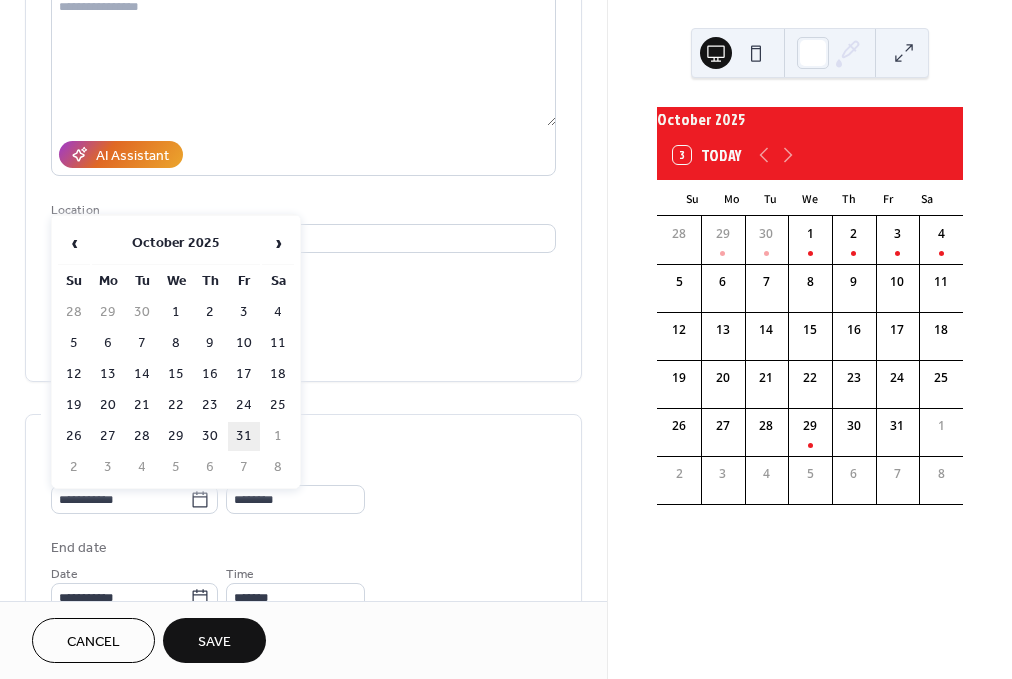 click on "31" at bounding box center (244, 436) 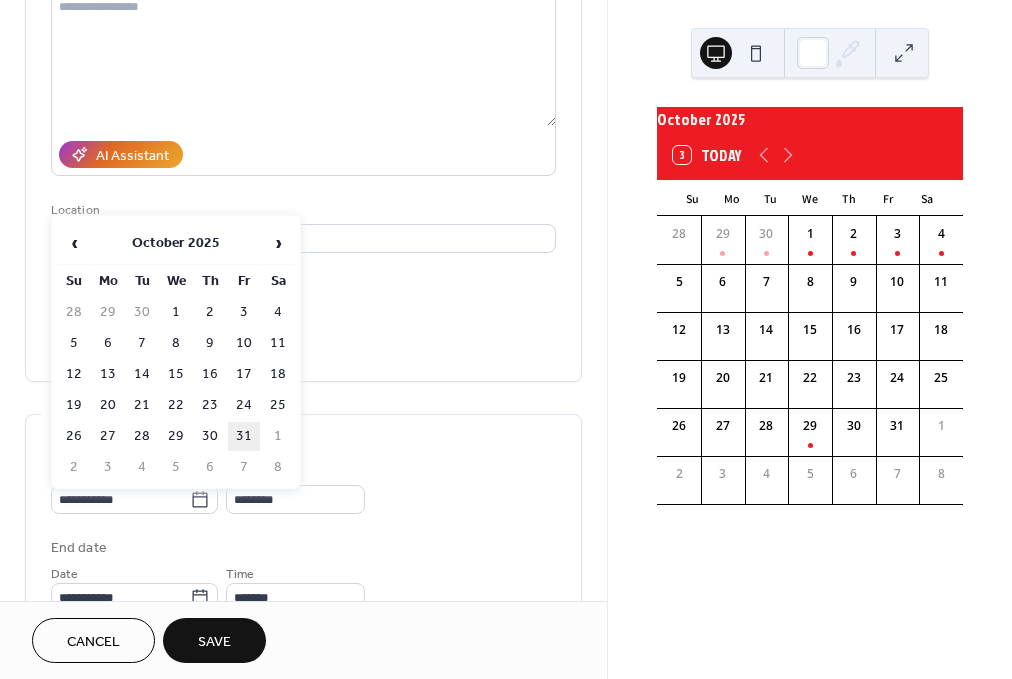 type on "**********" 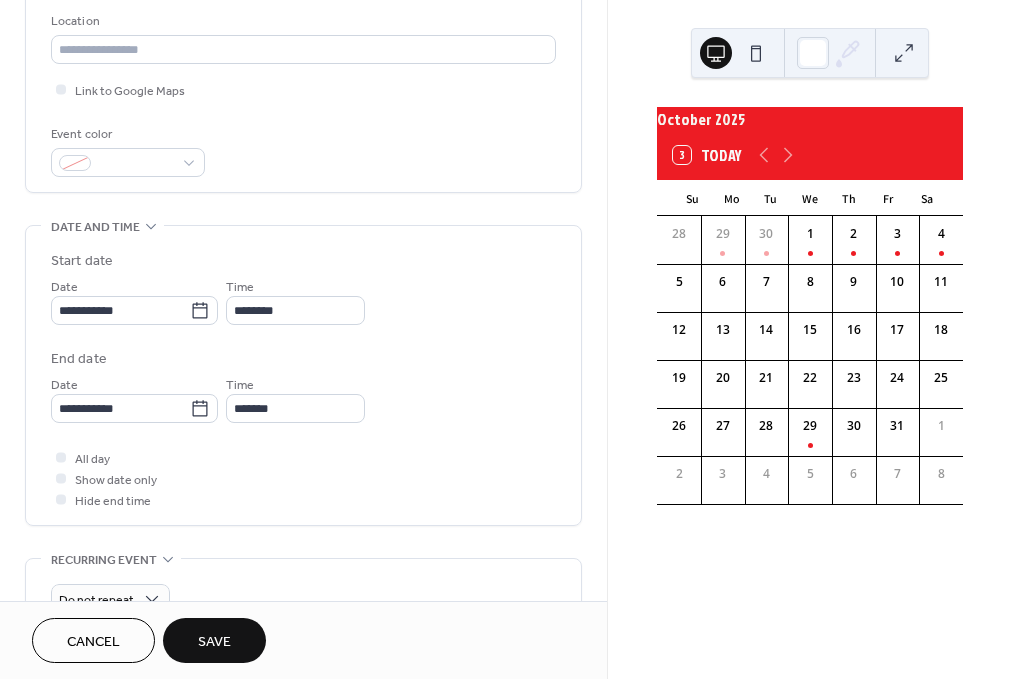 scroll, scrollTop: 425, scrollLeft: 0, axis: vertical 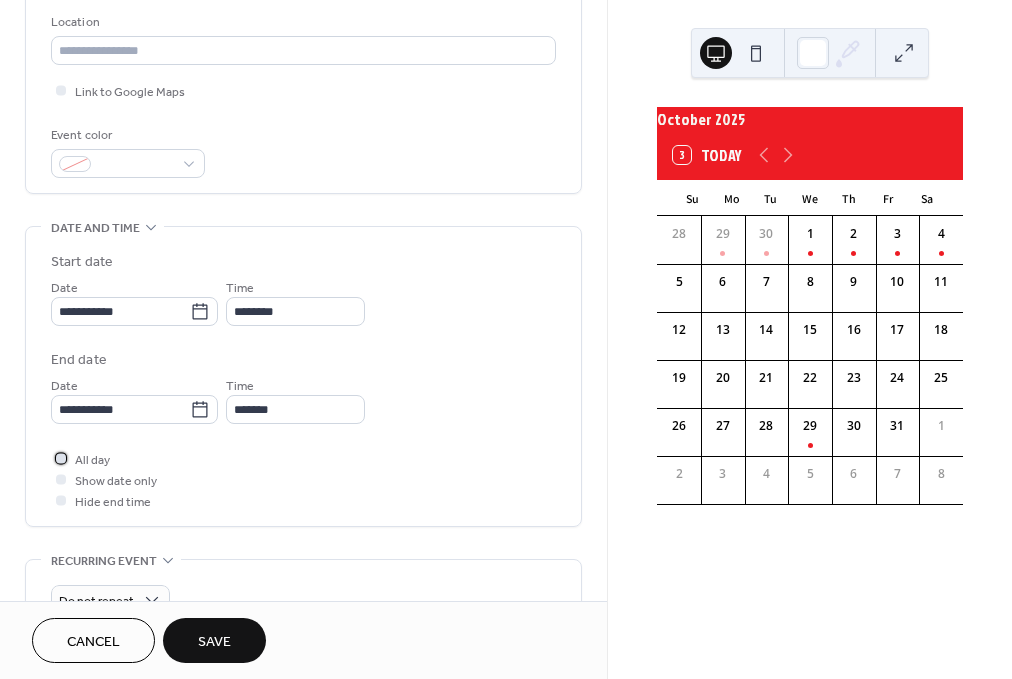 click at bounding box center [61, 458] 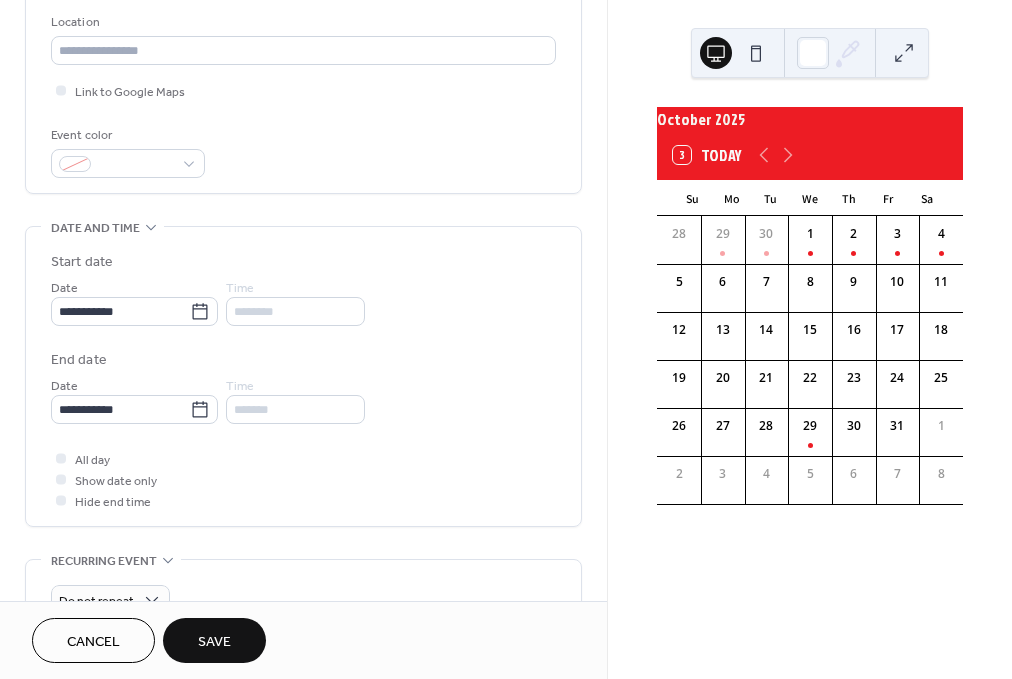 click on "Save" at bounding box center (214, 640) 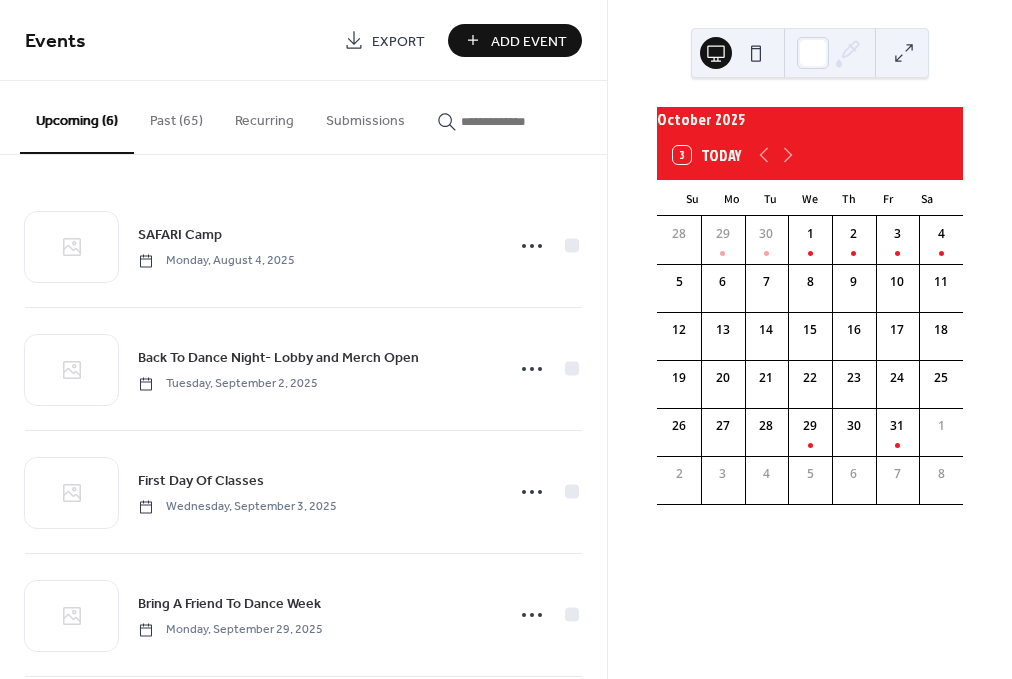 click on "Add Event" at bounding box center (529, 41) 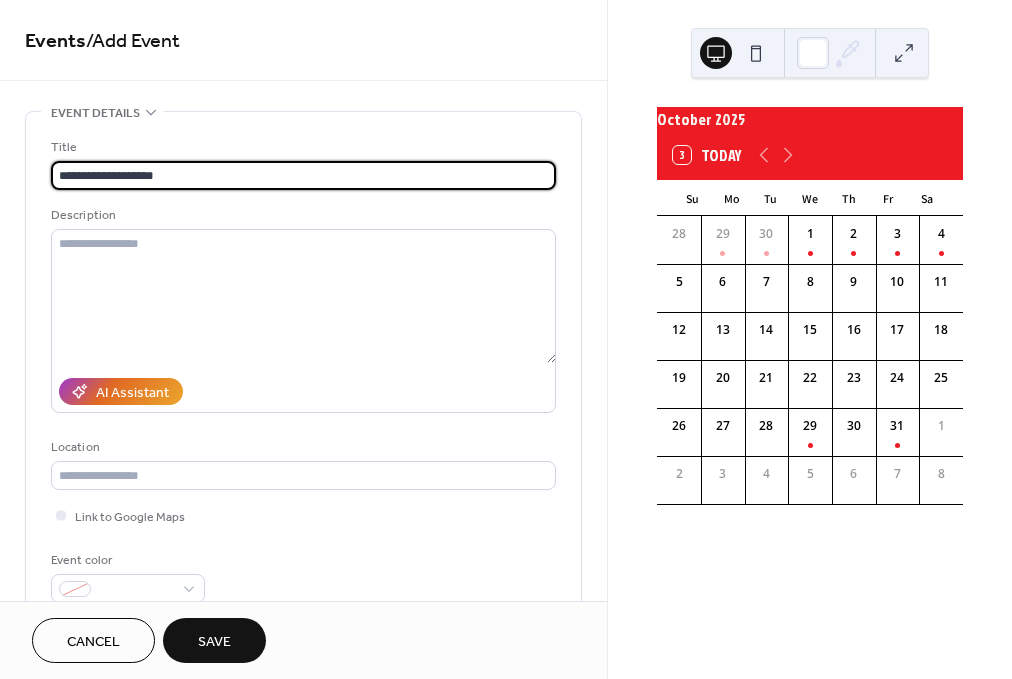 click on "**********" at bounding box center (303, 175) 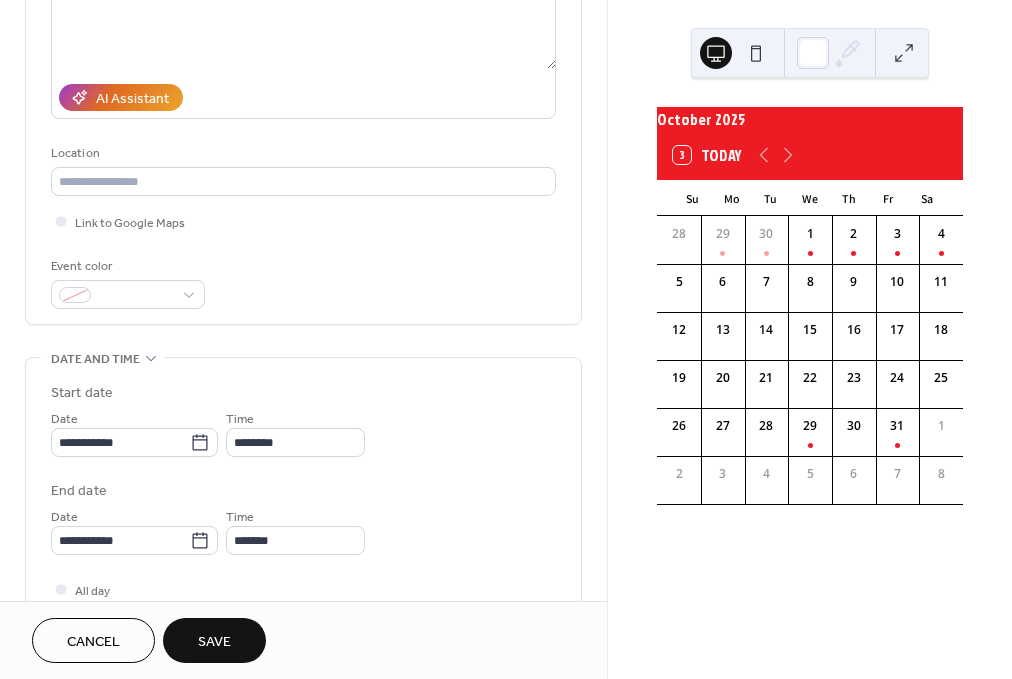scroll, scrollTop: 307, scrollLeft: 0, axis: vertical 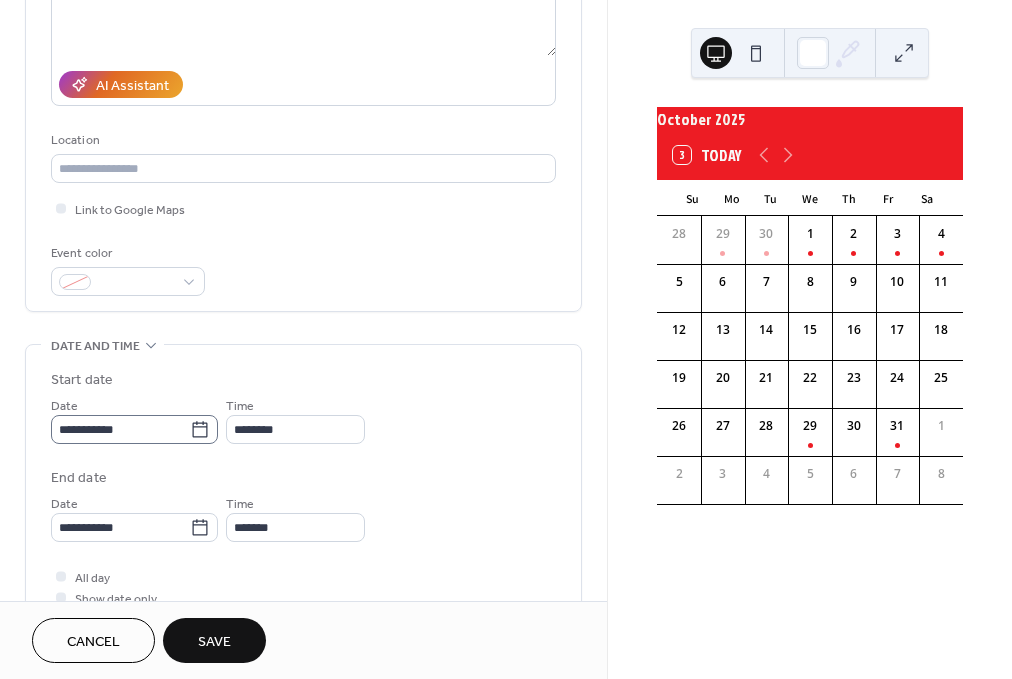 type on "**********" 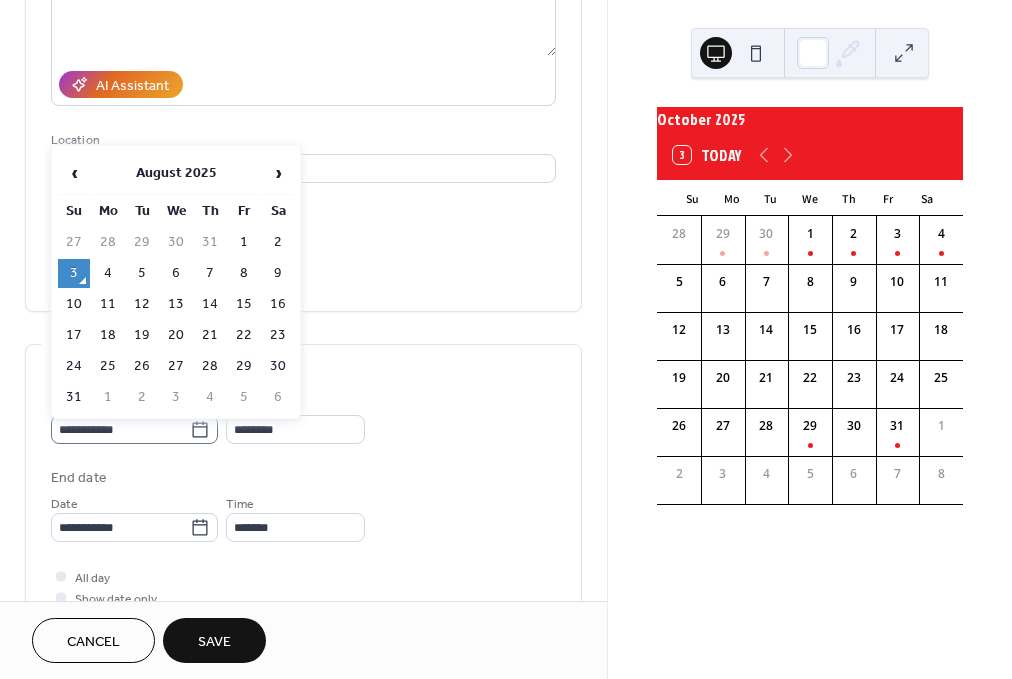 click 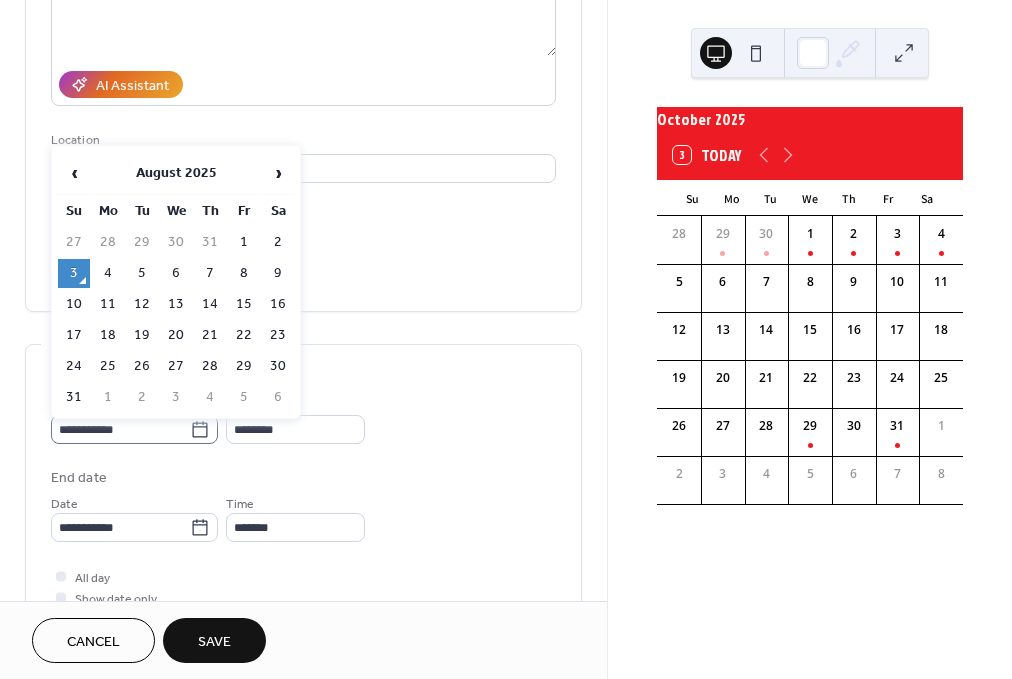 click on "**********" at bounding box center [120, 429] 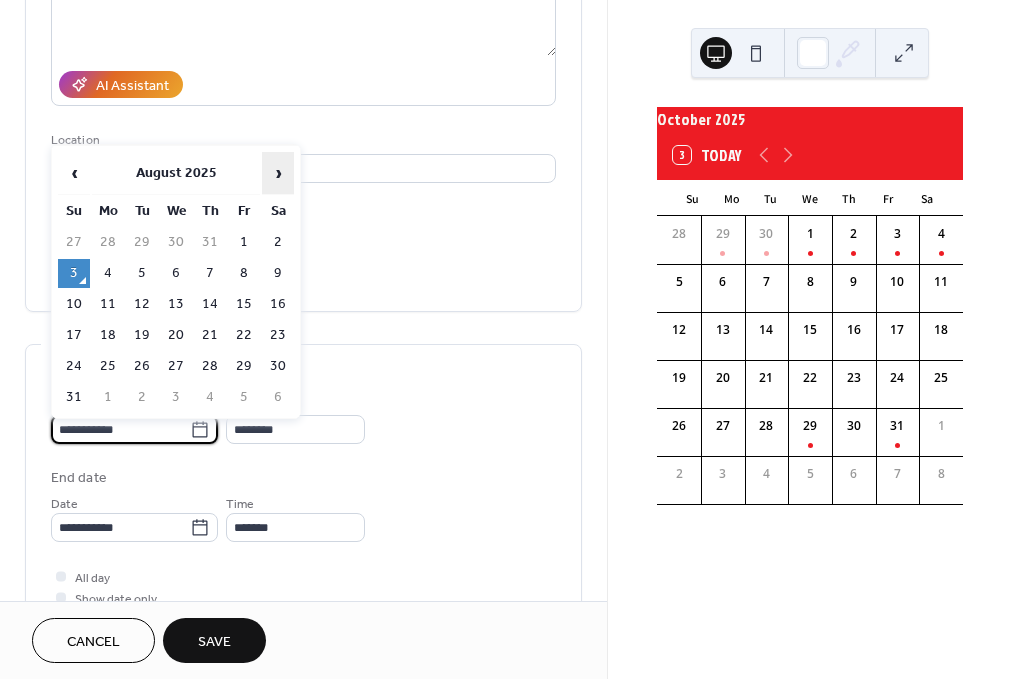 click on "›" at bounding box center (278, 173) 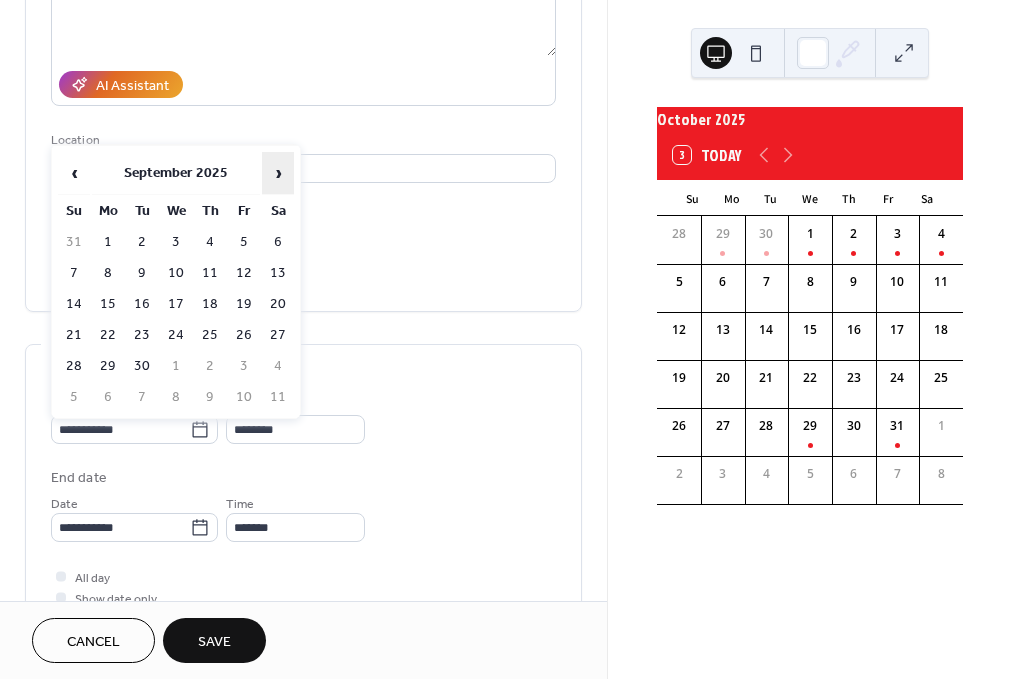 click on "›" at bounding box center [278, 173] 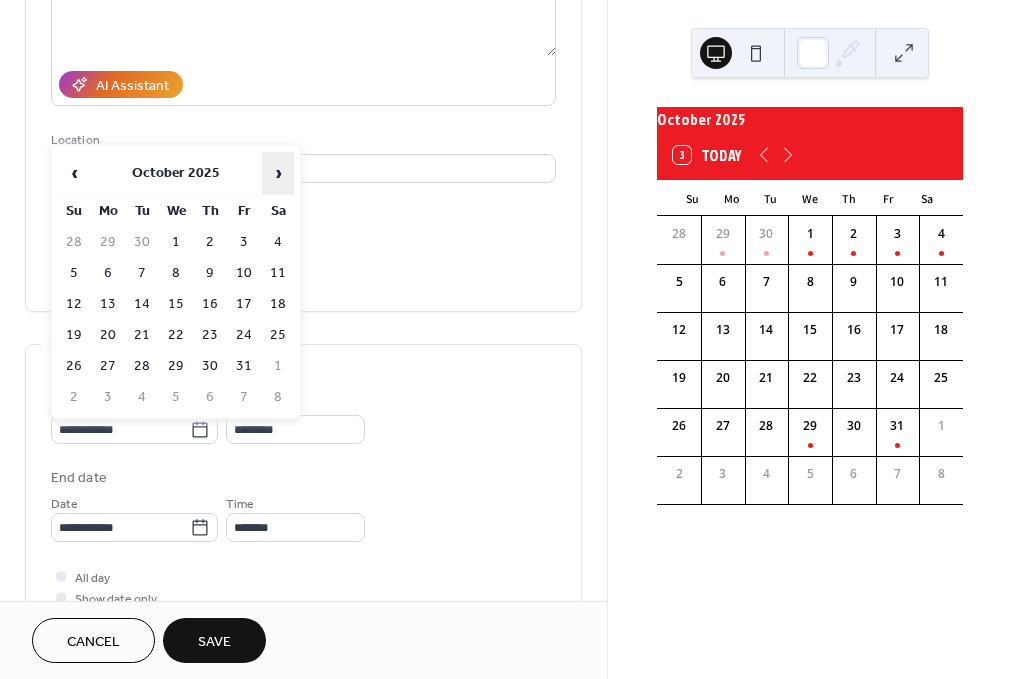 click on "›" at bounding box center (278, 173) 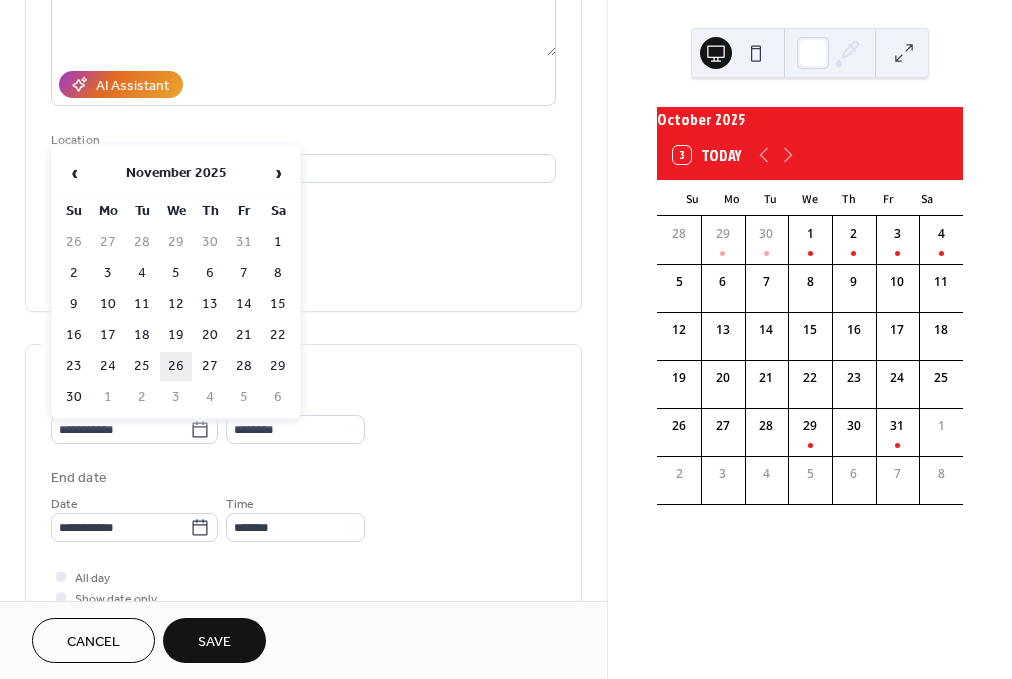 click on "26" at bounding box center [176, 366] 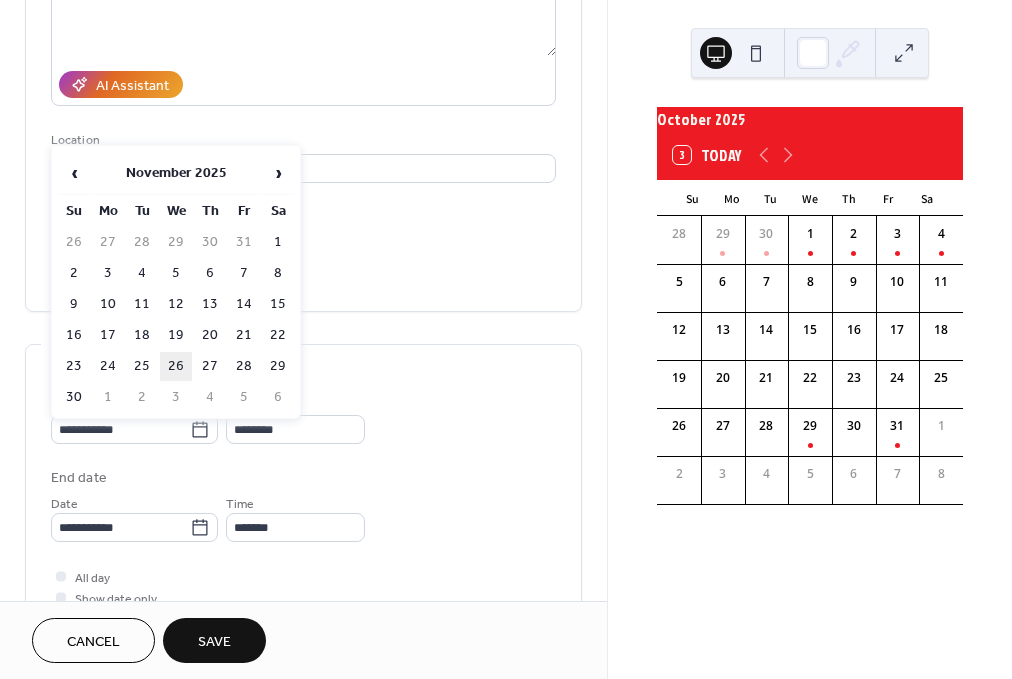 type on "**********" 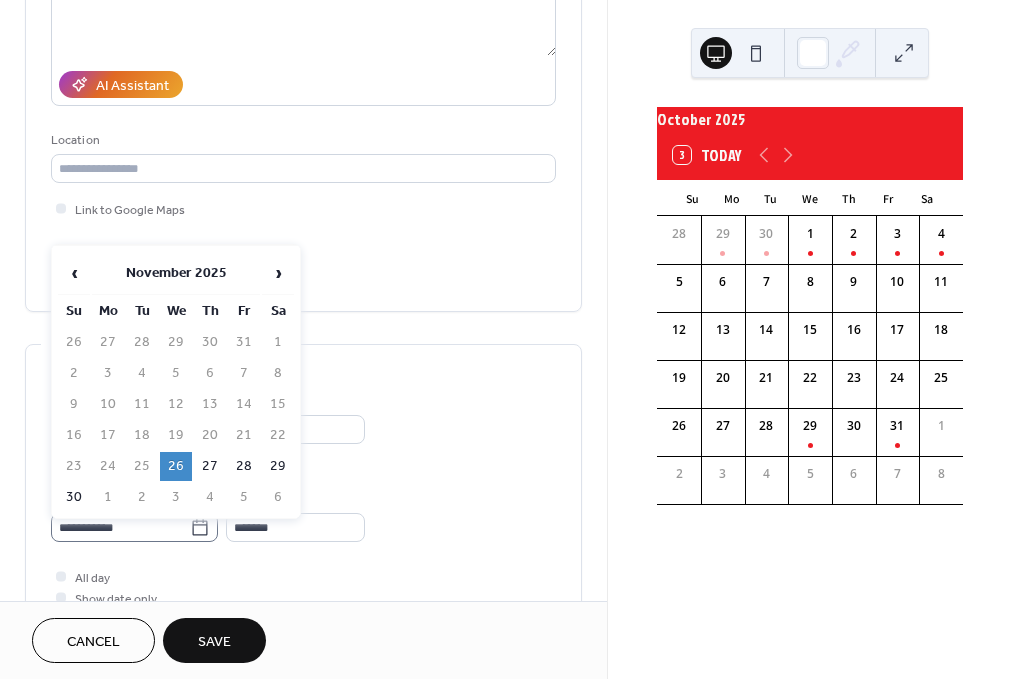 click on "**********" at bounding box center (134, 527) 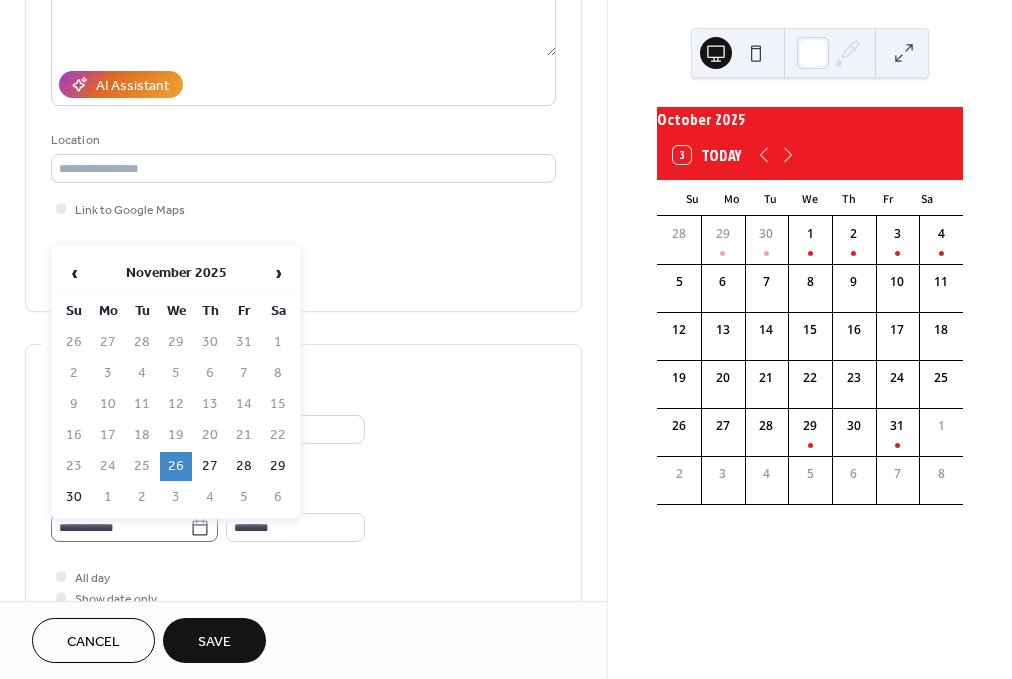 click on "**********" at bounding box center (120, 527) 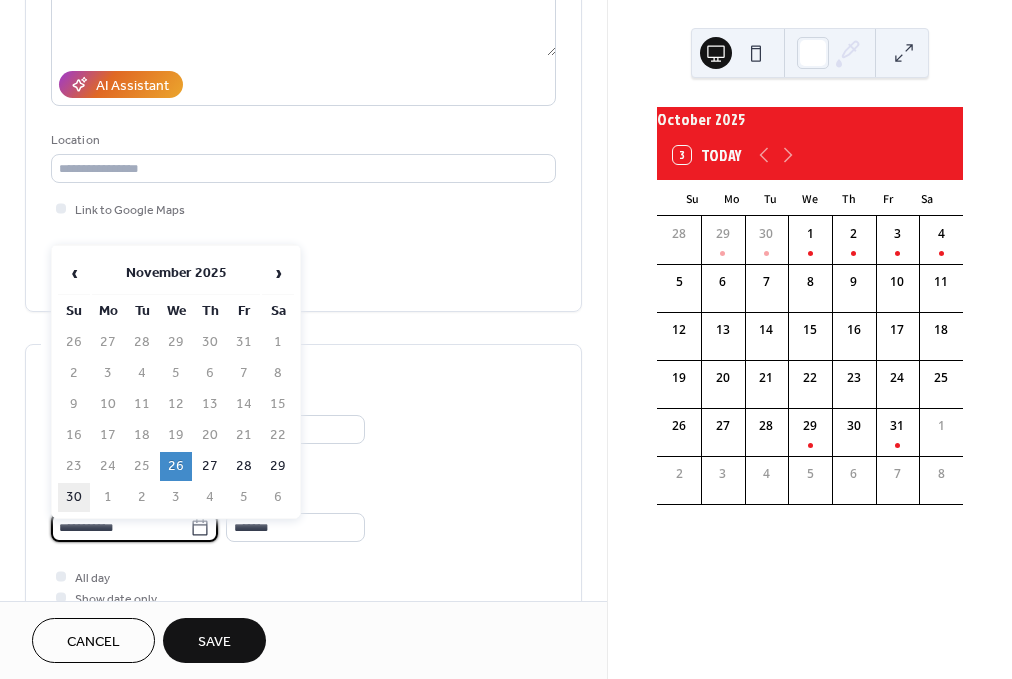 click on "30" at bounding box center [74, 497] 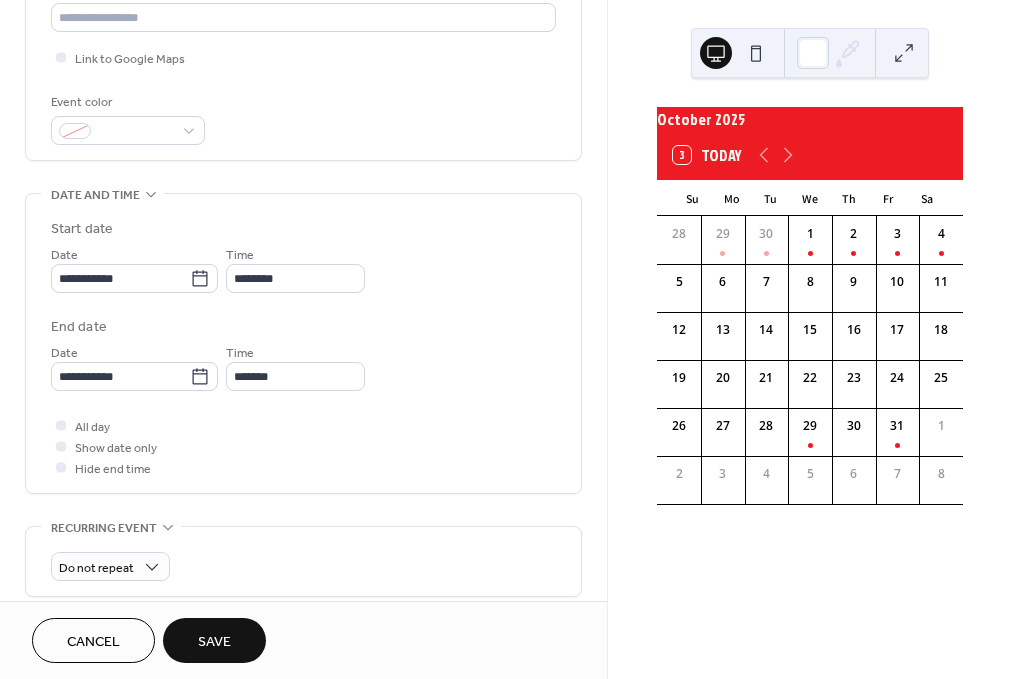 scroll, scrollTop: 475, scrollLeft: 0, axis: vertical 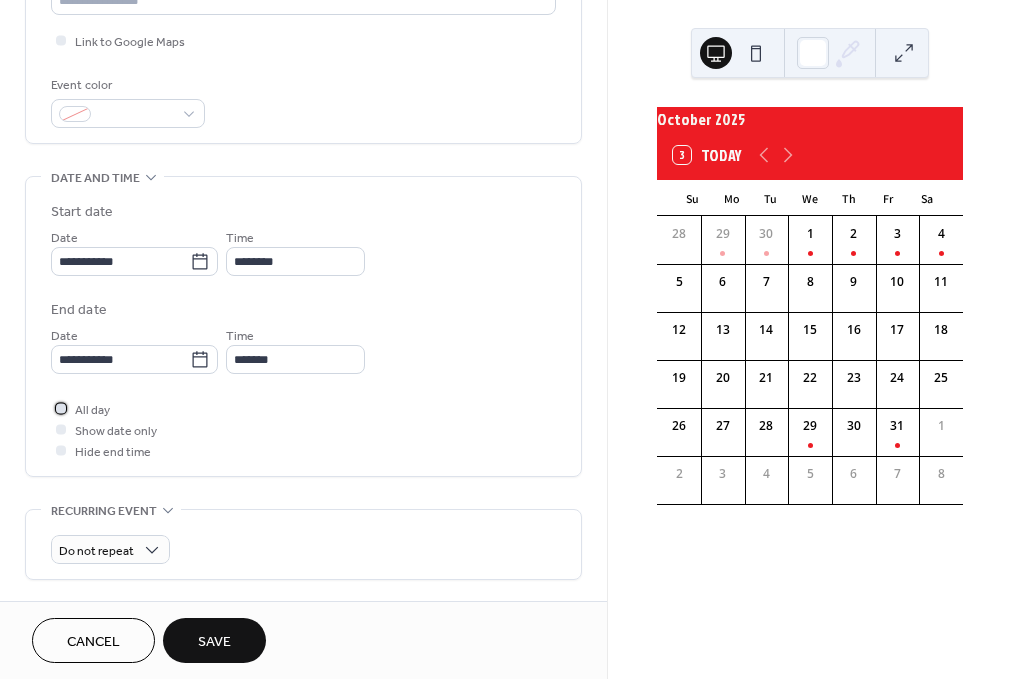 click at bounding box center (61, 408) 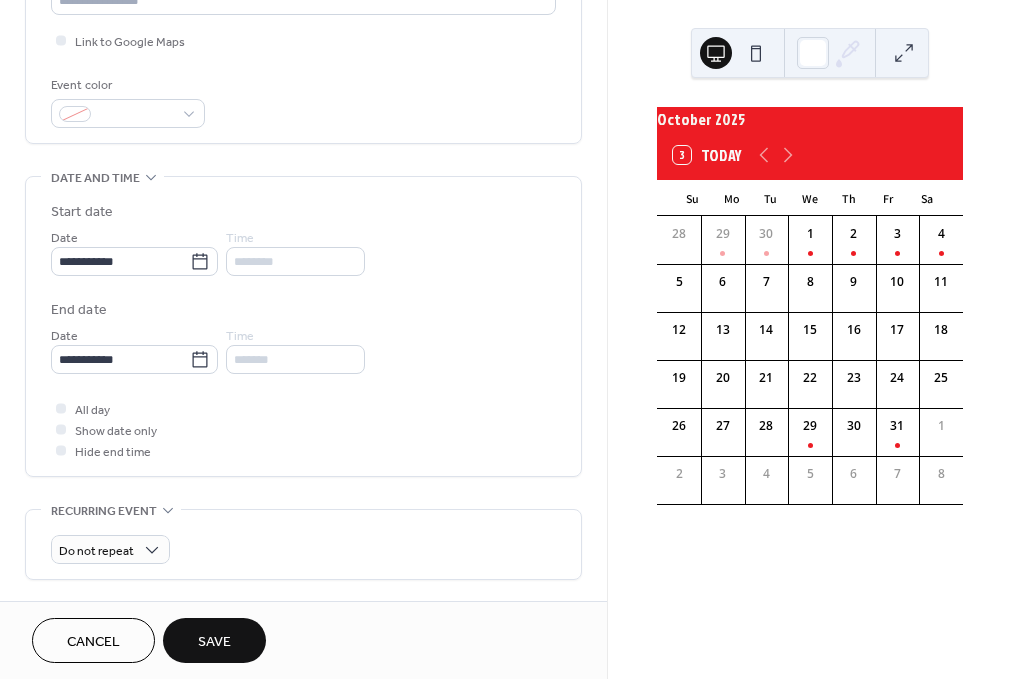 click on "Save" at bounding box center [214, 642] 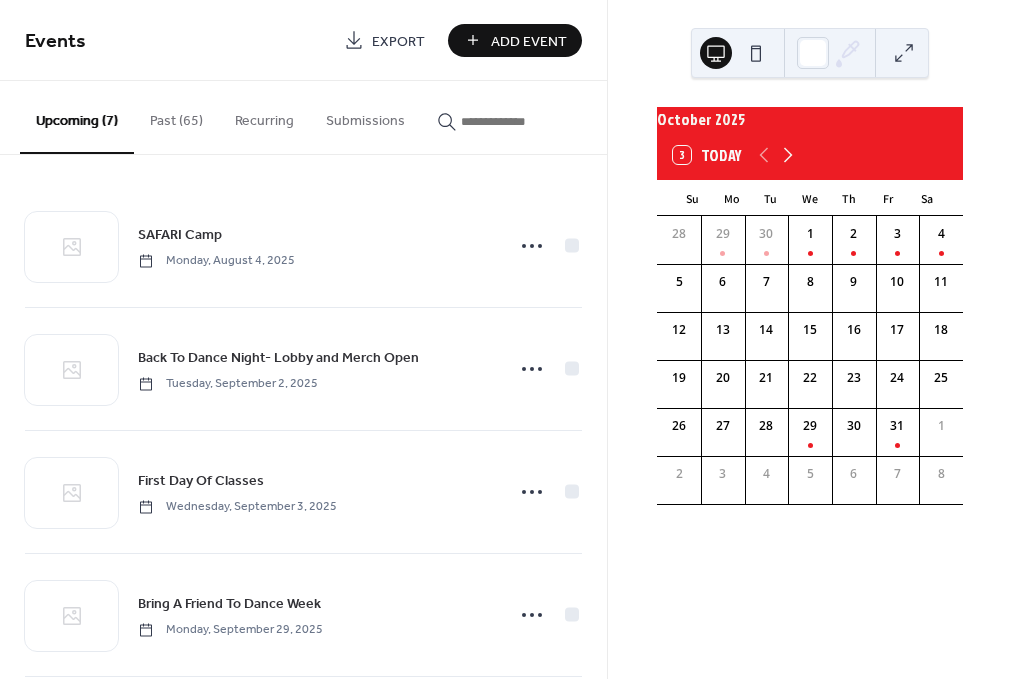 click 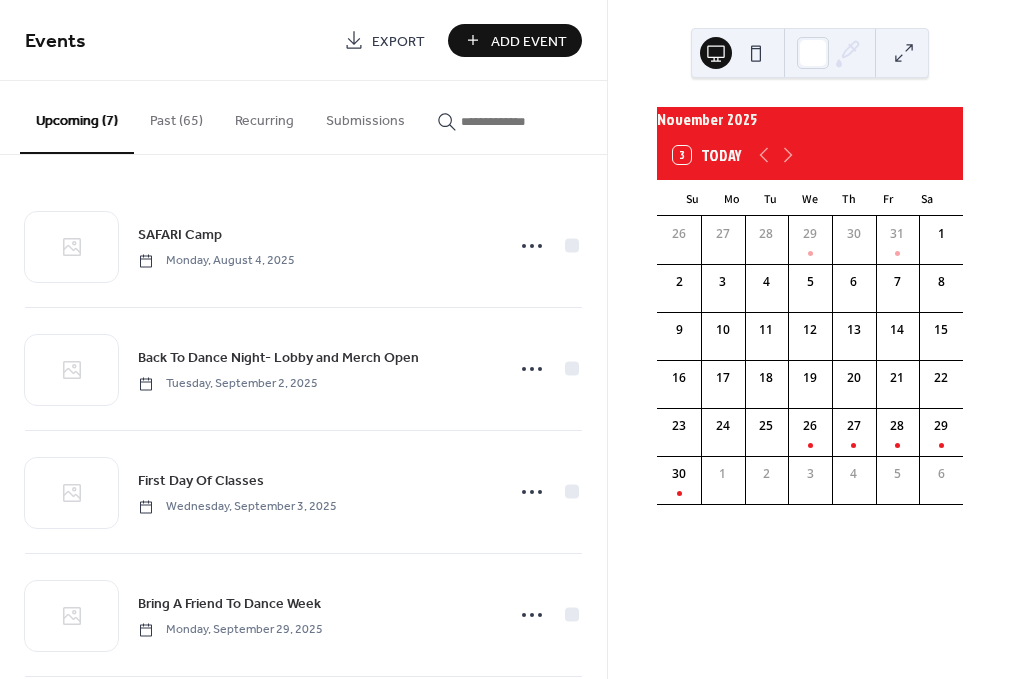 click on "Add Event" at bounding box center [529, 41] 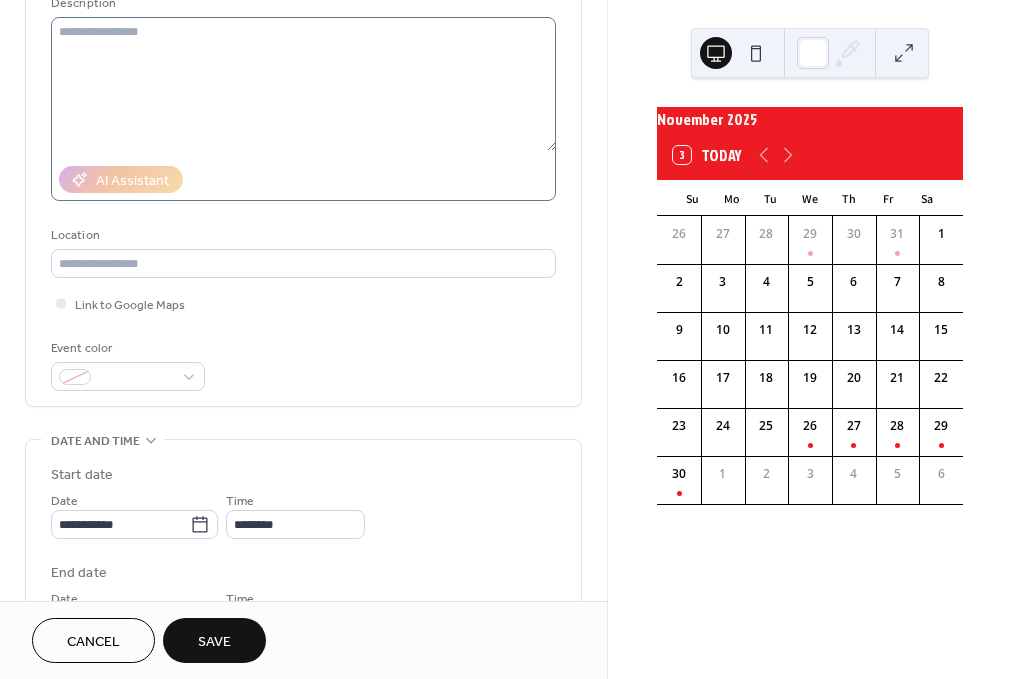 scroll, scrollTop: 222, scrollLeft: 0, axis: vertical 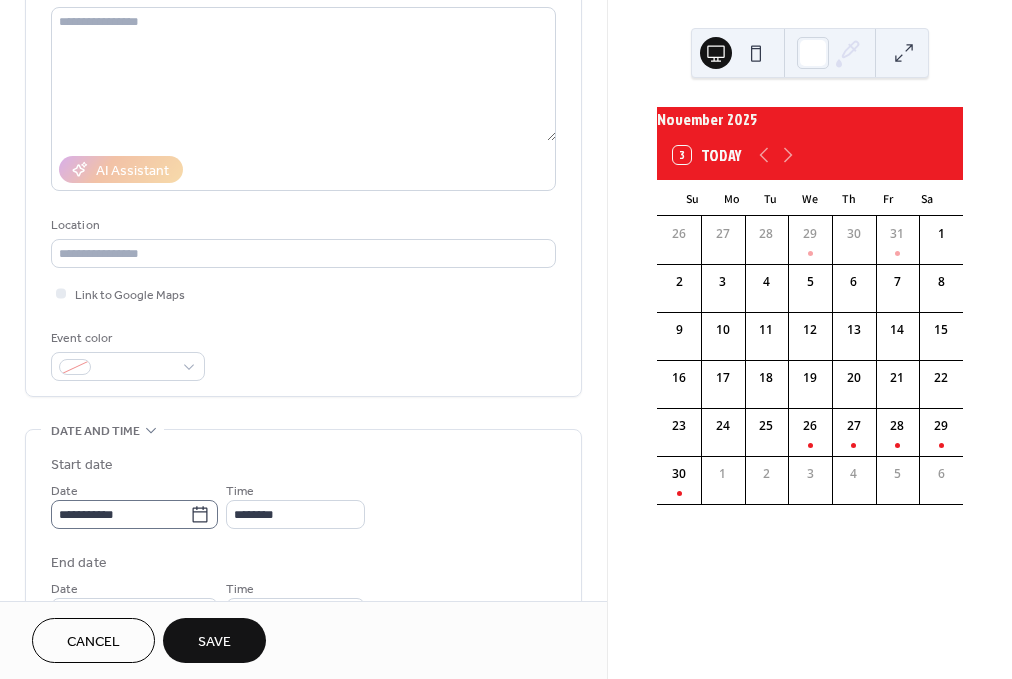 type on "*********" 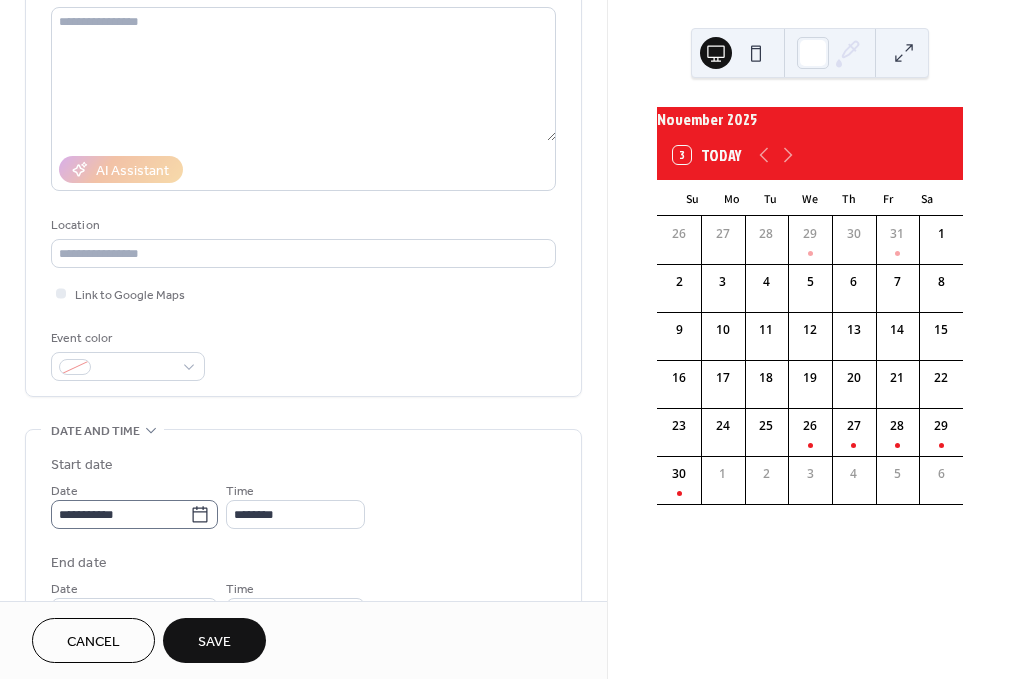 click 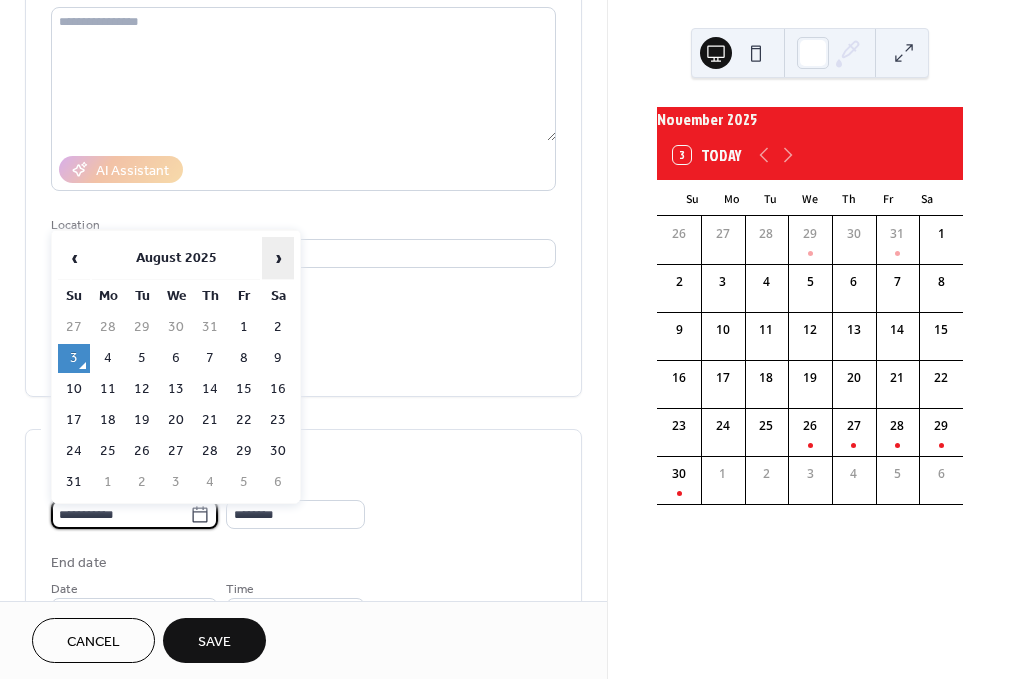 click on "›" at bounding box center [278, 258] 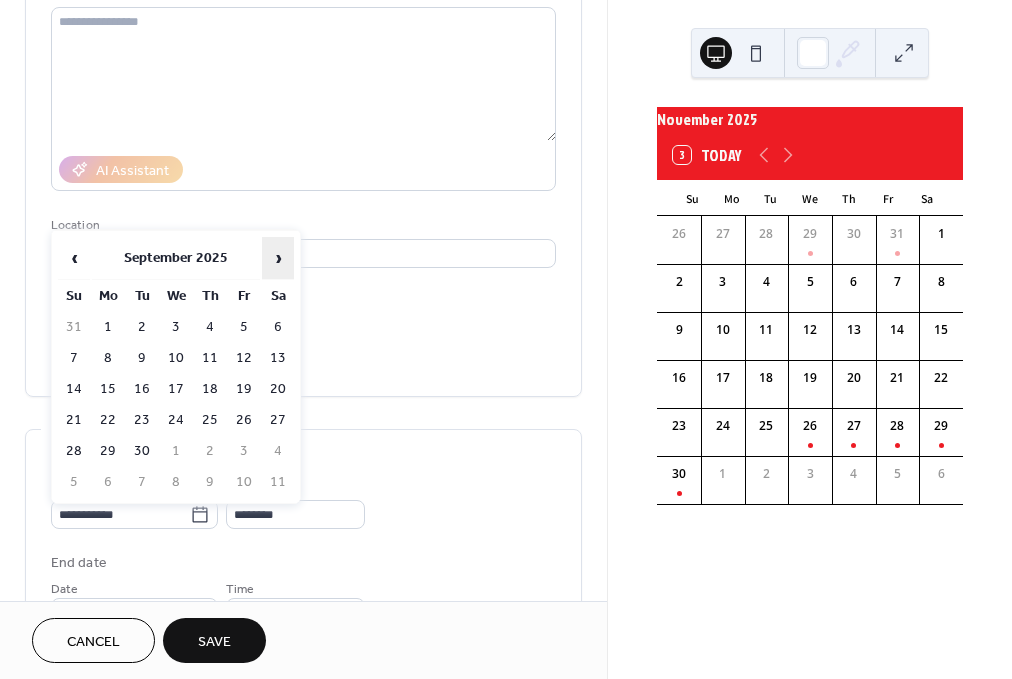 click on "›" at bounding box center [278, 258] 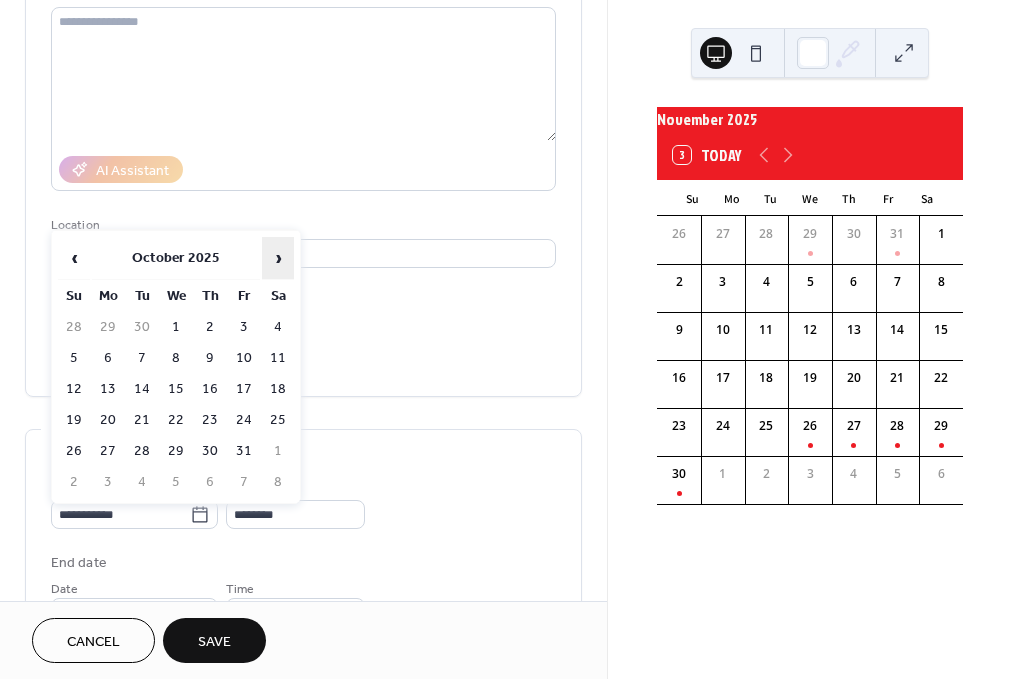click on "›" at bounding box center [278, 258] 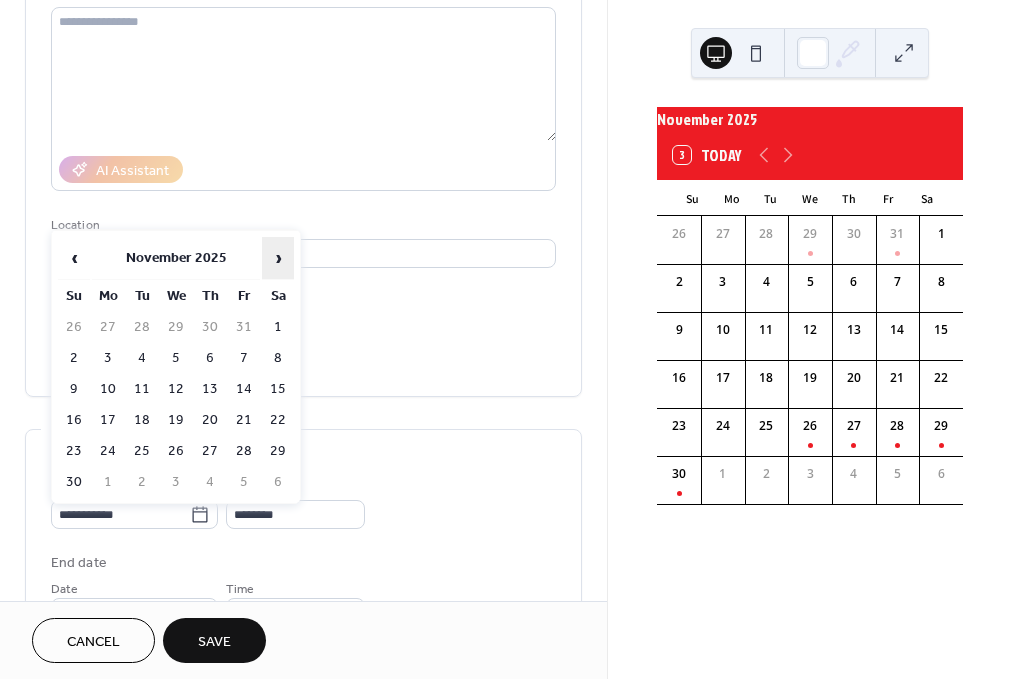 click on "›" at bounding box center (278, 258) 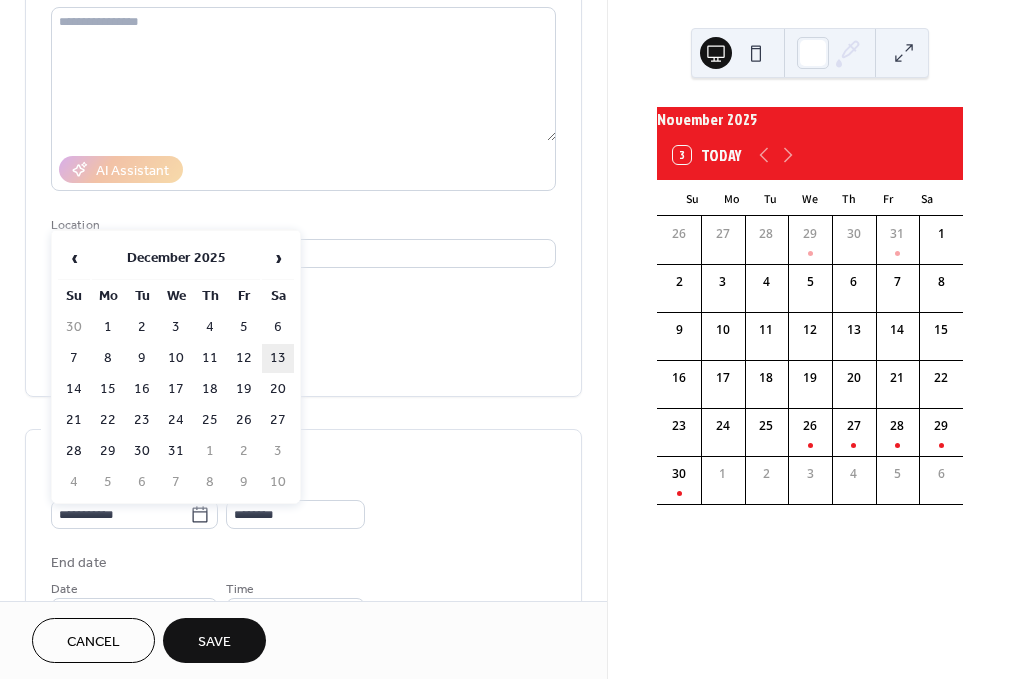 click on "13" at bounding box center (278, 358) 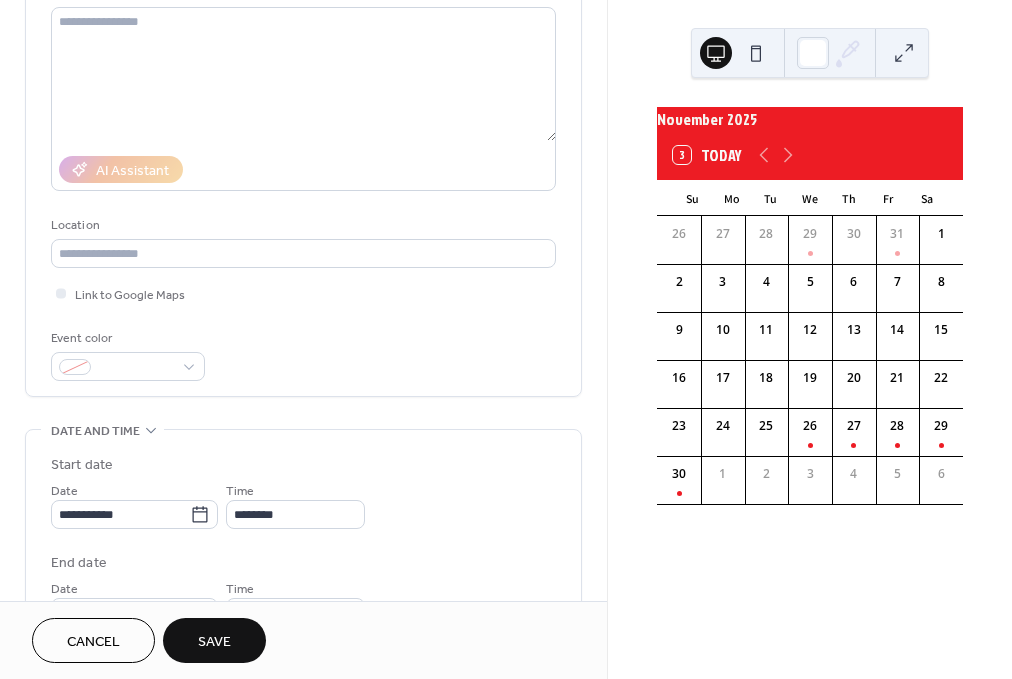 type on "**********" 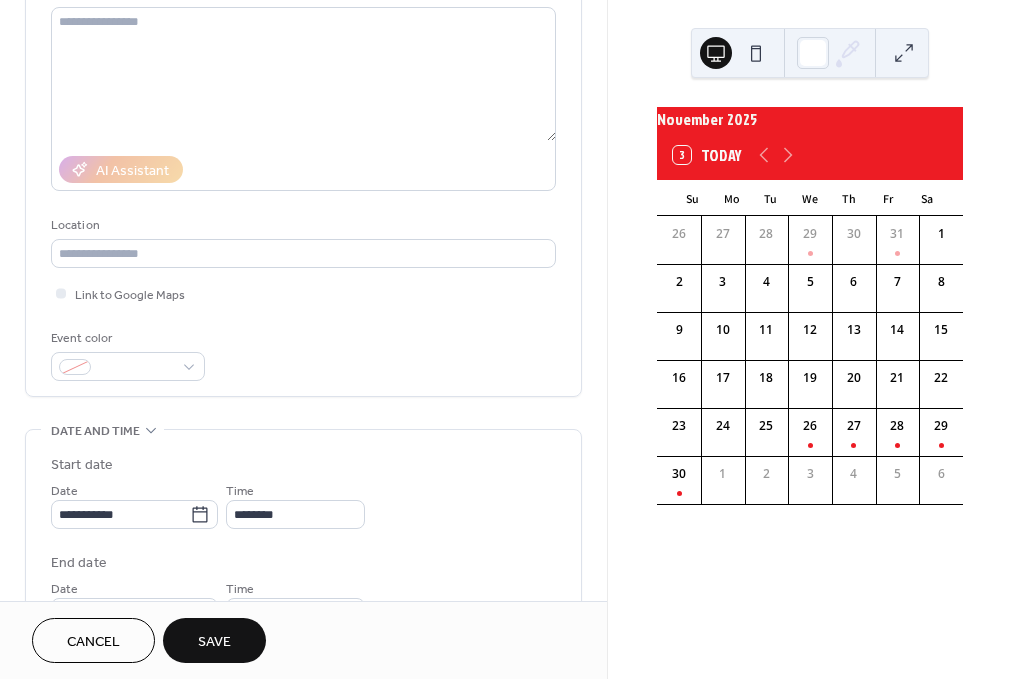 type on "**********" 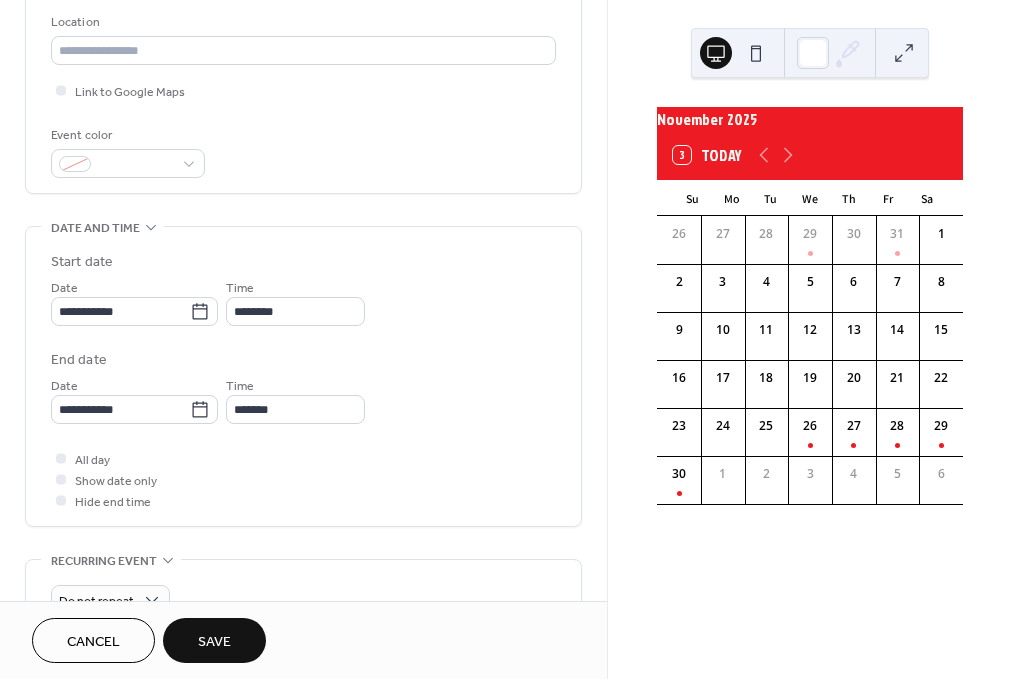 scroll, scrollTop: 431, scrollLeft: 0, axis: vertical 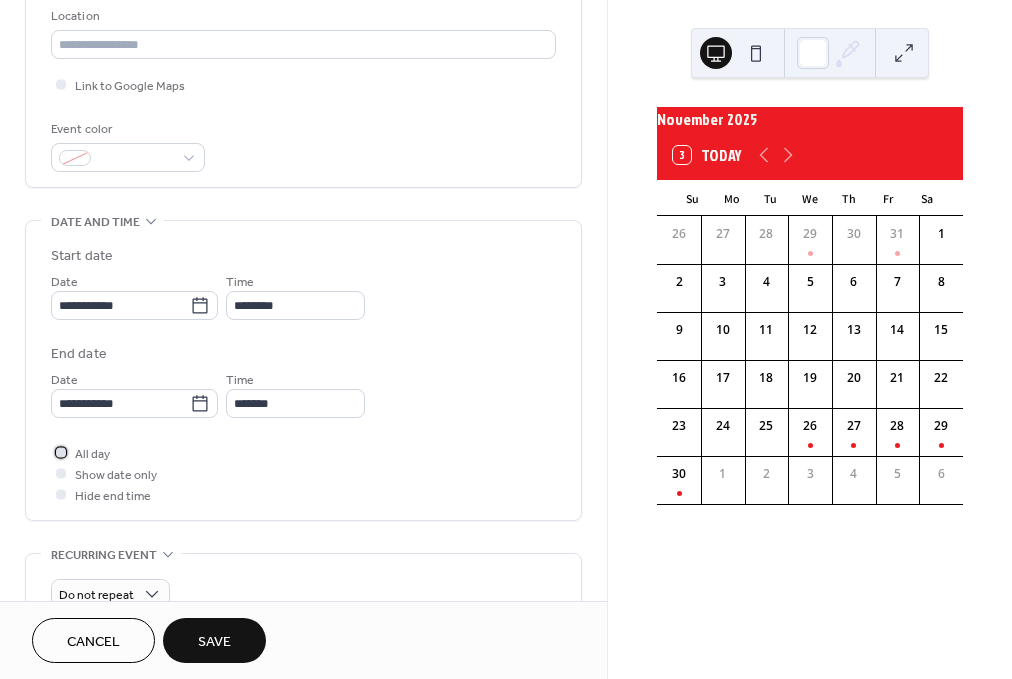 click at bounding box center [61, 452] 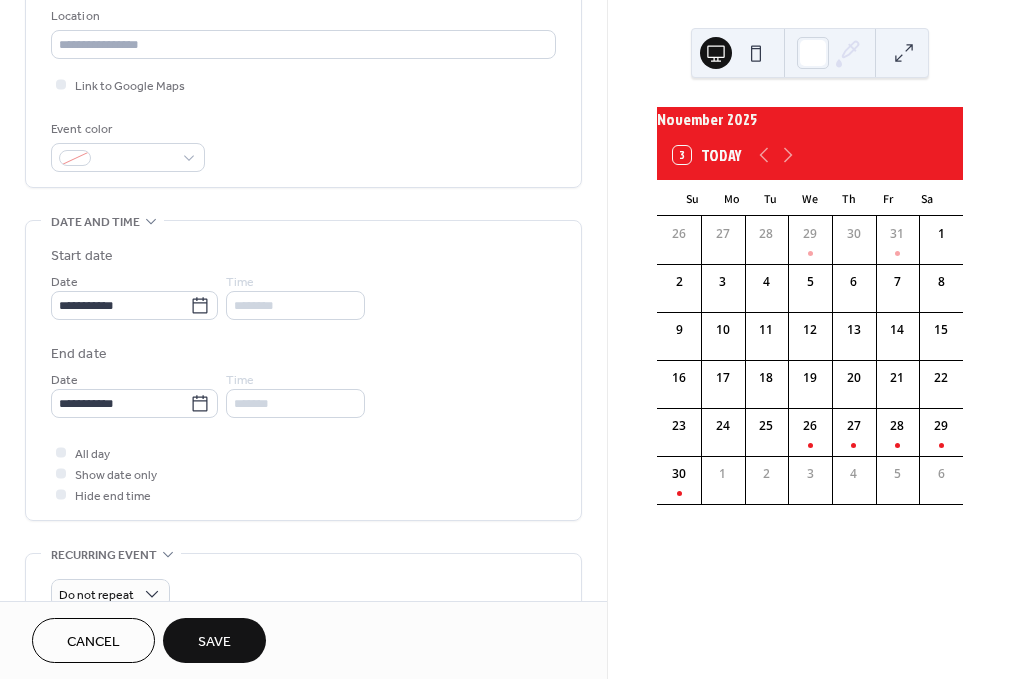 click on "Save" at bounding box center (214, 642) 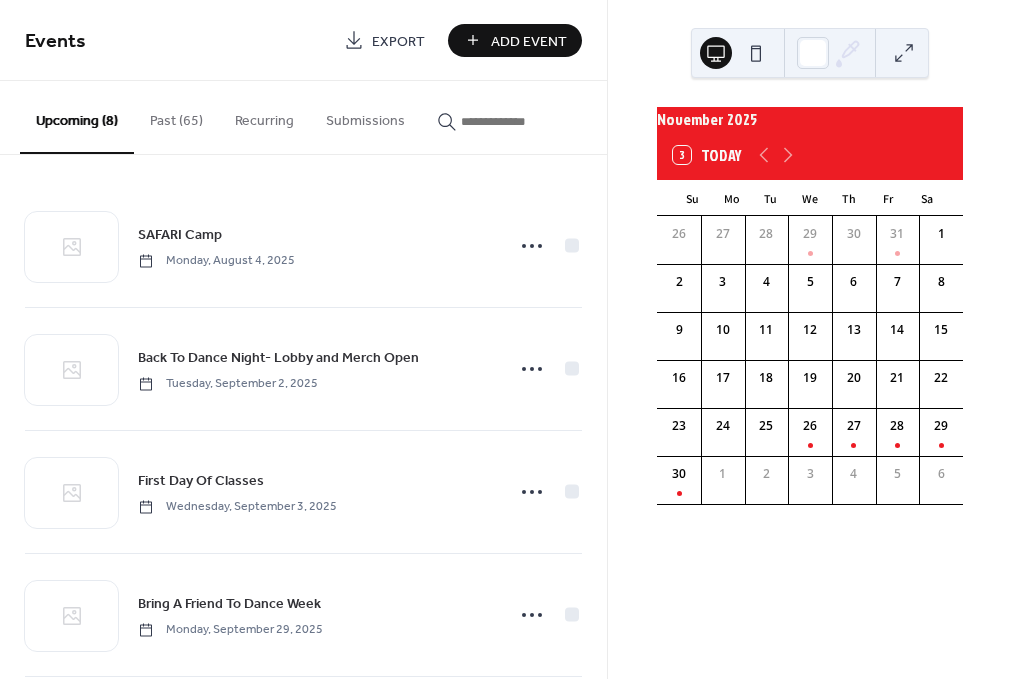 click on "Add Event" at bounding box center (529, 41) 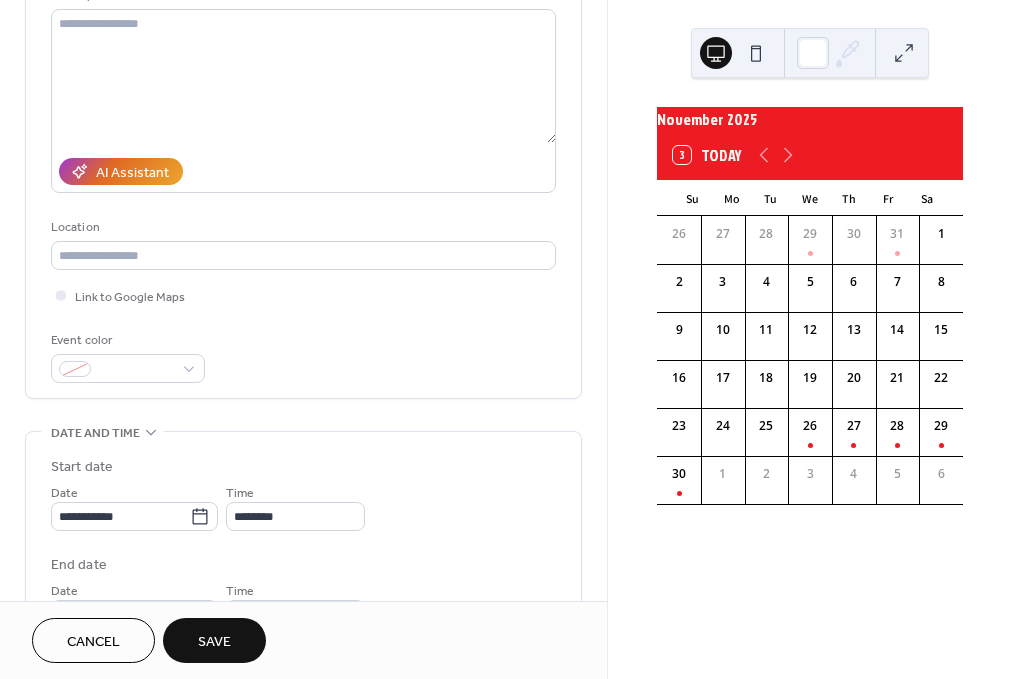 scroll, scrollTop: 219, scrollLeft: 0, axis: vertical 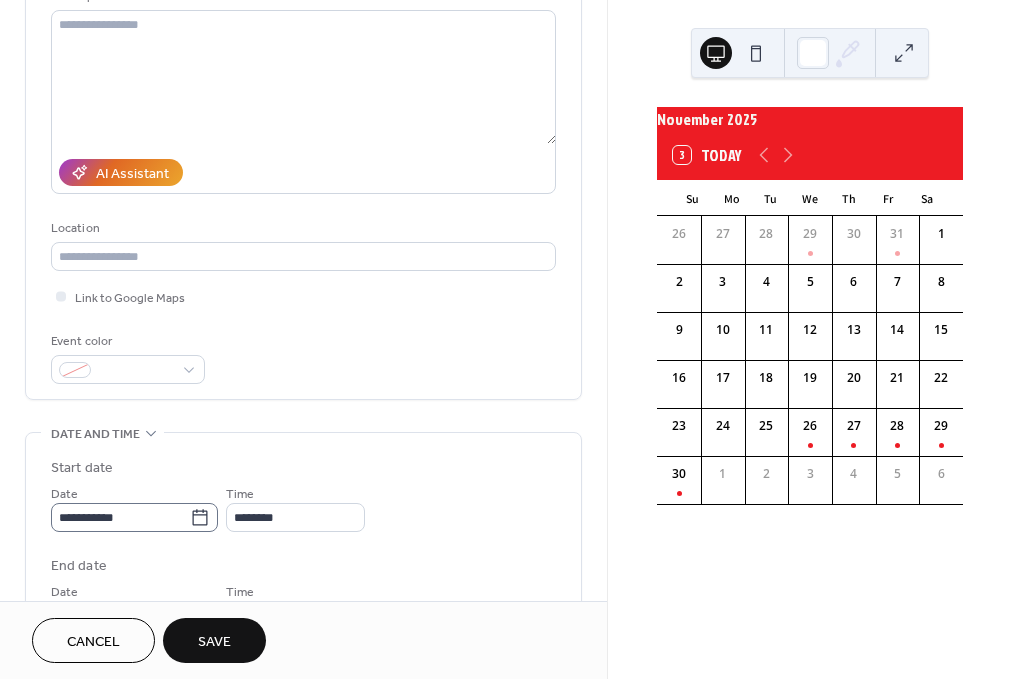 type on "**********" 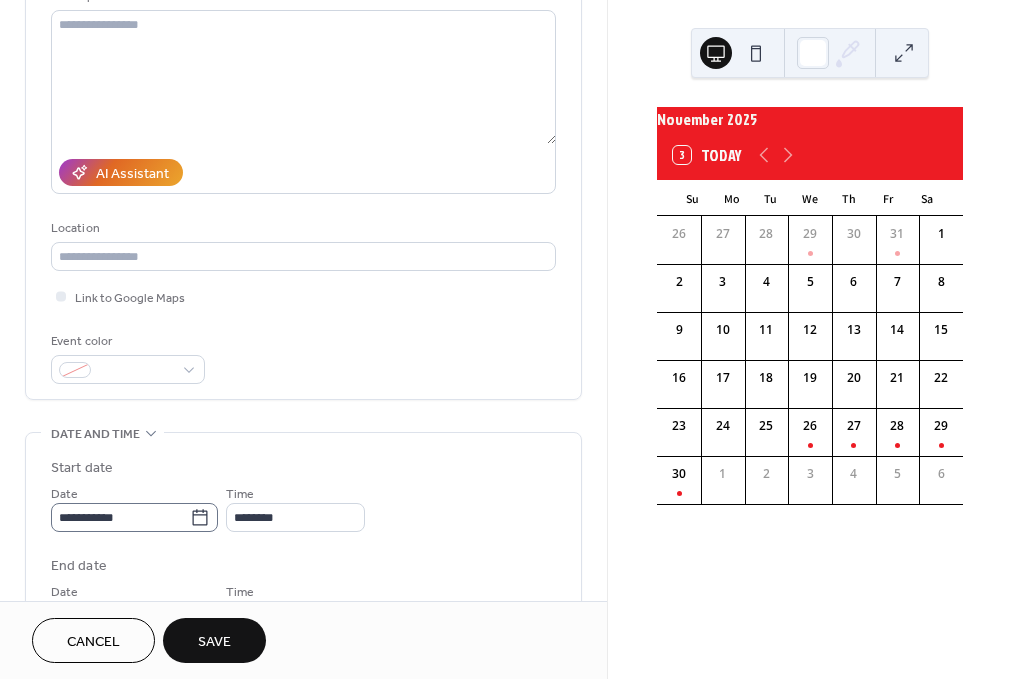 click 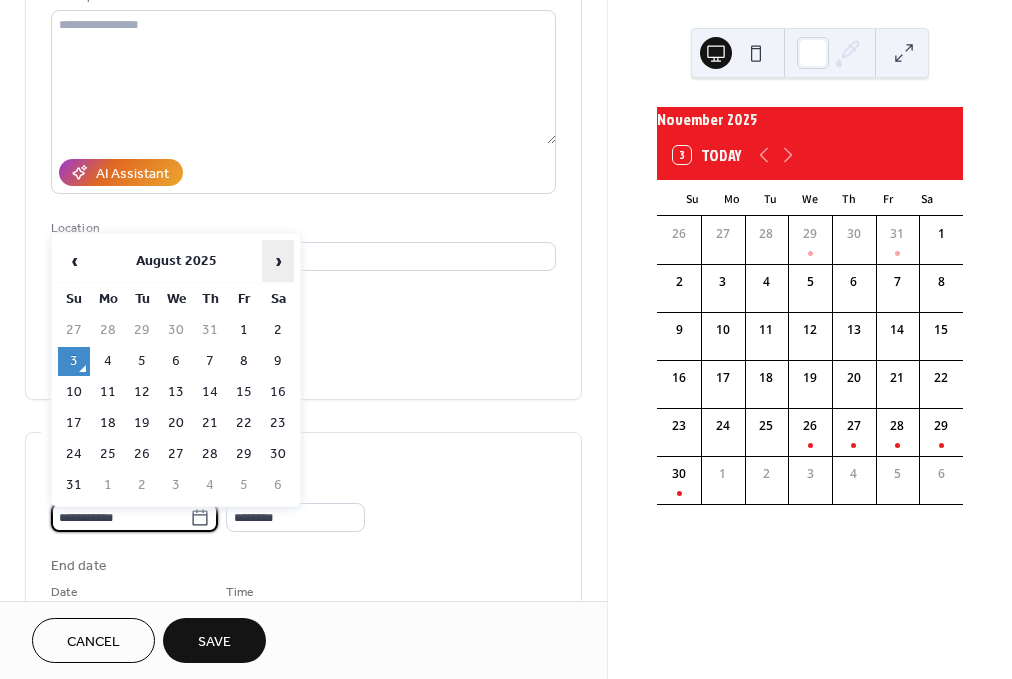 click on "›" at bounding box center (278, 261) 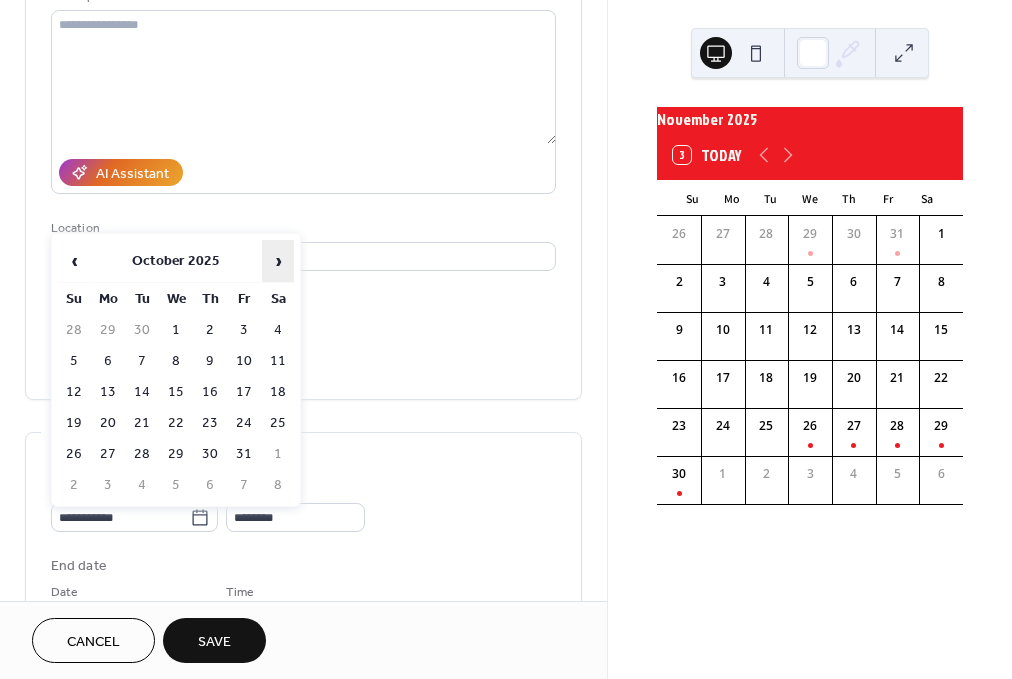 click on "›" at bounding box center [278, 261] 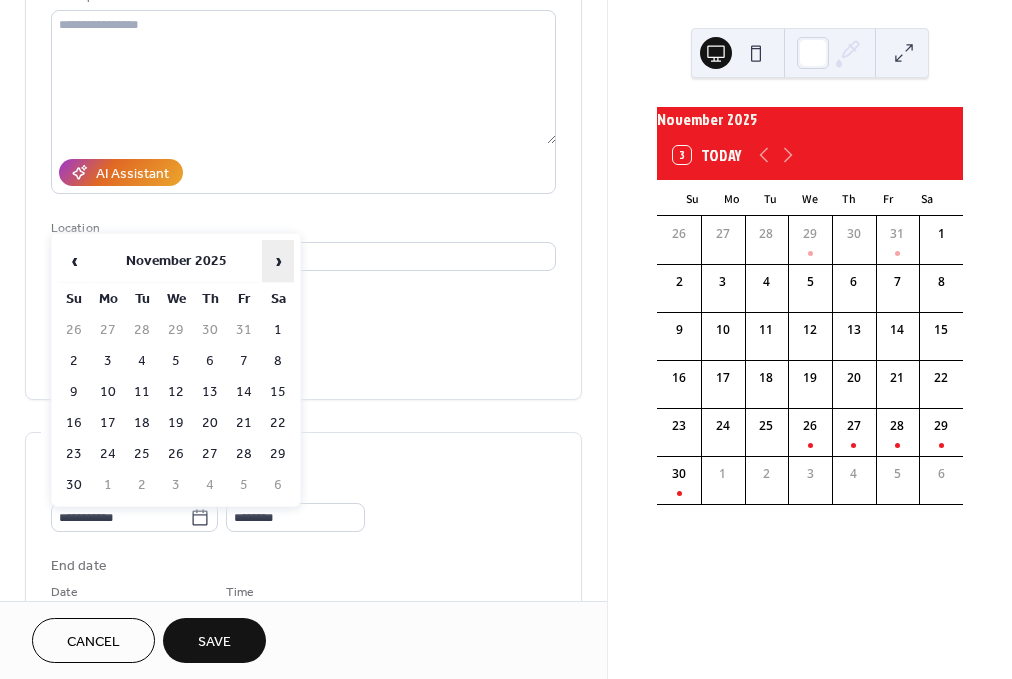click on "›" at bounding box center [278, 261] 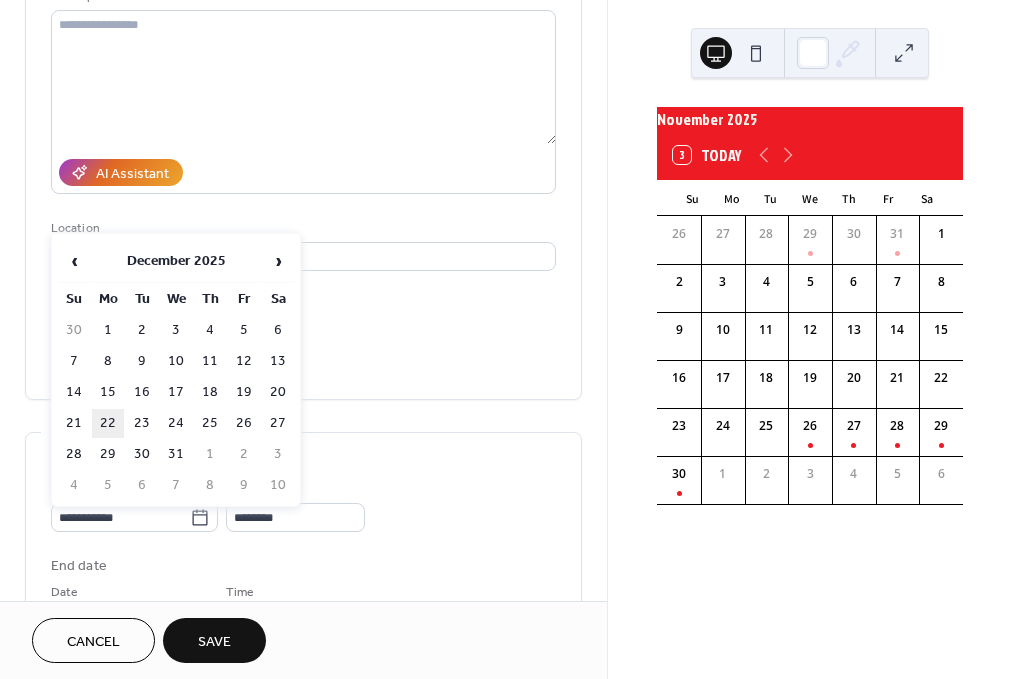 click on "22" at bounding box center (108, 423) 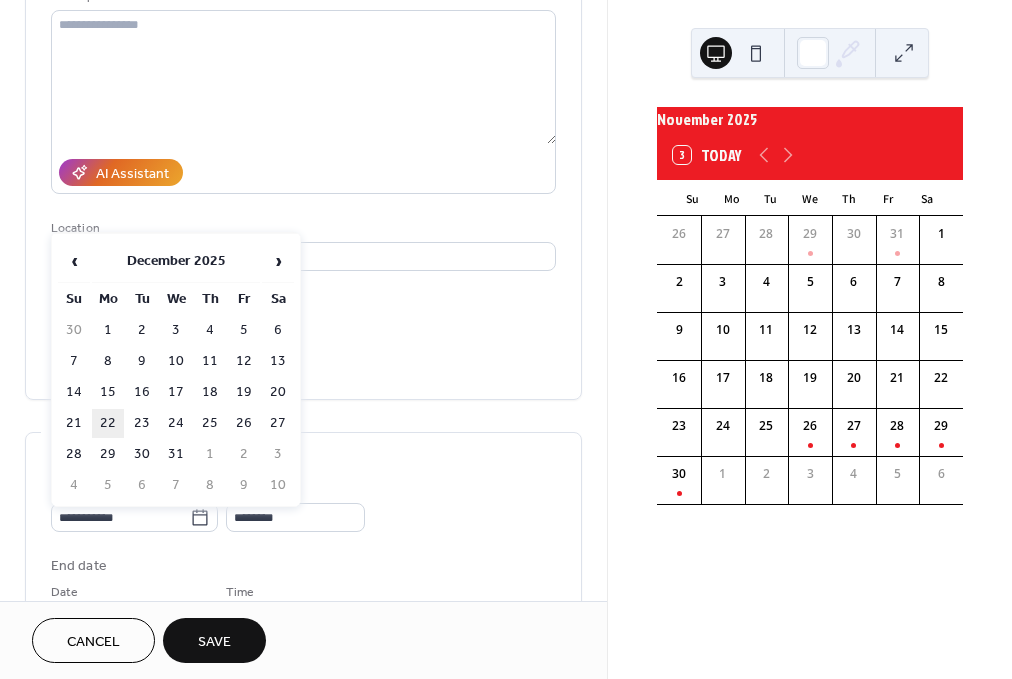 type on "**********" 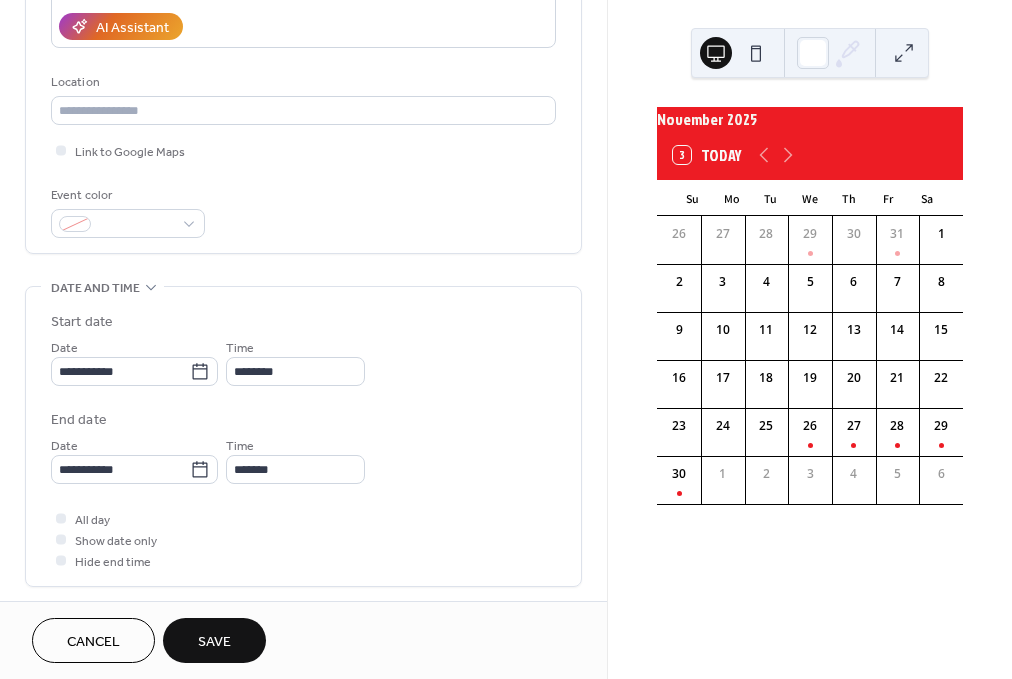 scroll, scrollTop: 366, scrollLeft: 0, axis: vertical 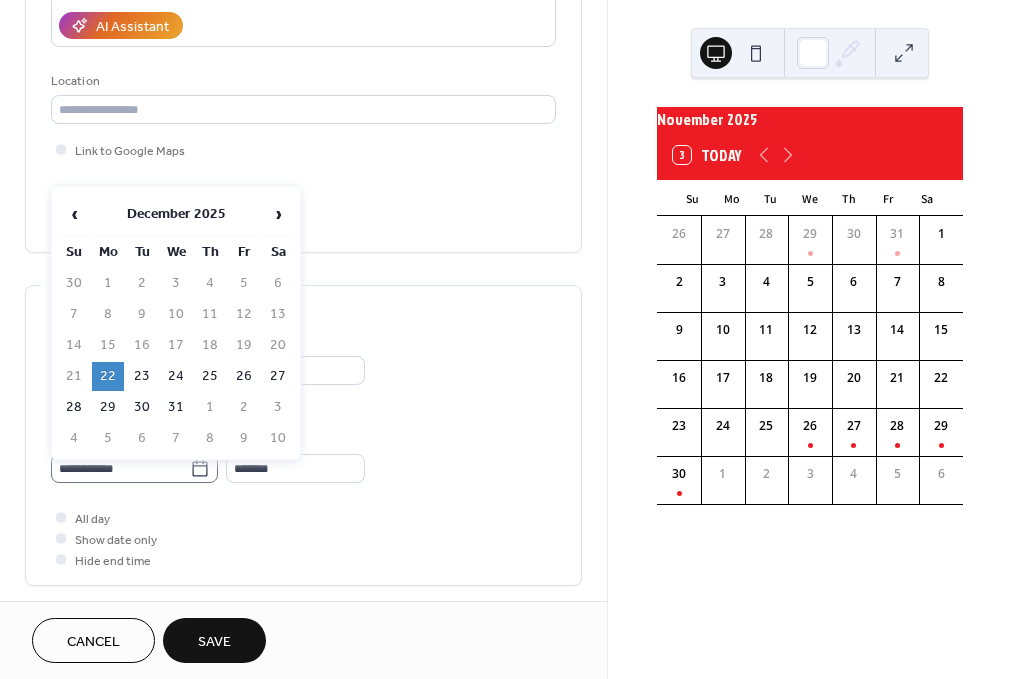 click 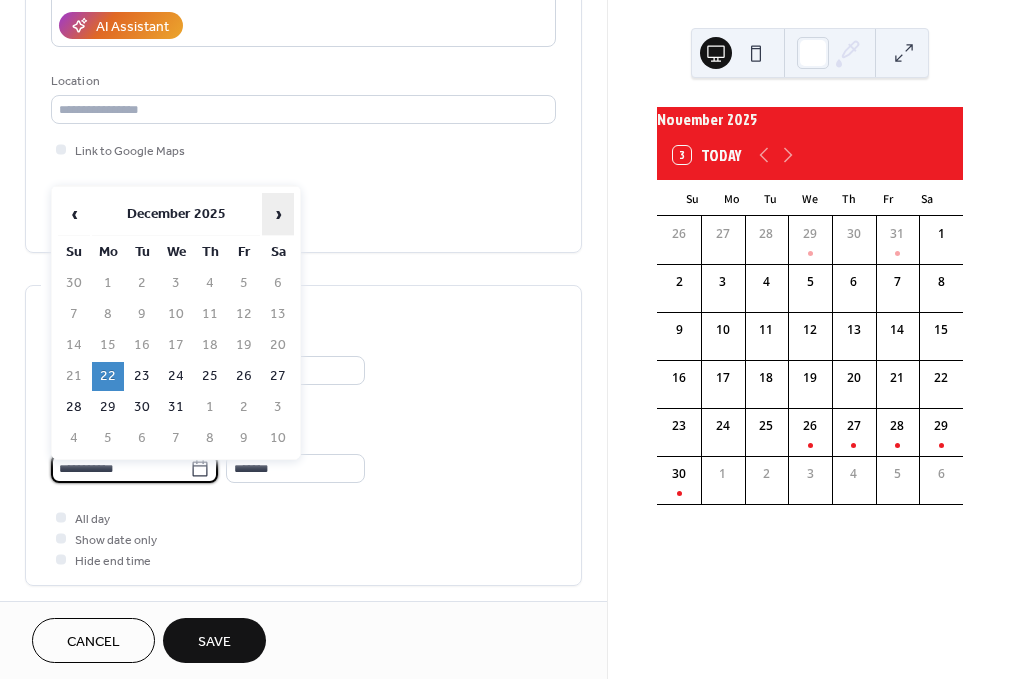 click on "›" at bounding box center (278, 214) 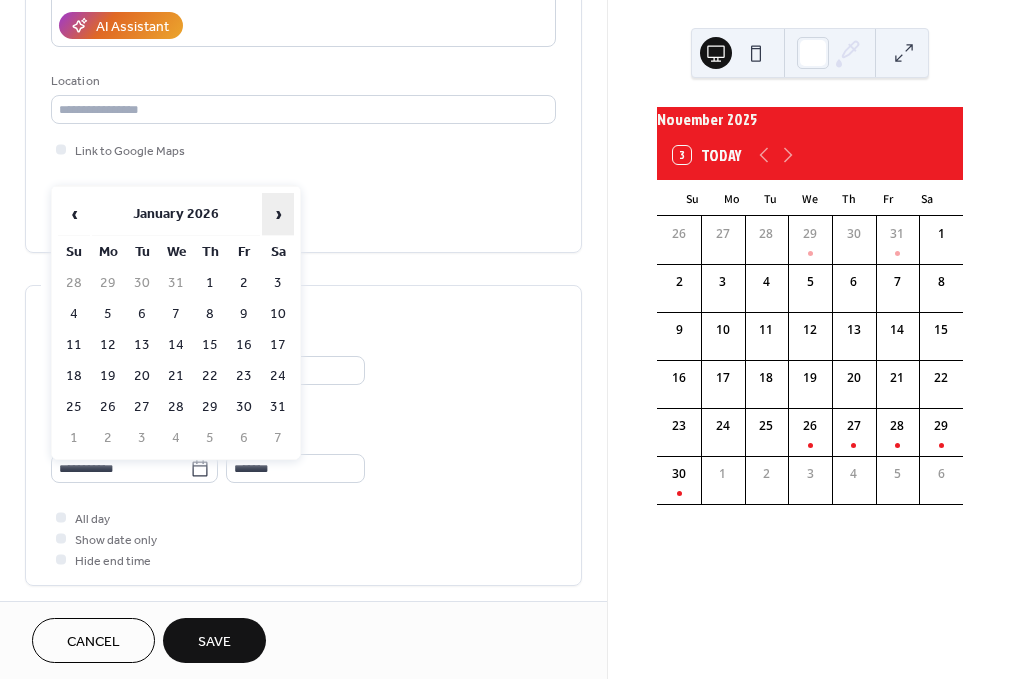 click on "›" at bounding box center [278, 214] 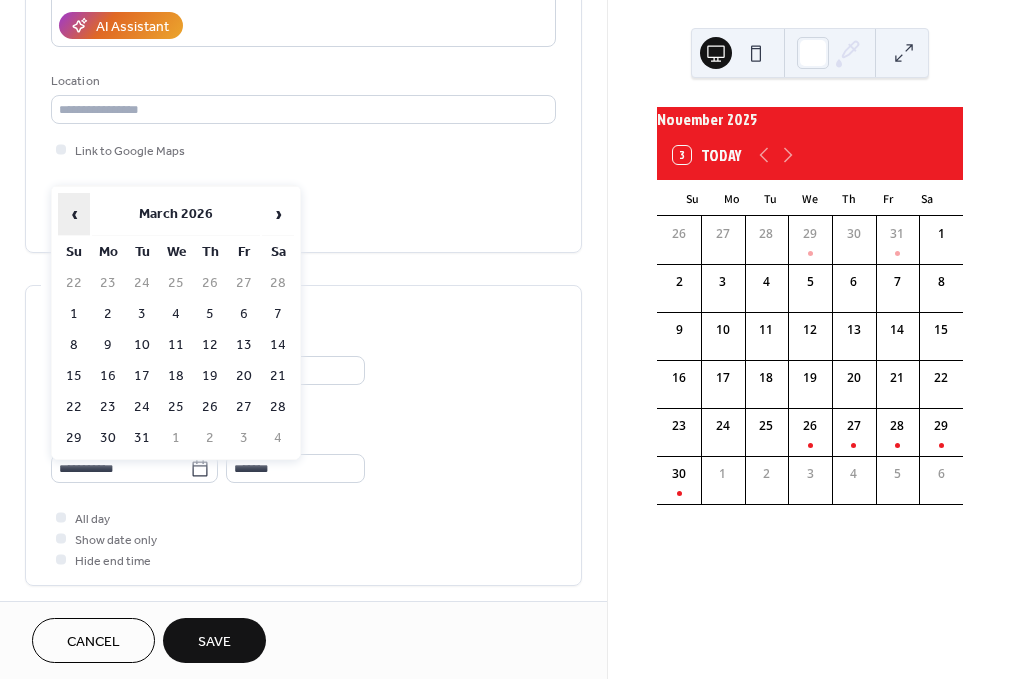 click on "‹" at bounding box center (74, 214) 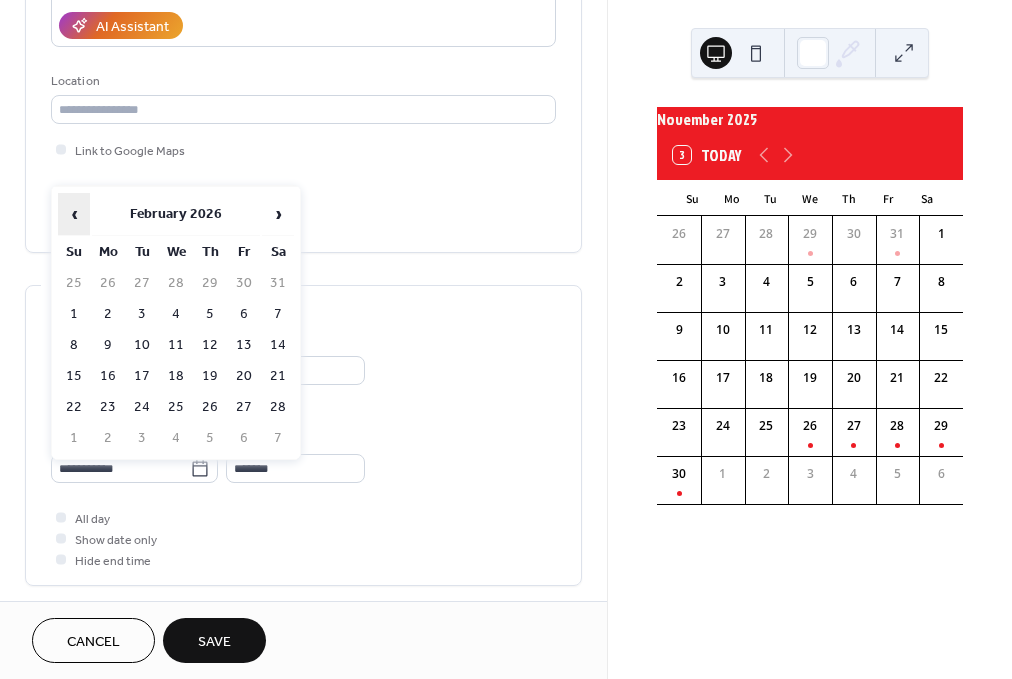 click on "‹" at bounding box center (74, 214) 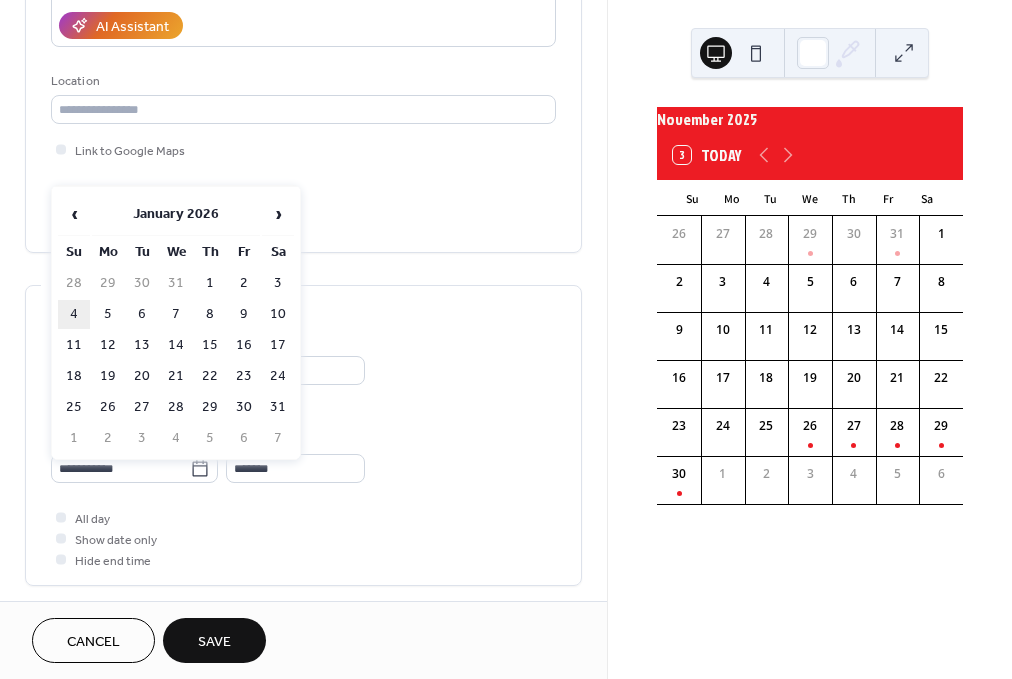 click on "4" at bounding box center [74, 314] 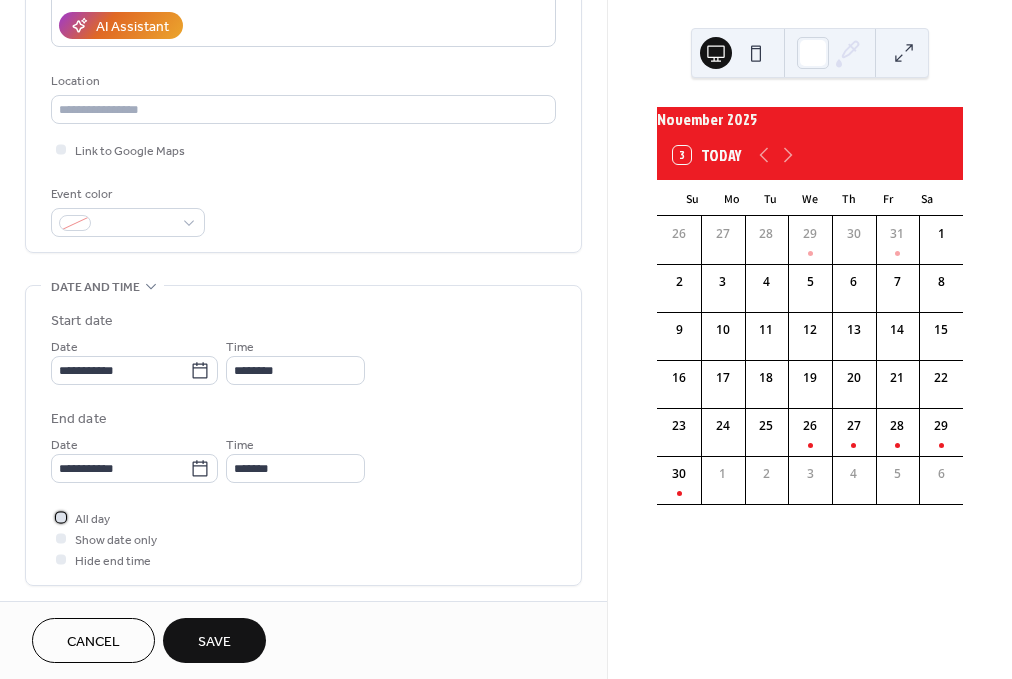 click at bounding box center [61, 517] 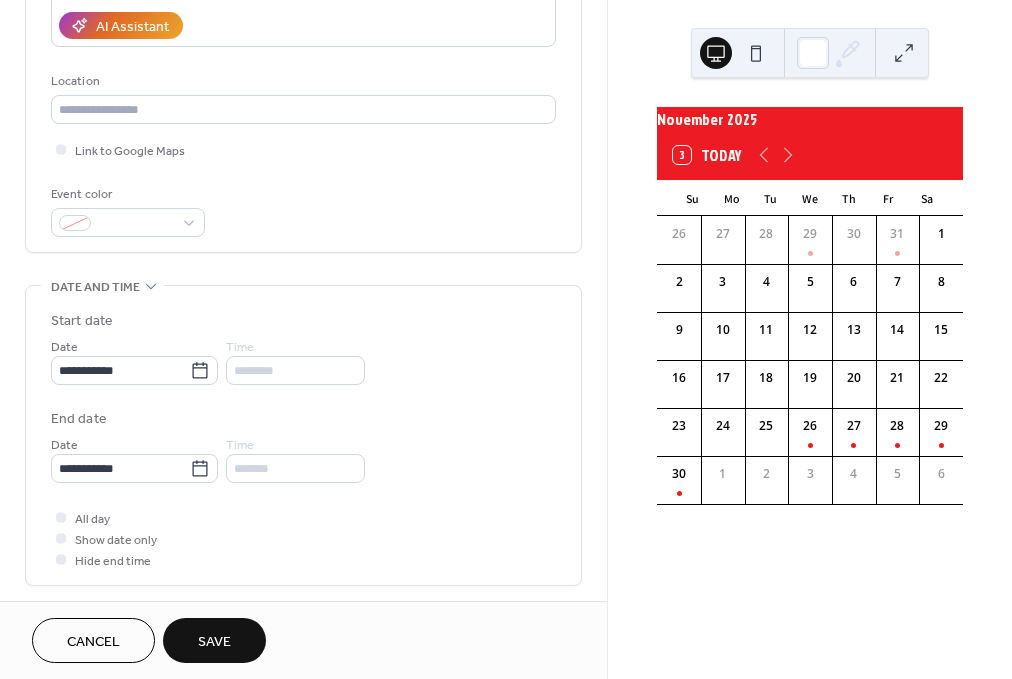 click on "Save" at bounding box center (214, 640) 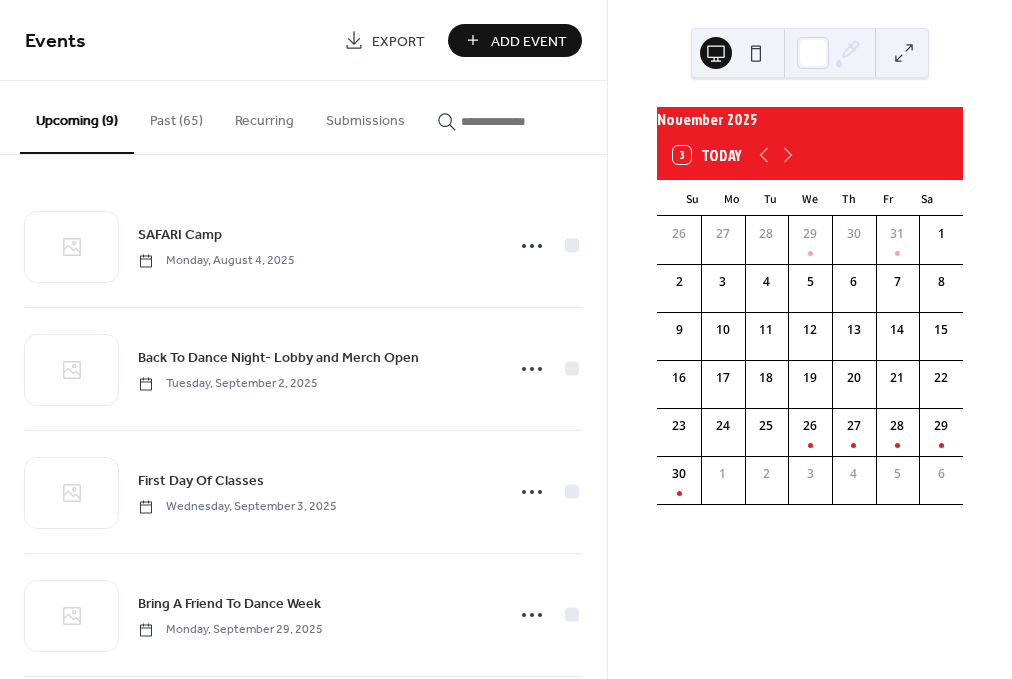 click on "Add Event" at bounding box center (529, 41) 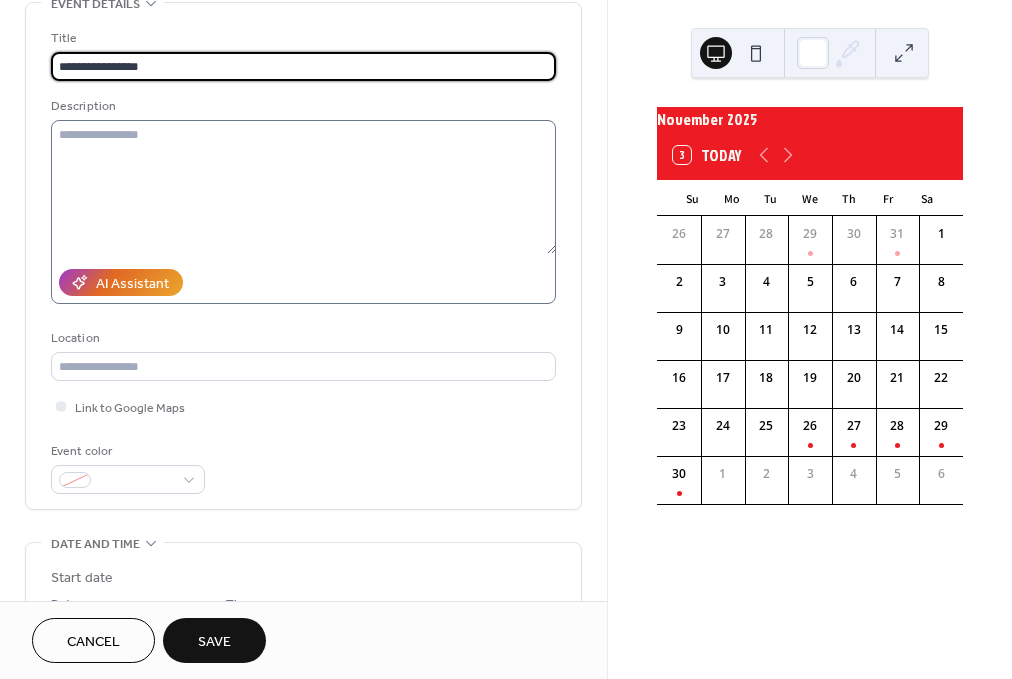 scroll, scrollTop: 218, scrollLeft: 0, axis: vertical 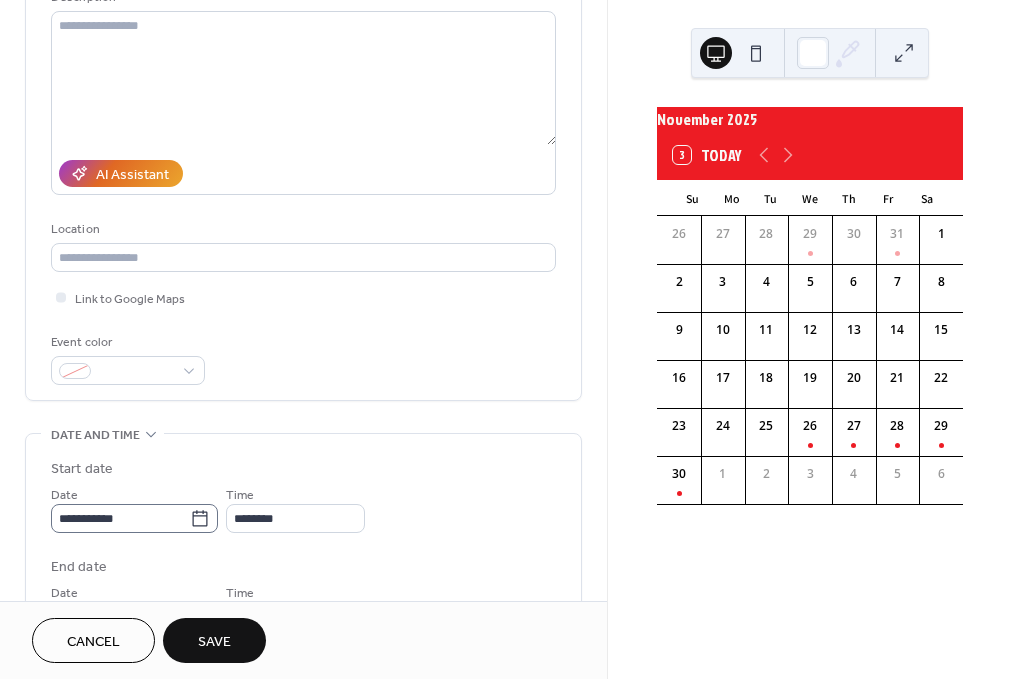 type on "**********" 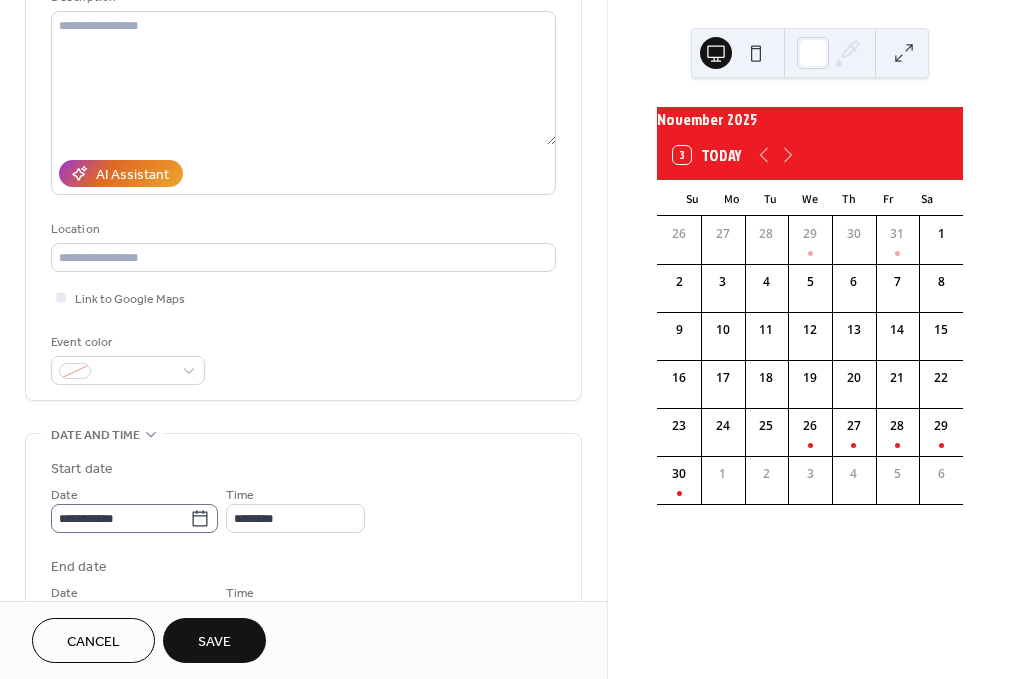 click 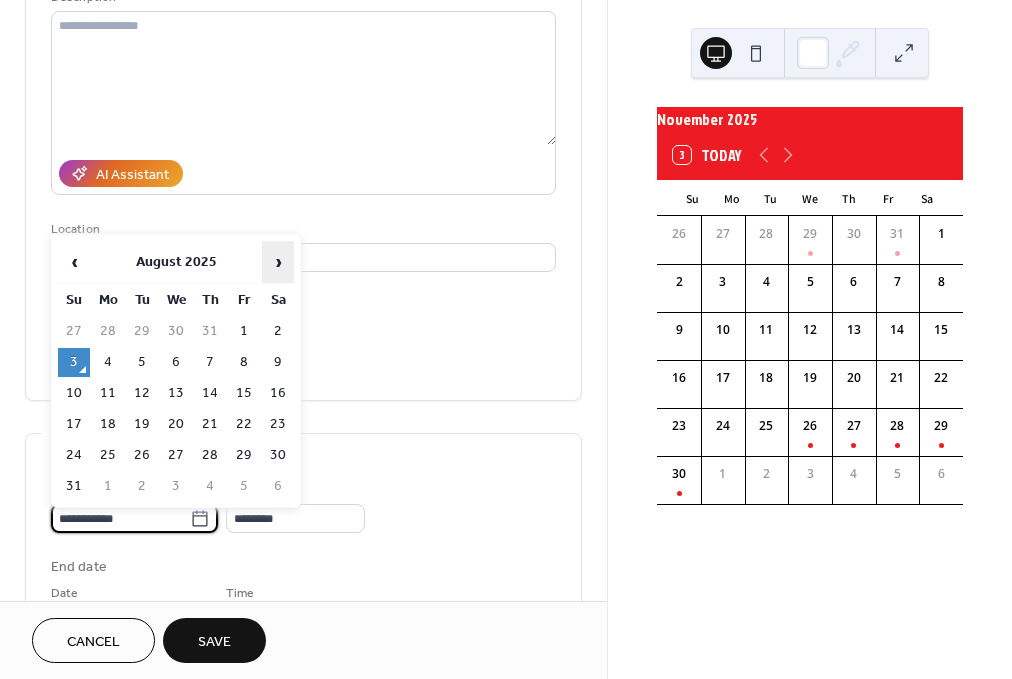 click on "›" at bounding box center [278, 262] 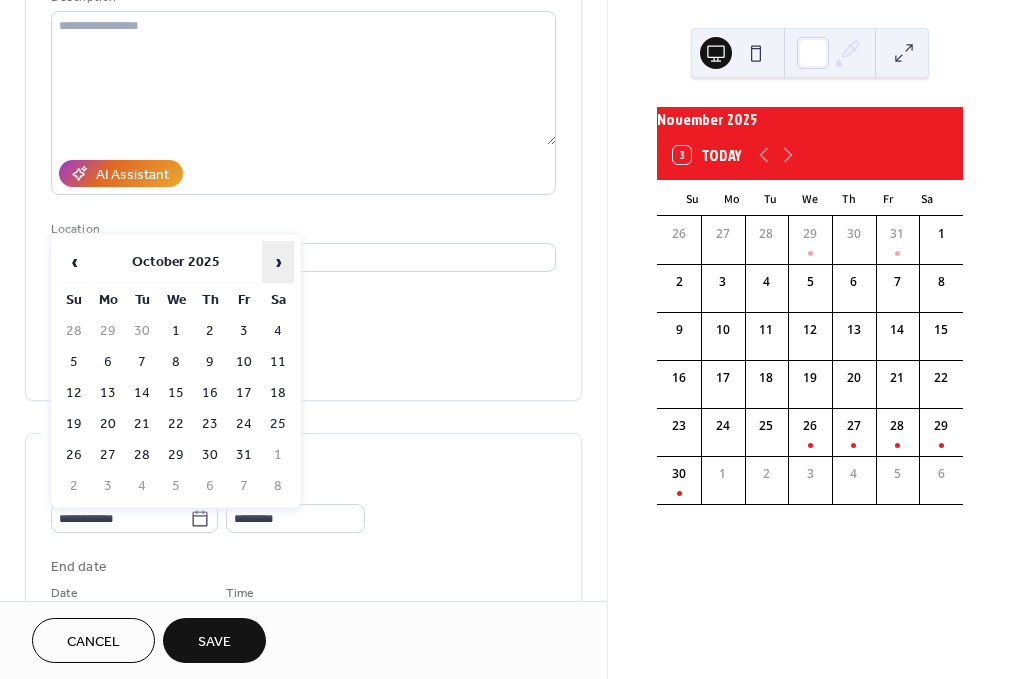click on "›" at bounding box center (278, 262) 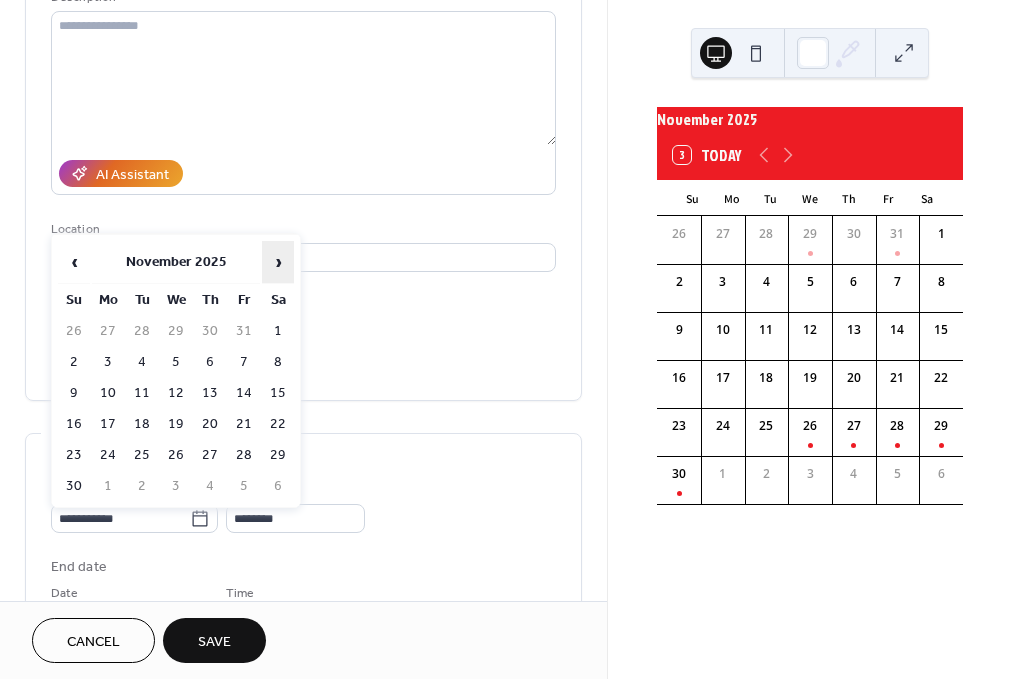 click on "›" at bounding box center [278, 262] 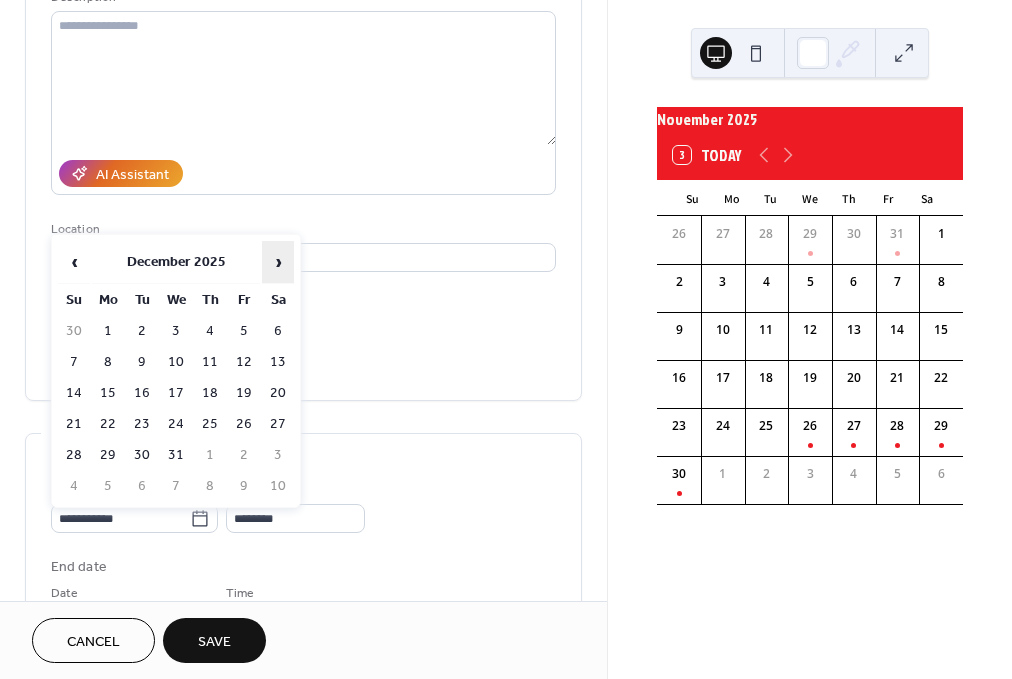 click on "›" at bounding box center (278, 262) 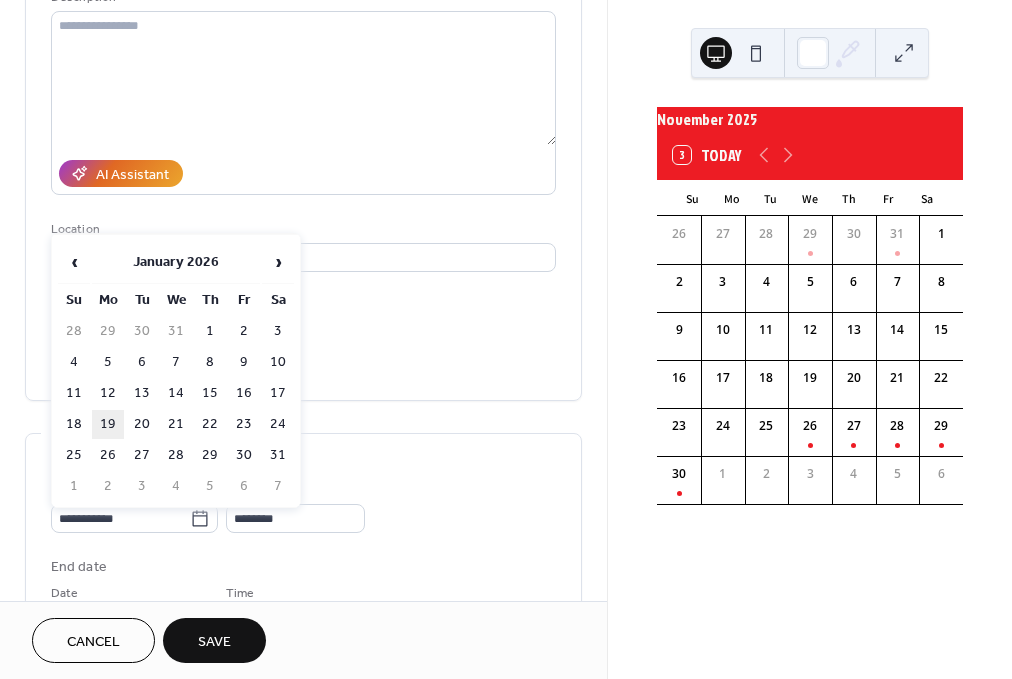 click on "19" at bounding box center [108, 424] 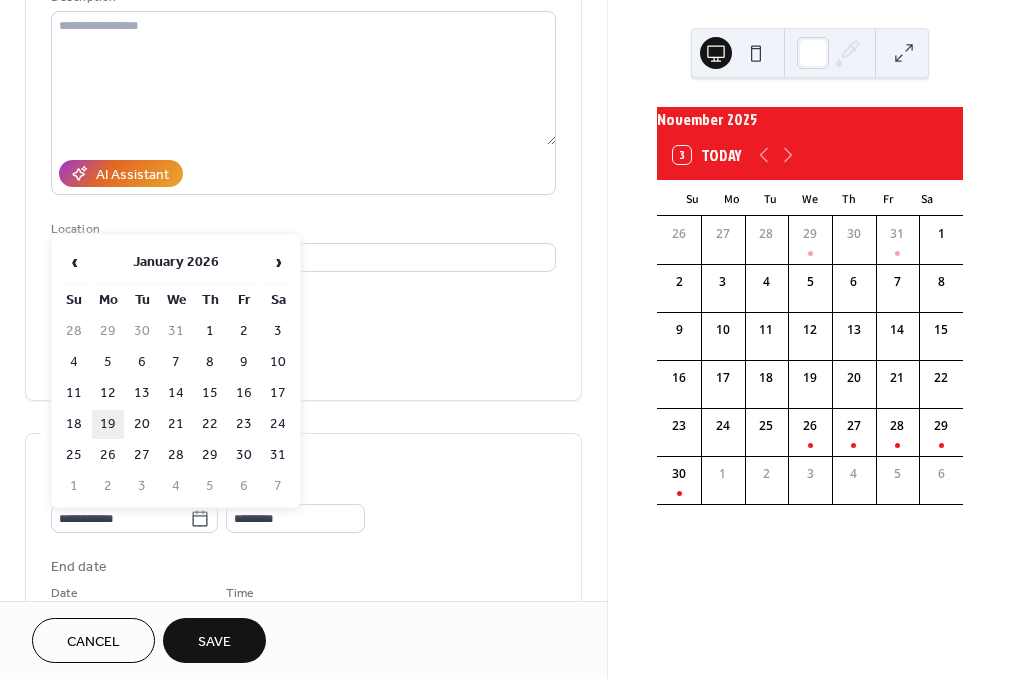 type on "**********" 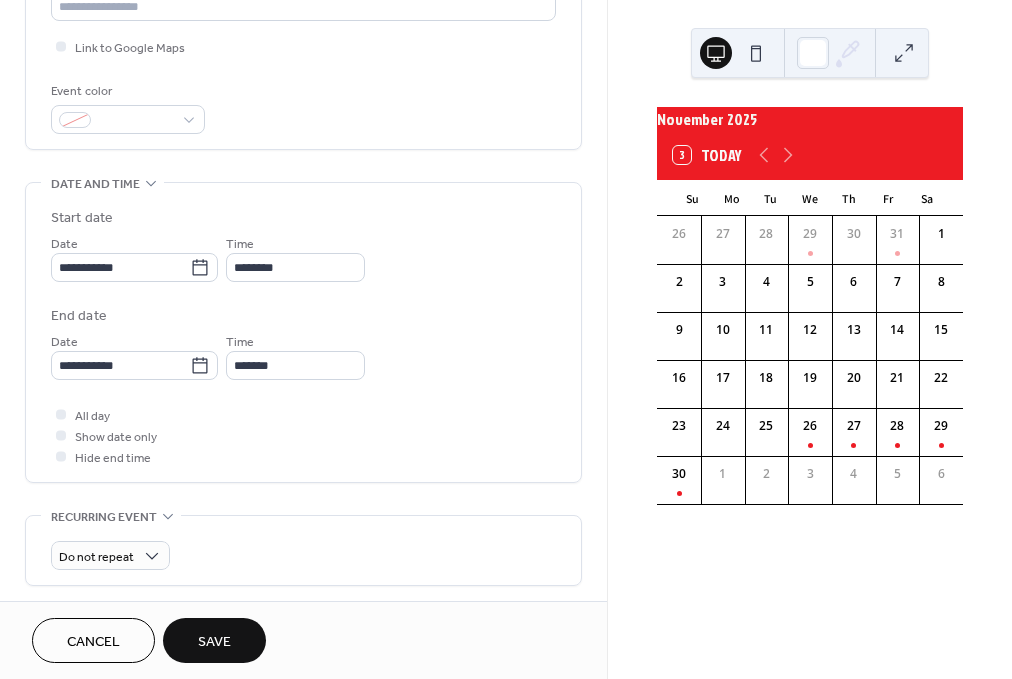 scroll, scrollTop: 471, scrollLeft: 0, axis: vertical 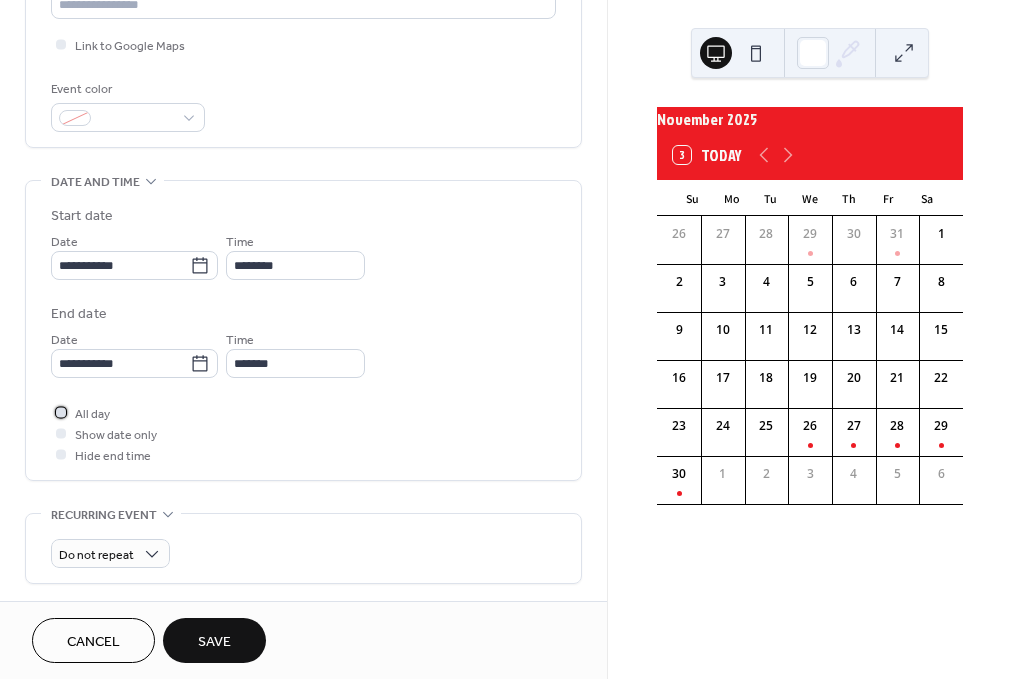 click at bounding box center (61, 412) 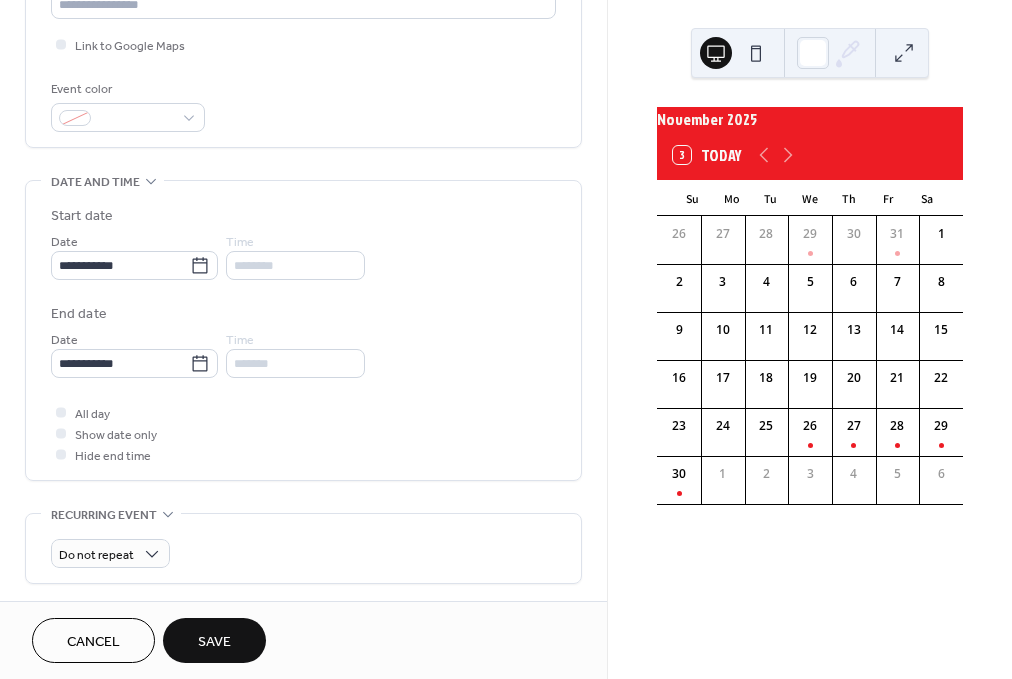 click on "Save" at bounding box center (214, 640) 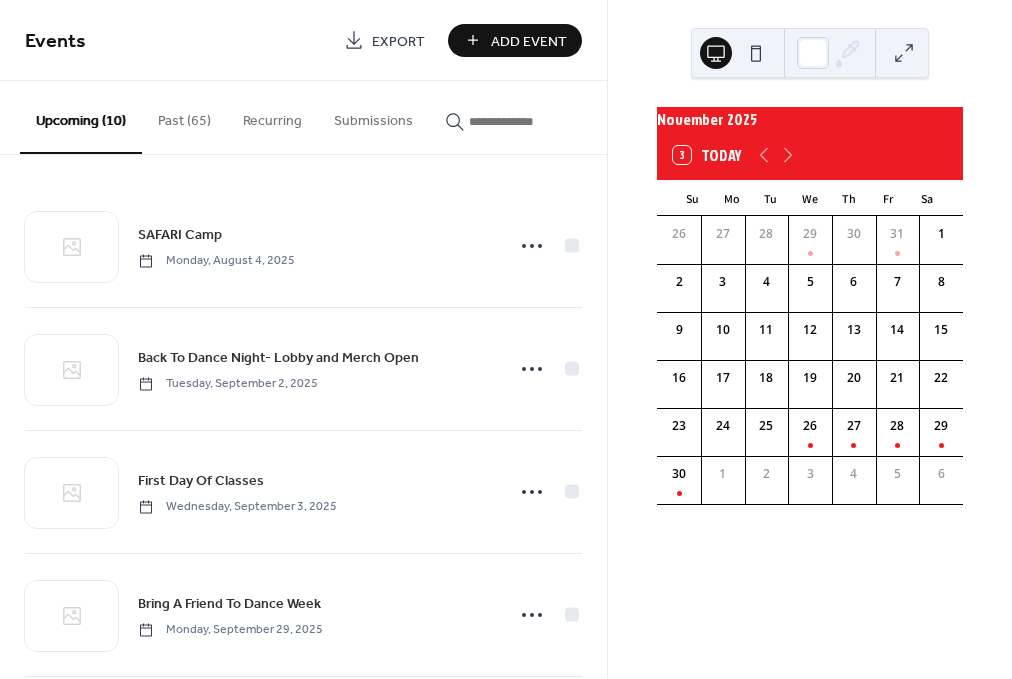click on "Add Event" at bounding box center [515, 40] 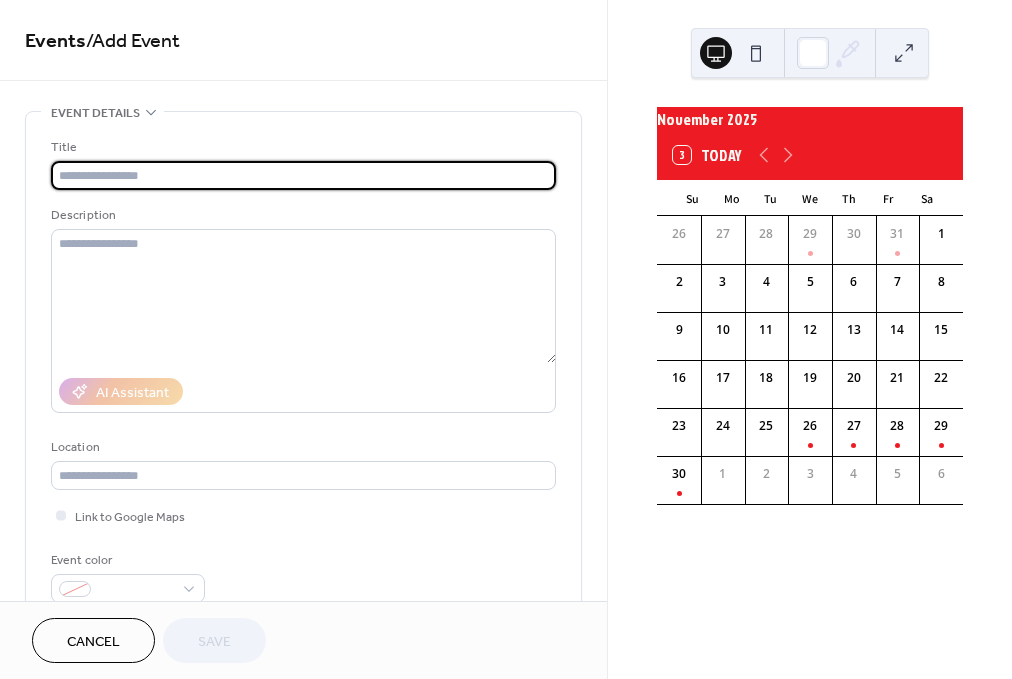 click at bounding box center [303, 175] 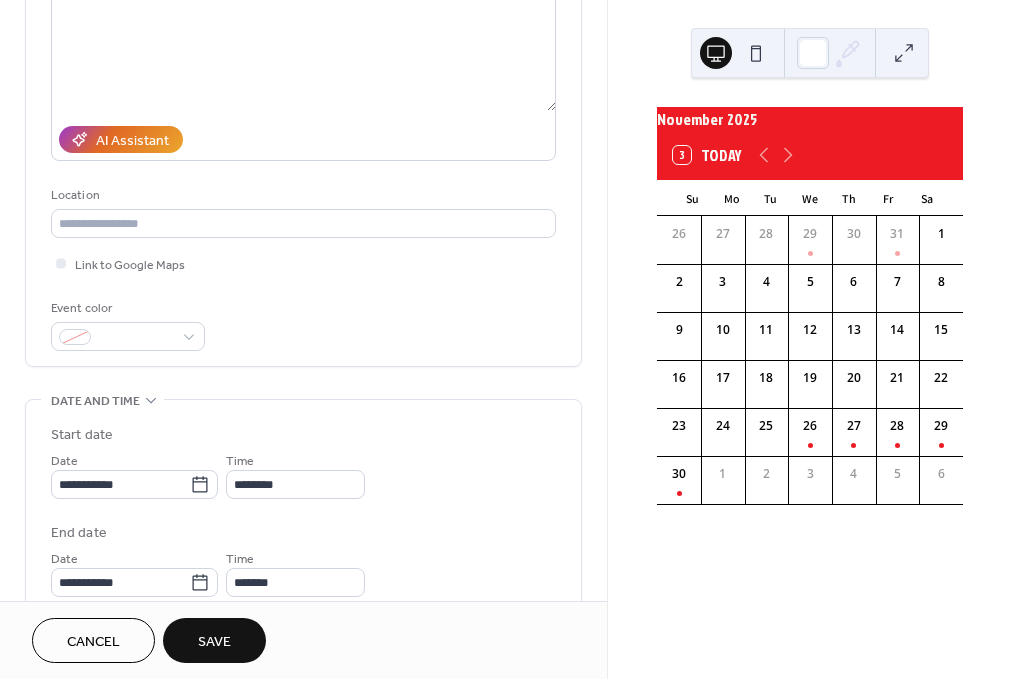 scroll, scrollTop: 258, scrollLeft: 0, axis: vertical 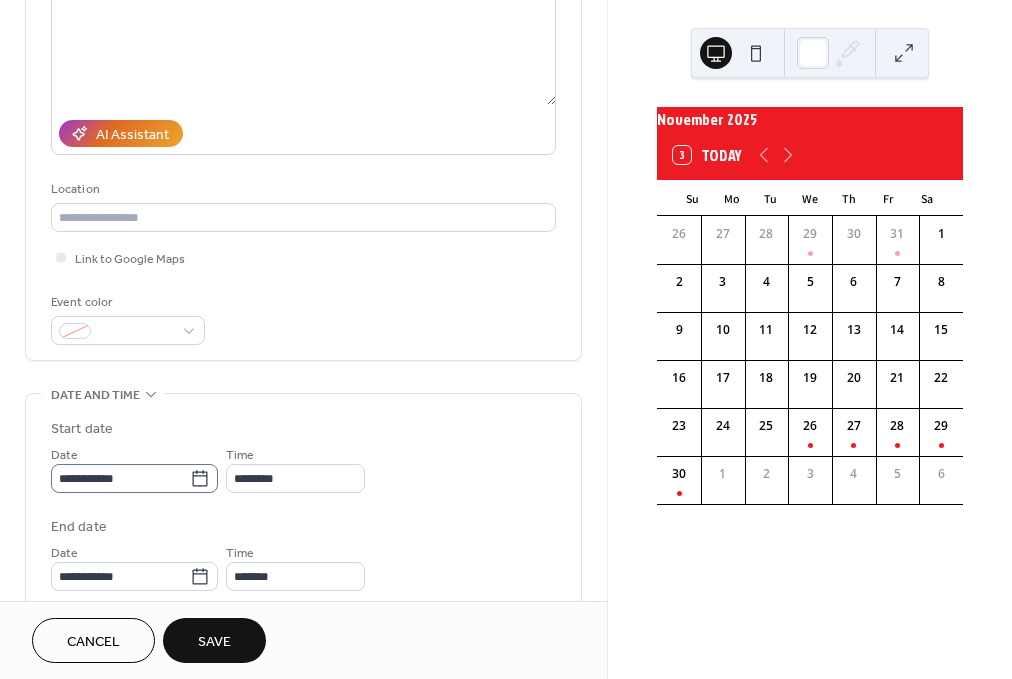 type on "**********" 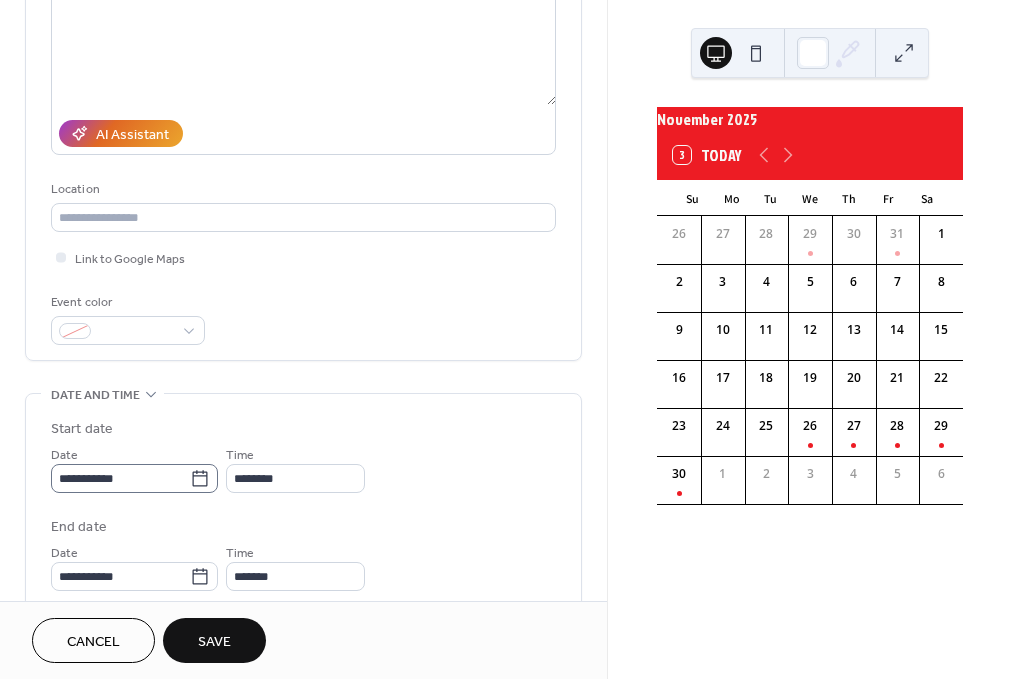 click 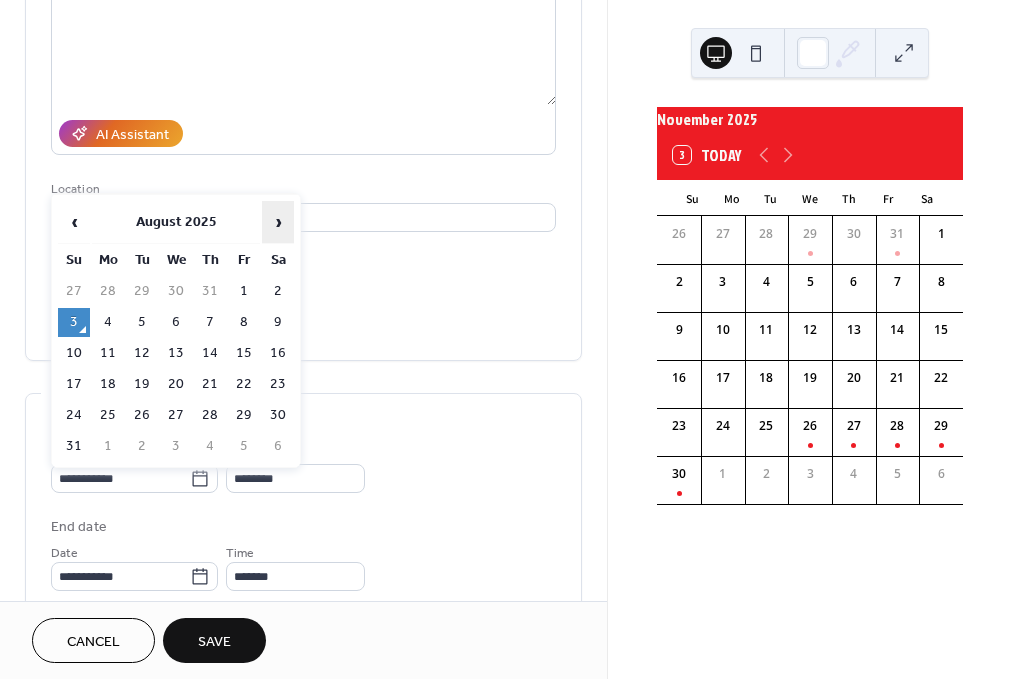 click on "›" at bounding box center [278, 222] 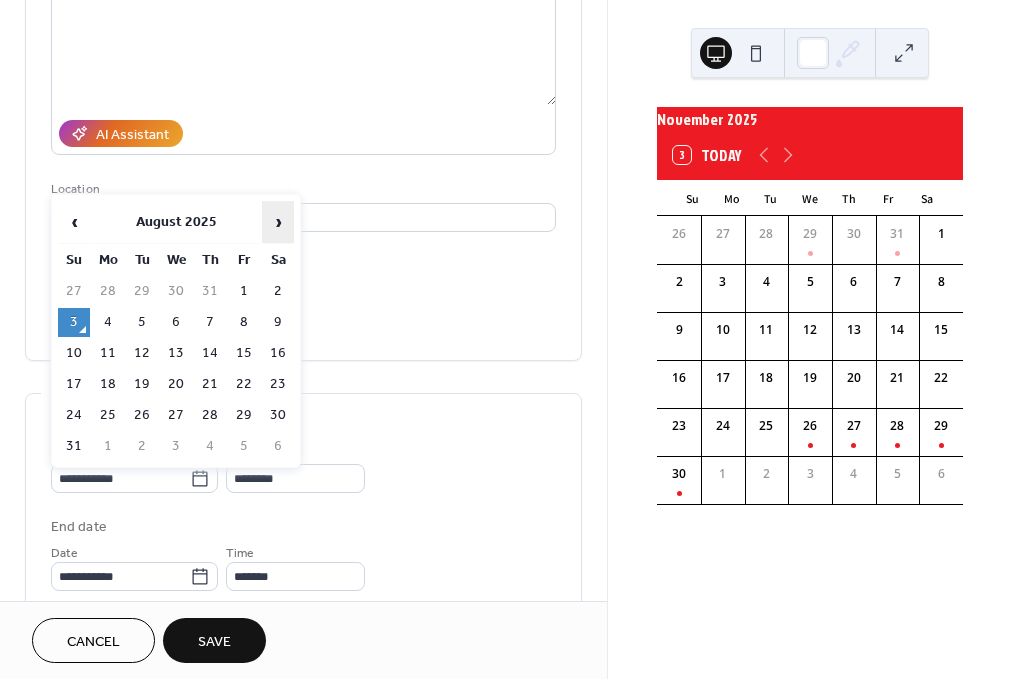click on "›" at bounding box center (278, 222) 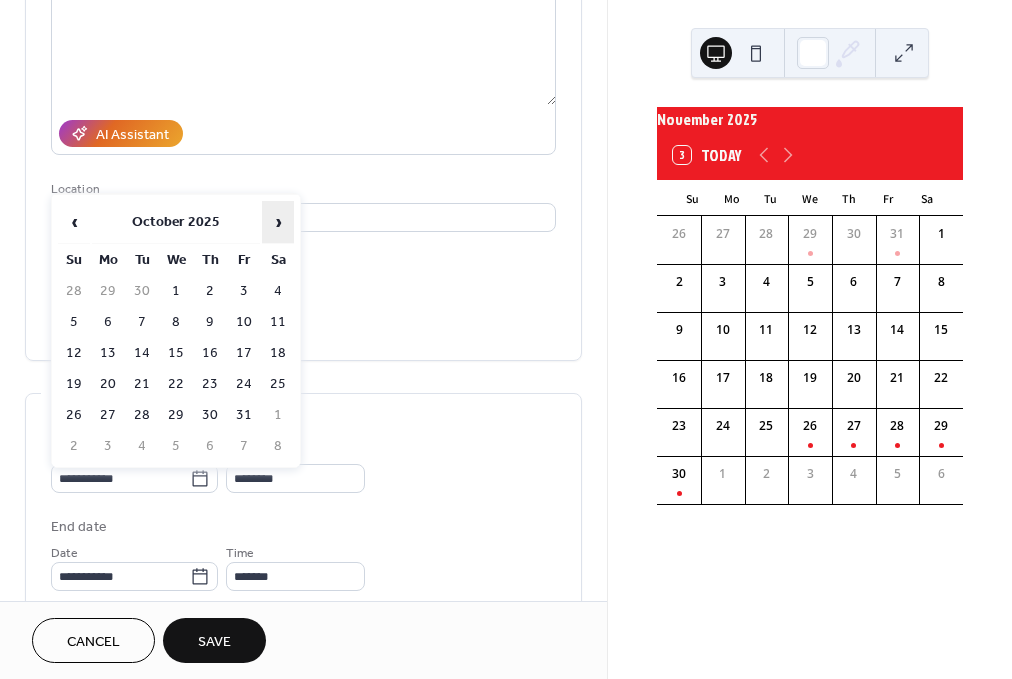 click on "›" at bounding box center [278, 222] 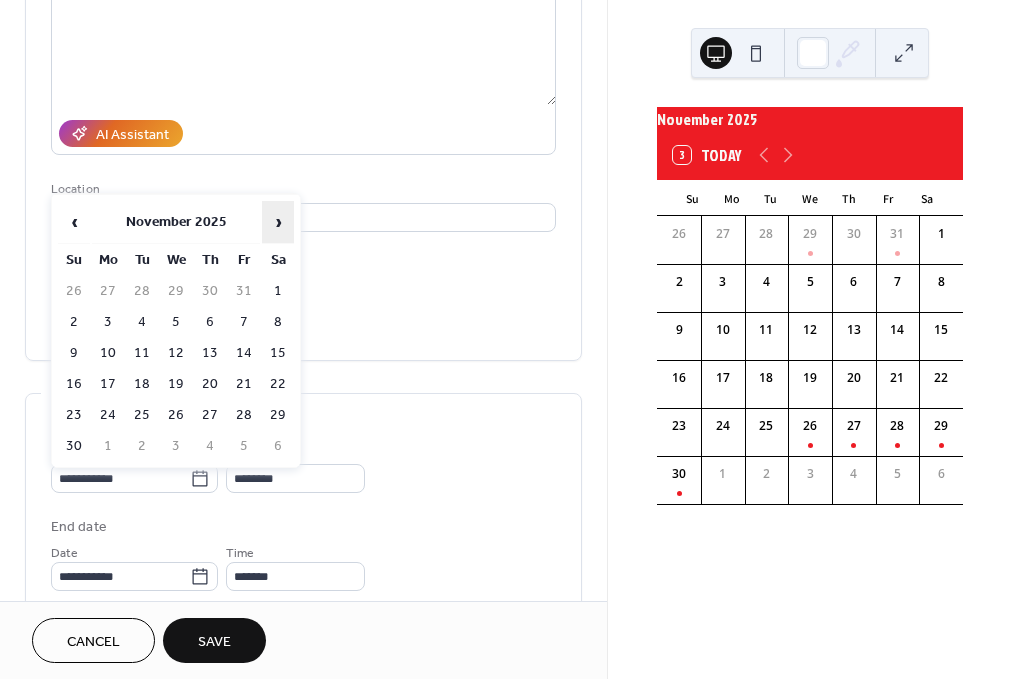 click on "›" at bounding box center (278, 222) 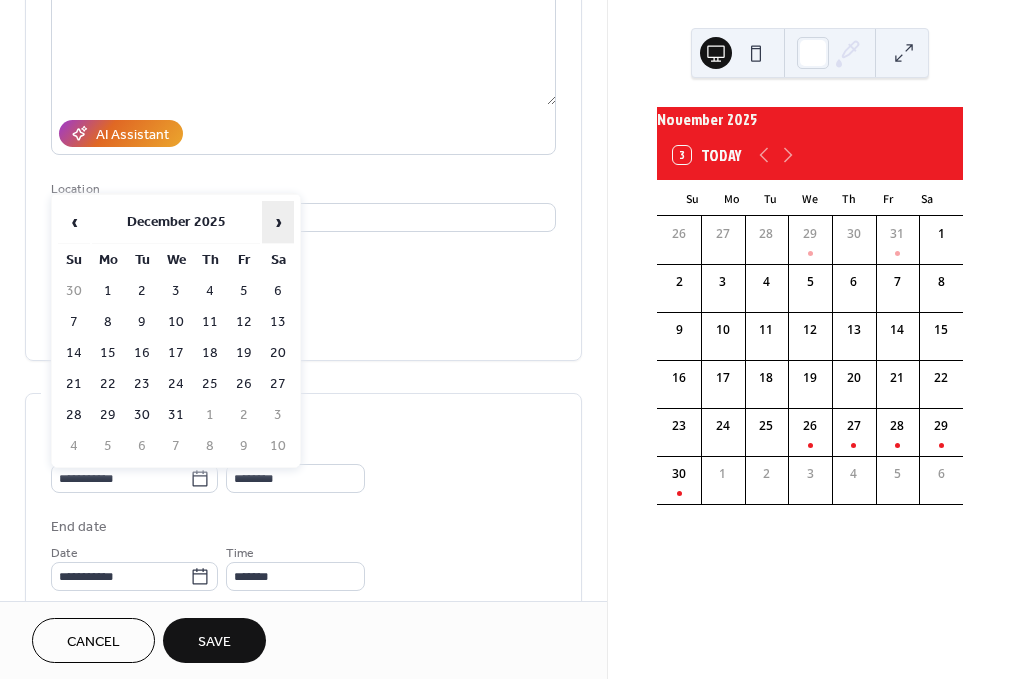 click on "›" at bounding box center [278, 222] 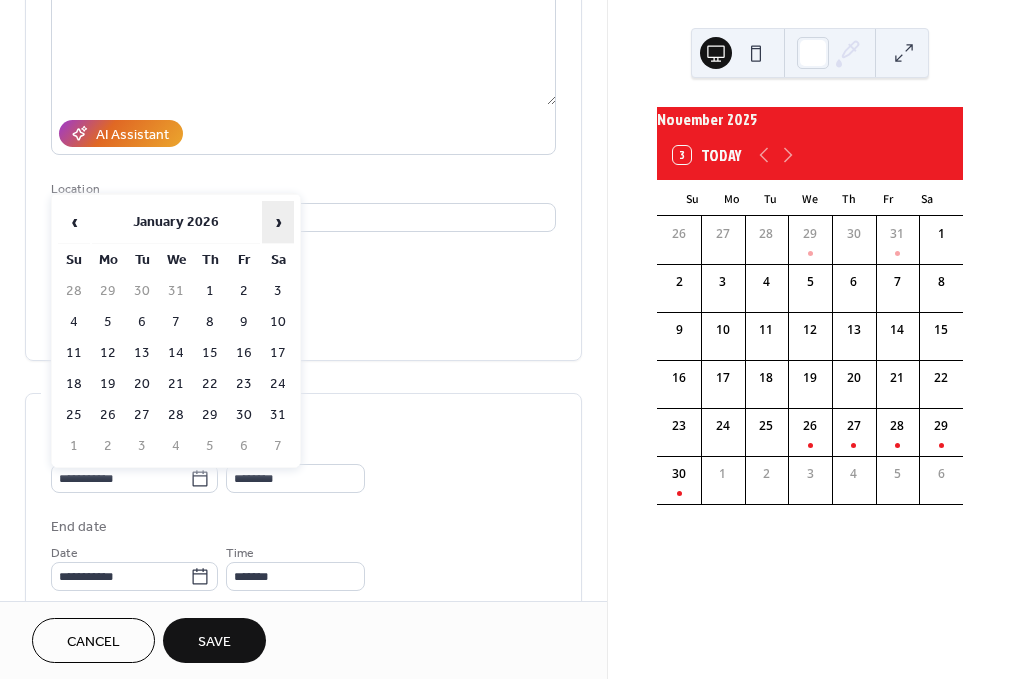 click on "›" at bounding box center [278, 222] 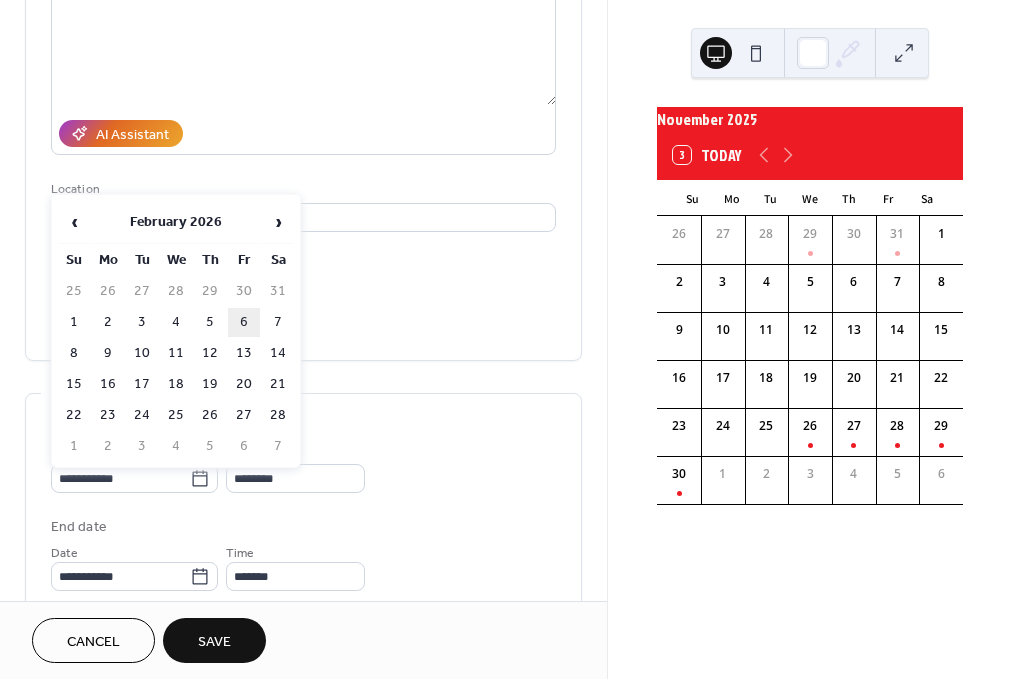 click on "6" at bounding box center [244, 322] 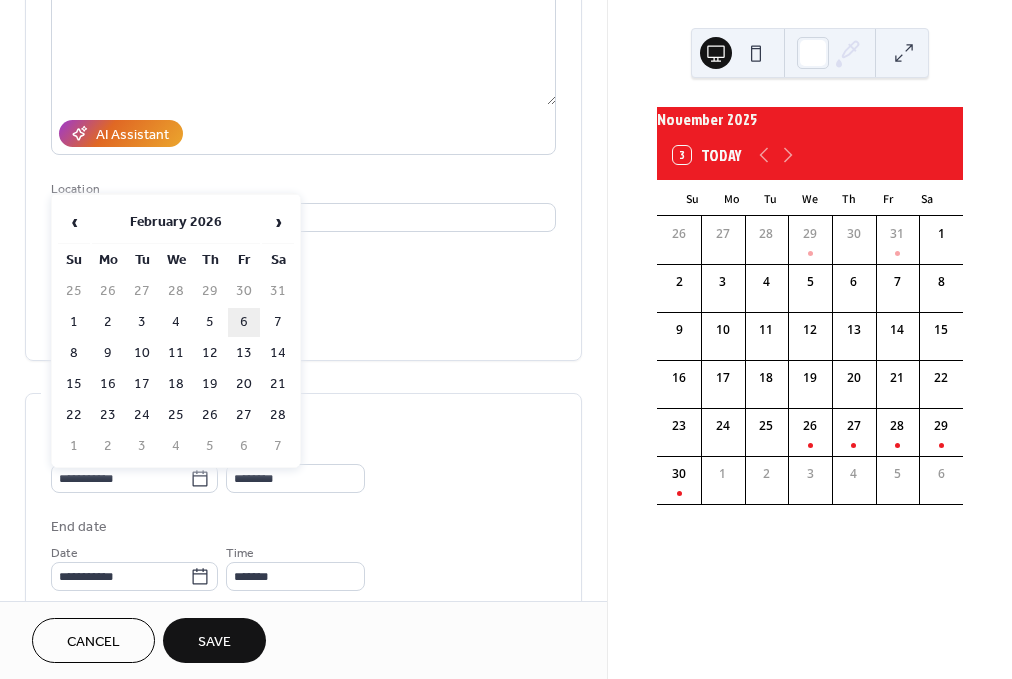 type on "**********" 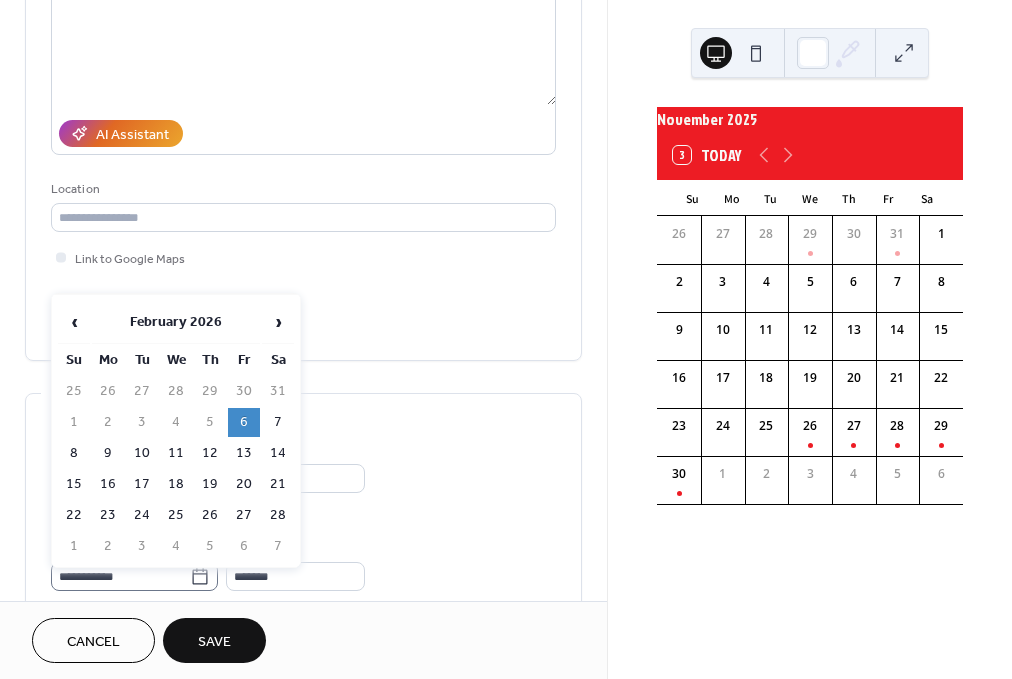 click 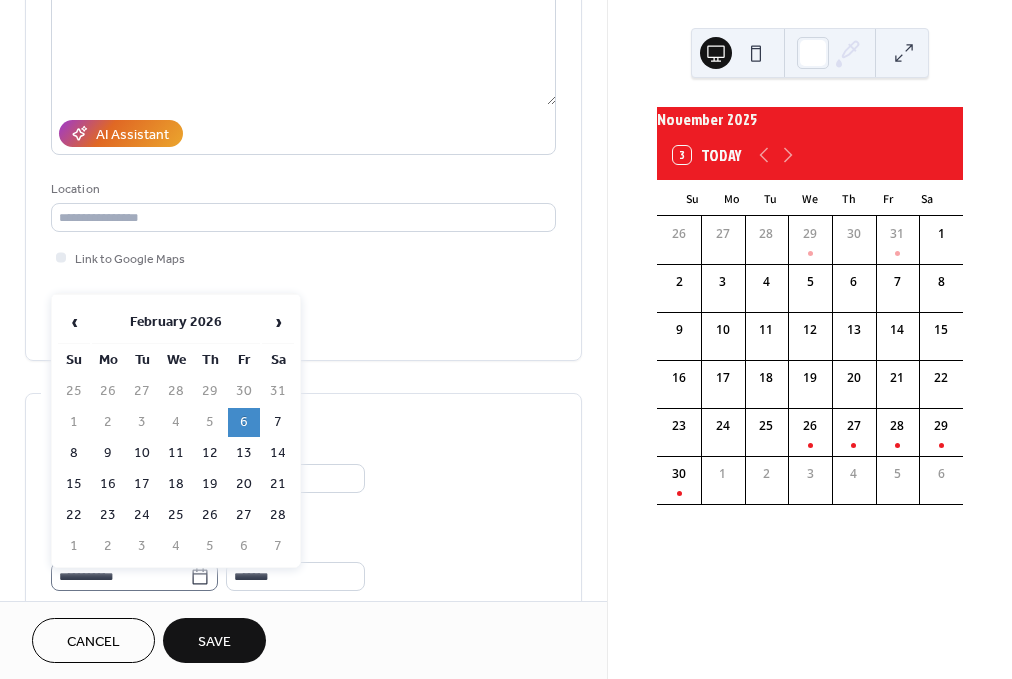 click on "**********" at bounding box center (120, 576) 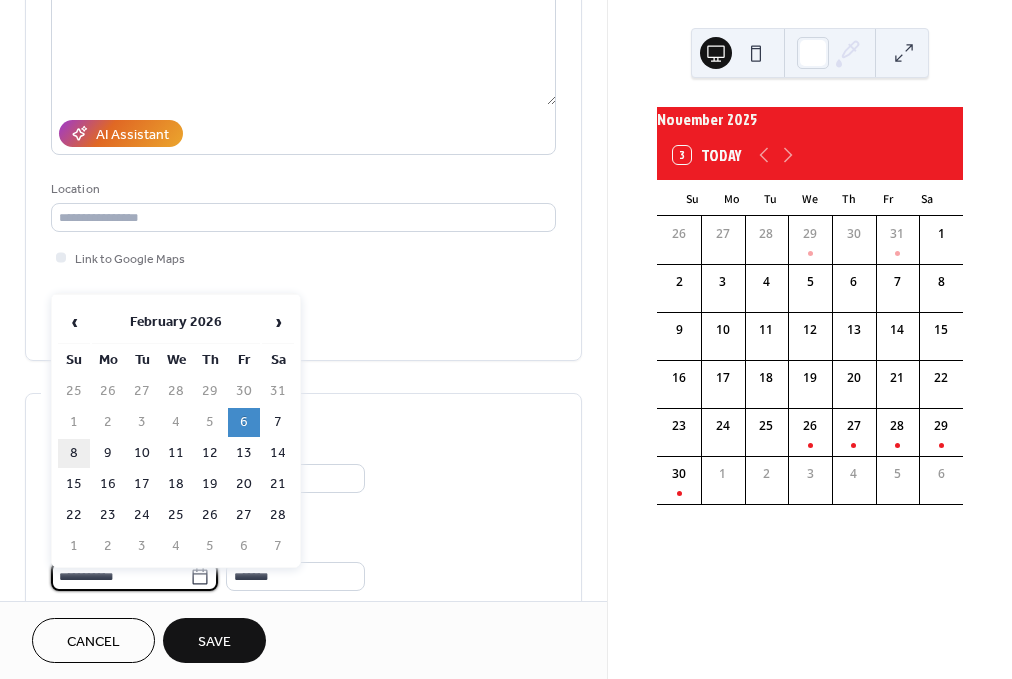 click on "8" at bounding box center (74, 453) 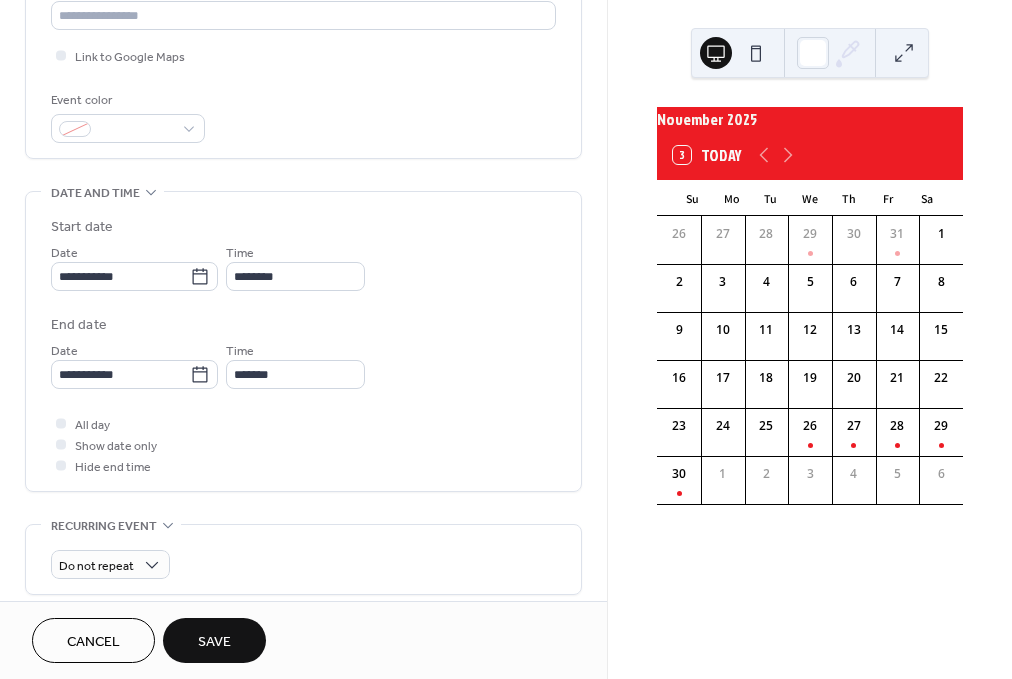 scroll, scrollTop: 462, scrollLeft: 0, axis: vertical 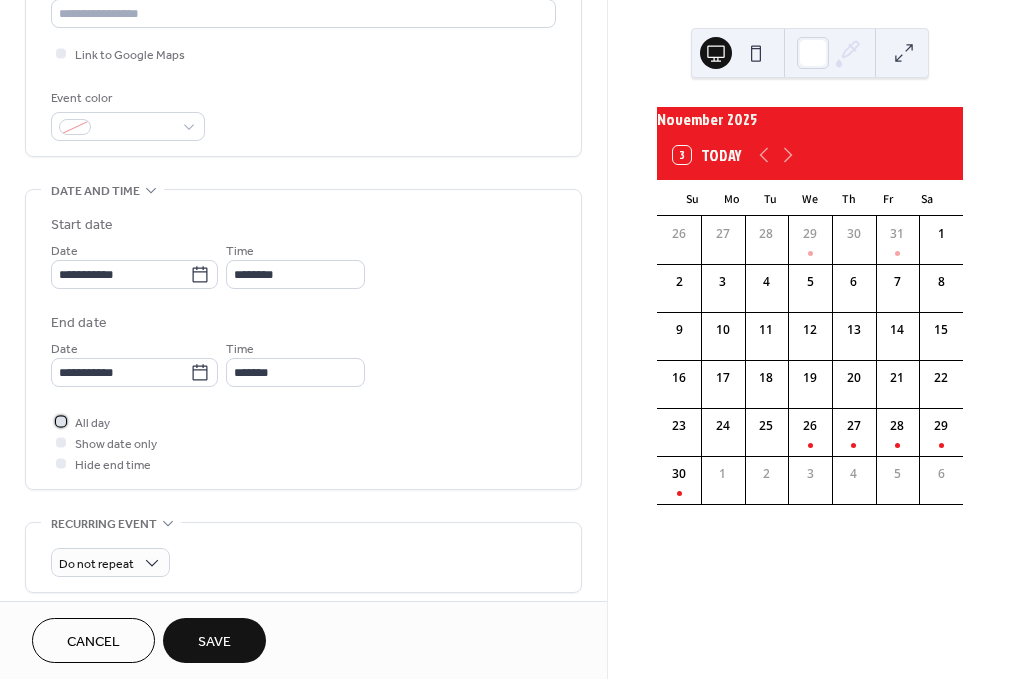 click at bounding box center [61, 421] 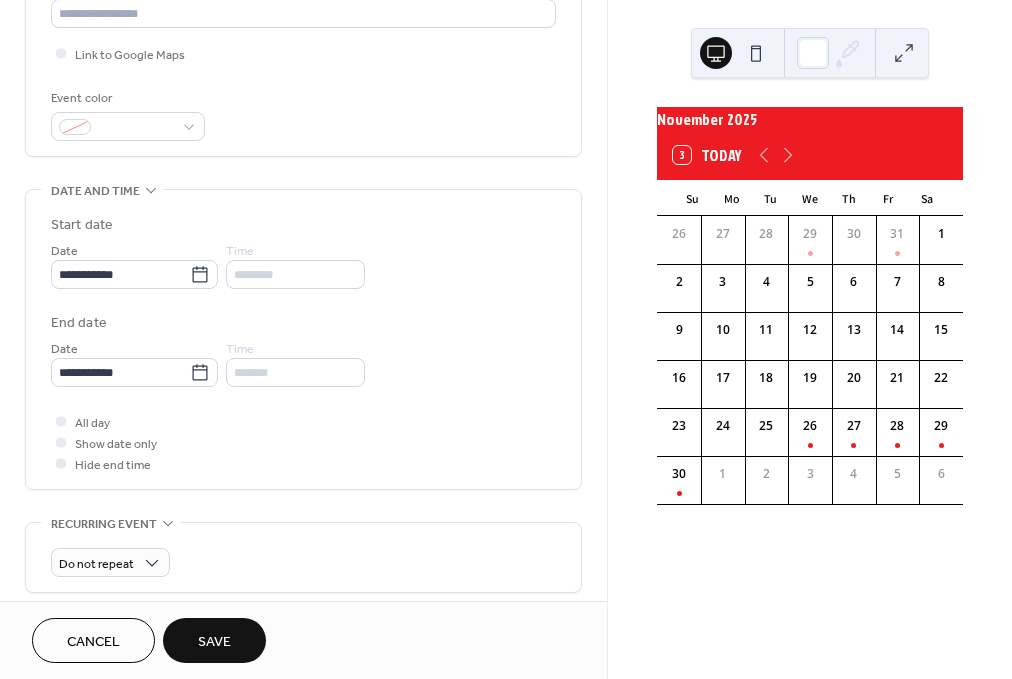 click on "Save" at bounding box center [214, 642] 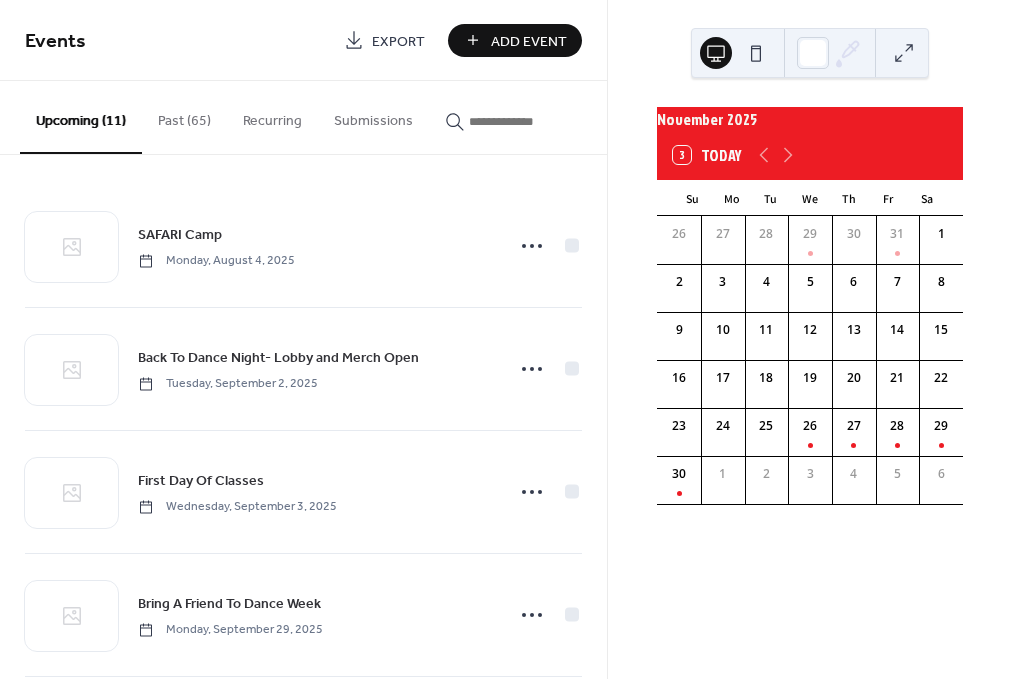 click on "Add Event" at bounding box center (515, 40) 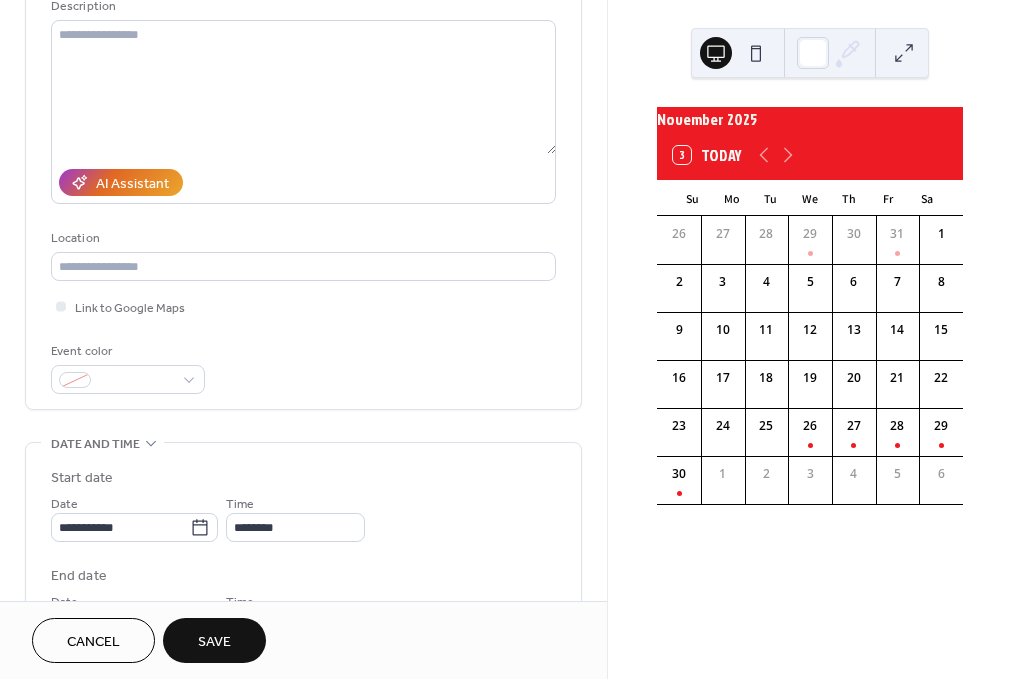 scroll, scrollTop: 209, scrollLeft: 0, axis: vertical 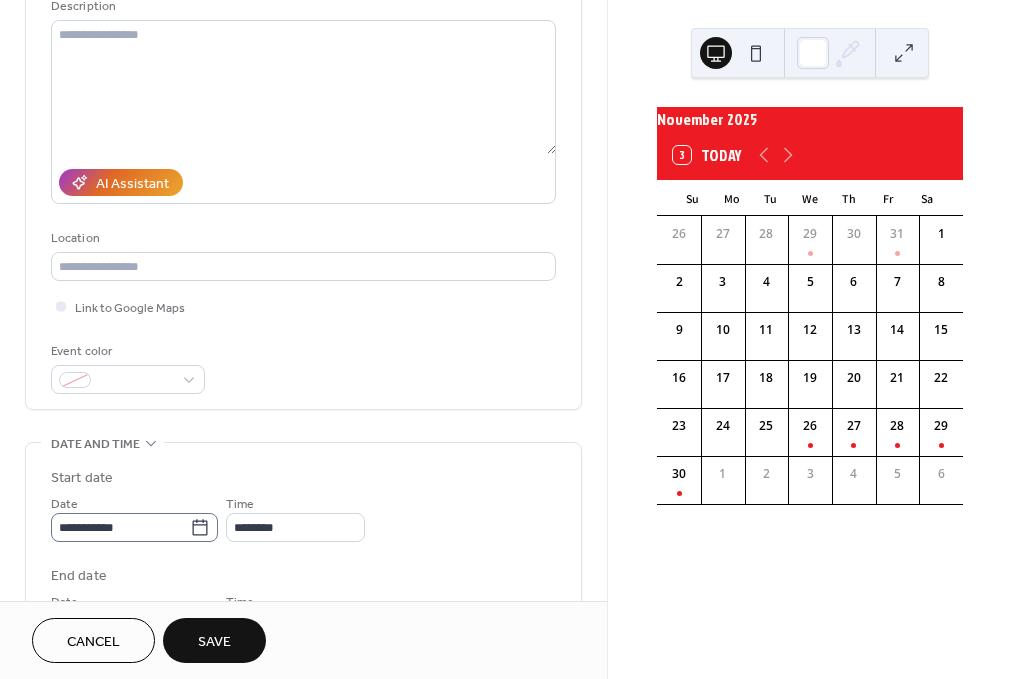 type on "**********" 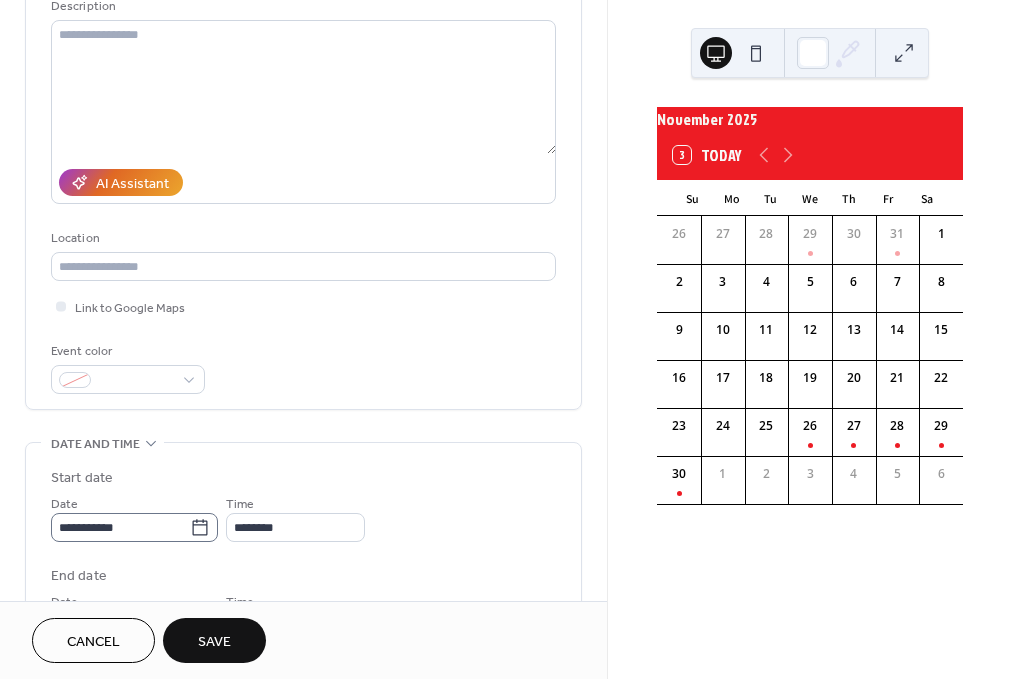 click 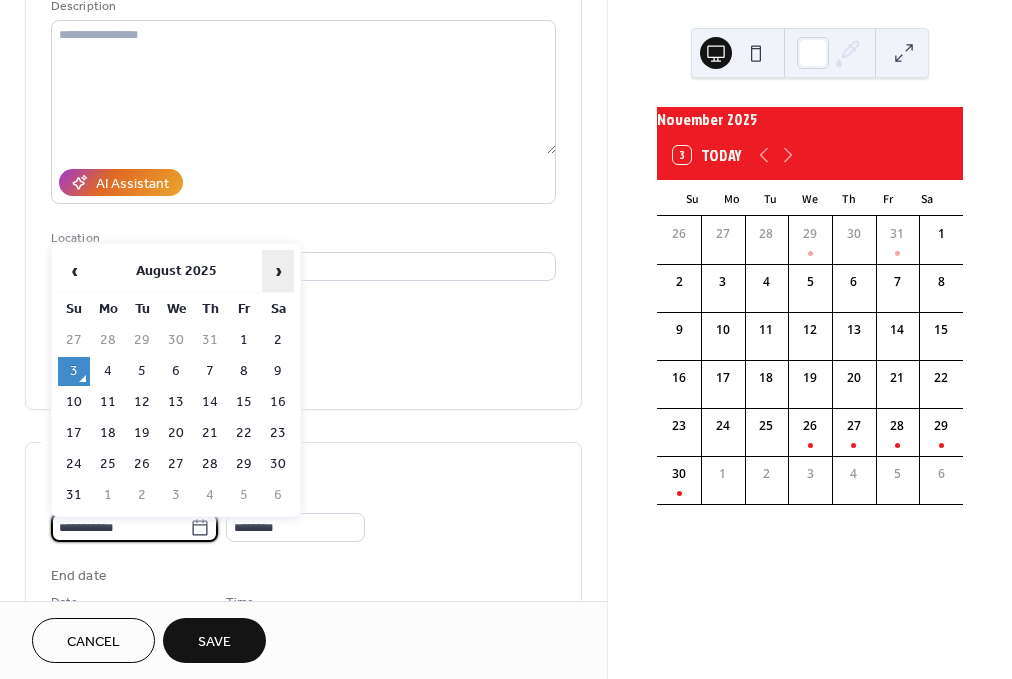 click on "›" at bounding box center [278, 271] 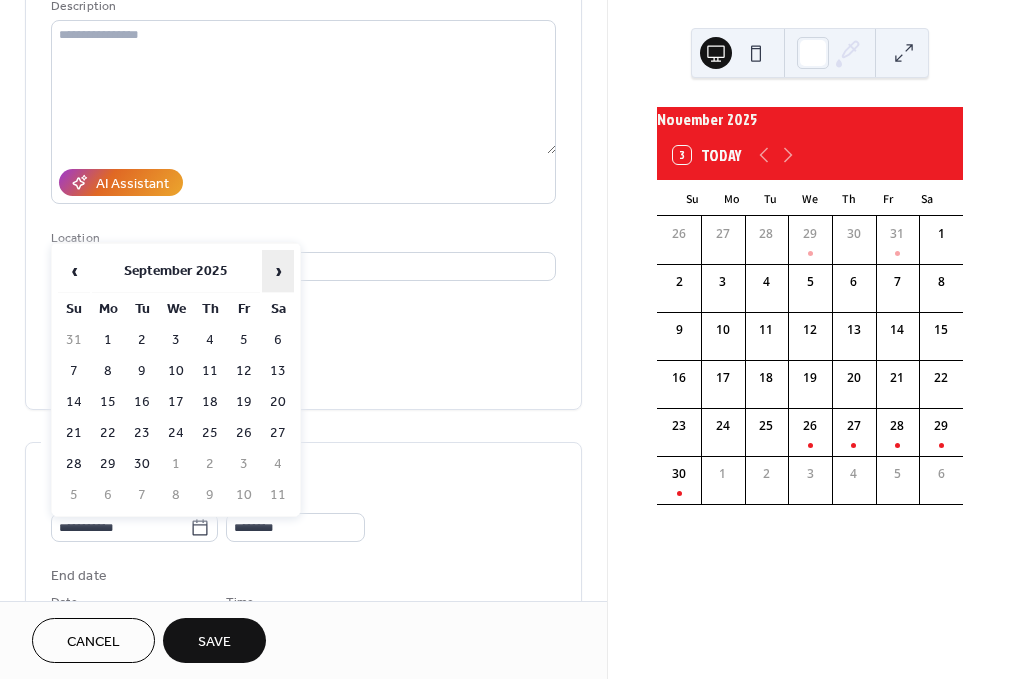 click on "›" at bounding box center (278, 271) 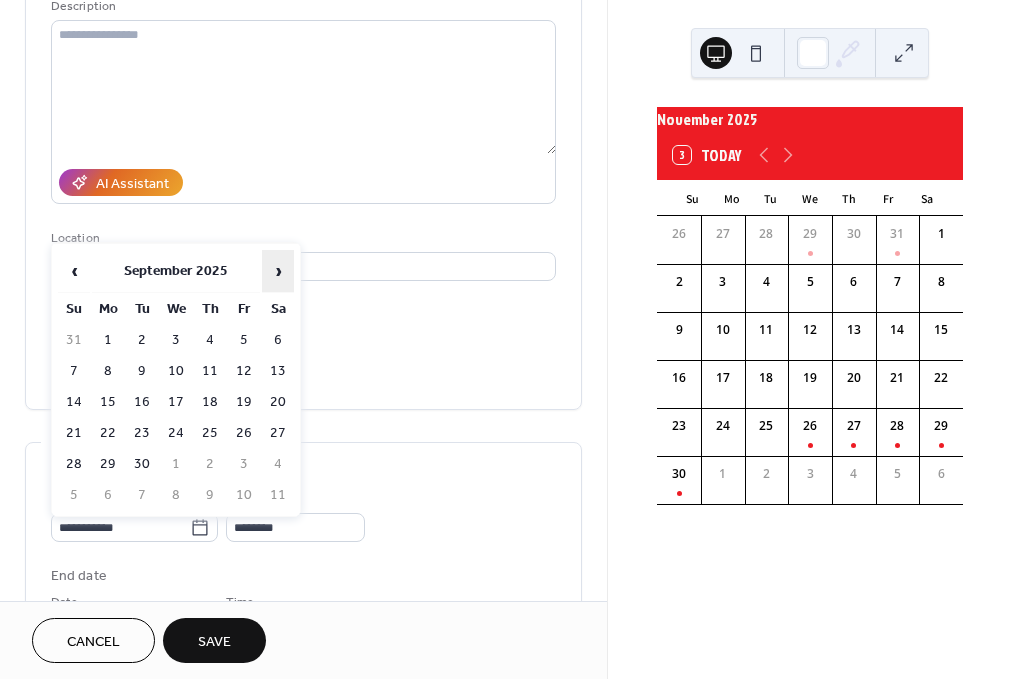 click on "›" at bounding box center [278, 271] 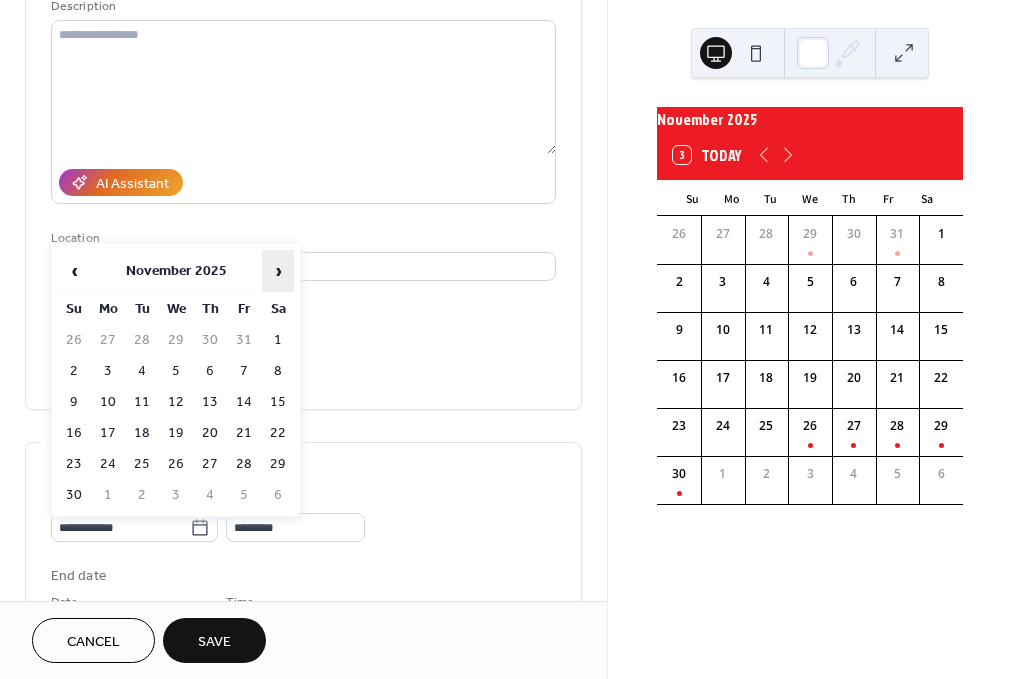 click on "›" at bounding box center [278, 271] 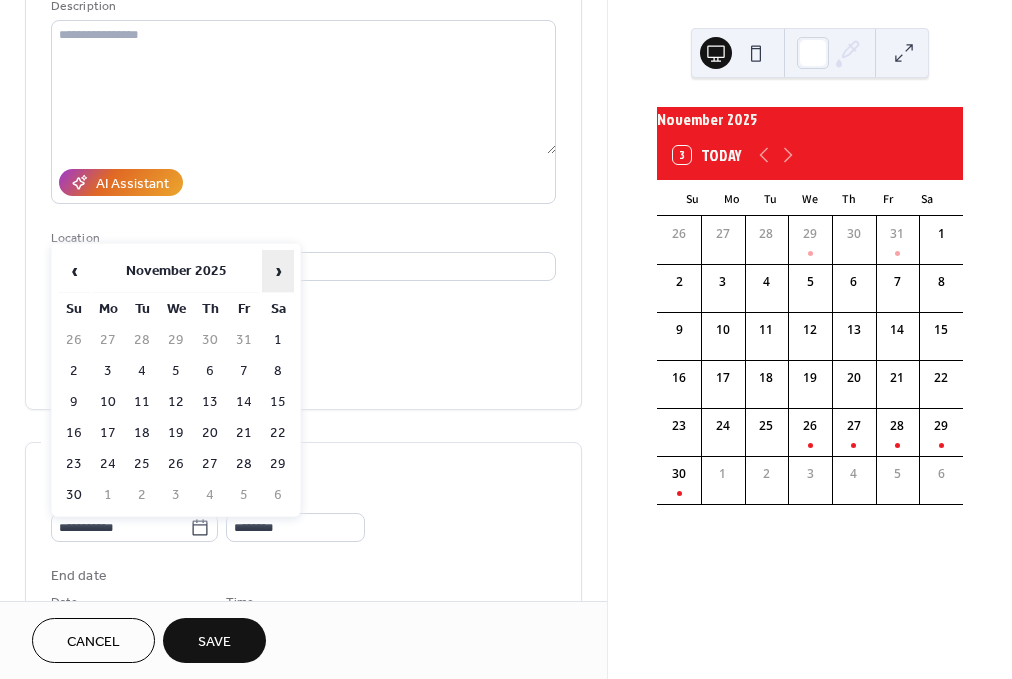 click on "›" at bounding box center (278, 271) 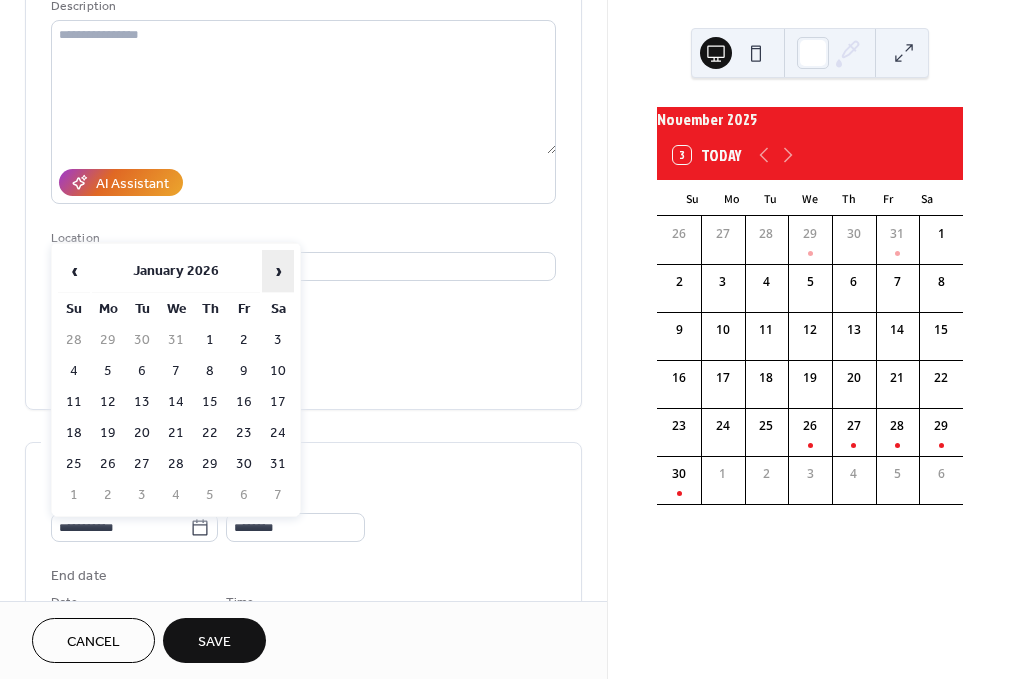 click on "›" at bounding box center (278, 271) 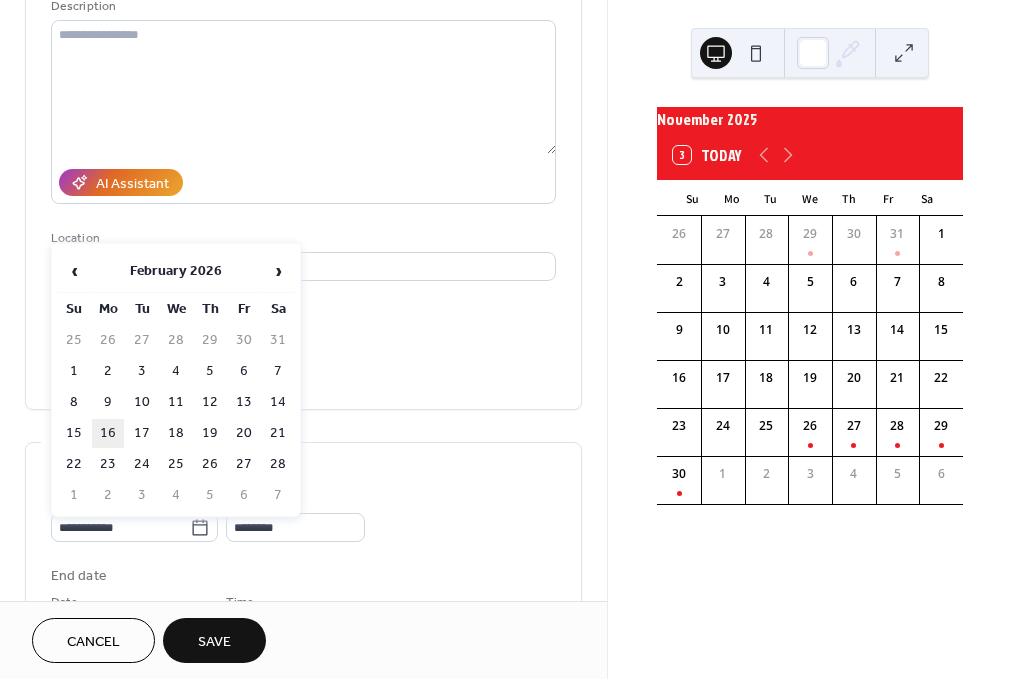 click on "16" at bounding box center (108, 433) 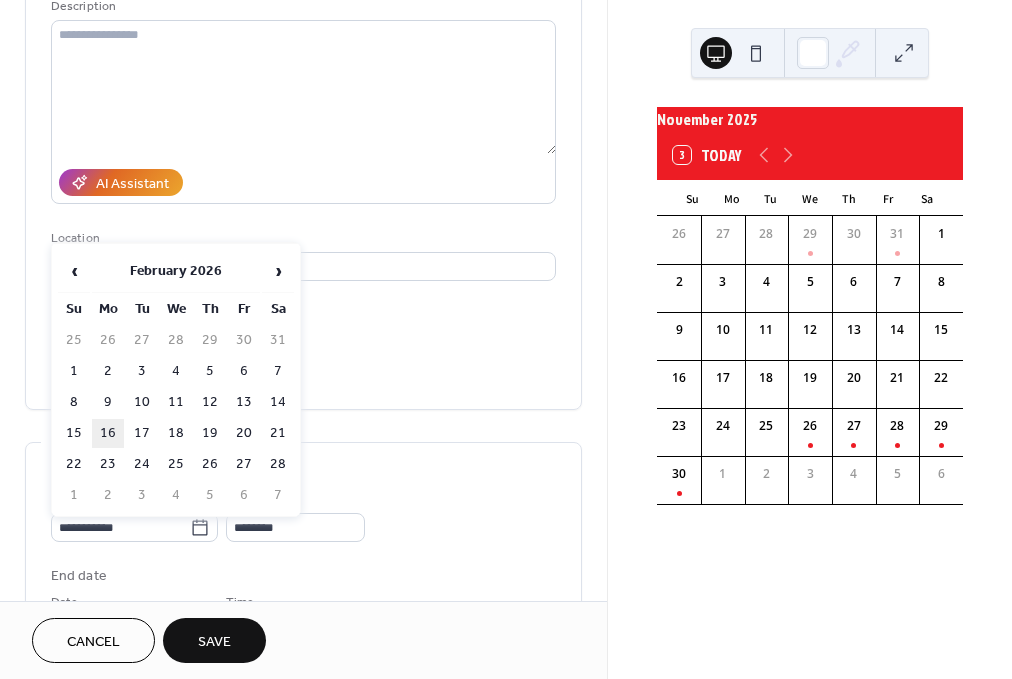 type on "**********" 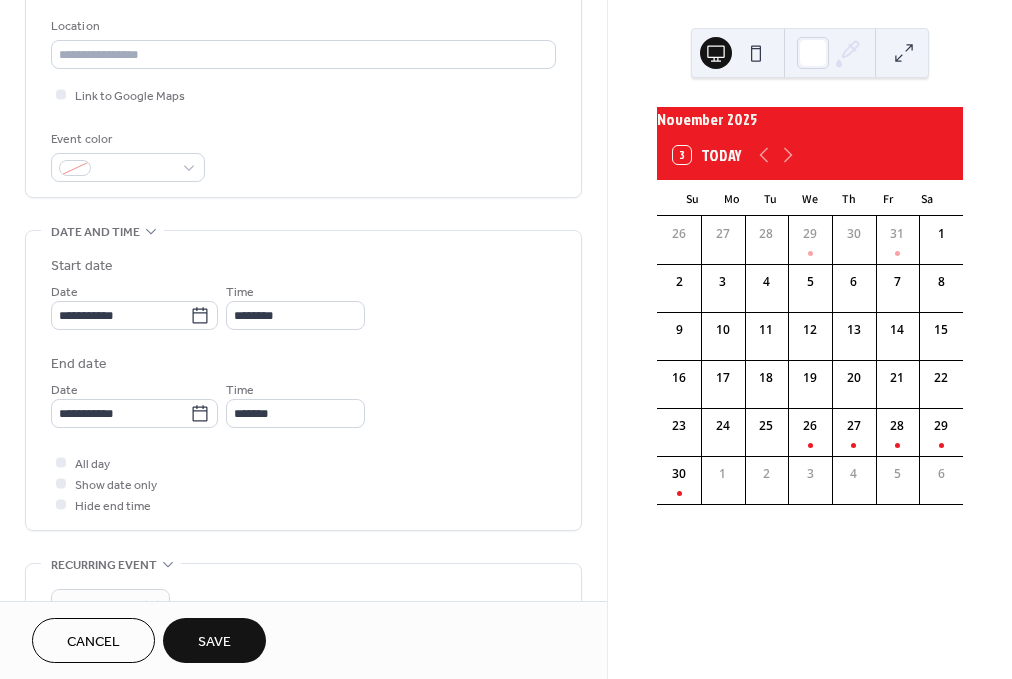 scroll, scrollTop: 437, scrollLeft: 0, axis: vertical 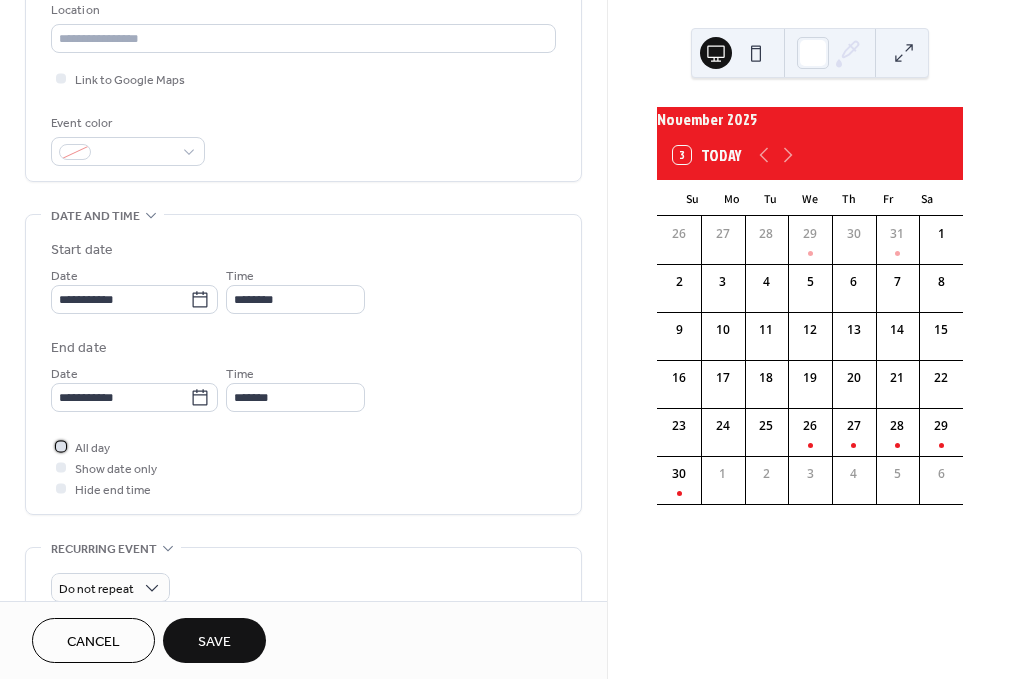 click at bounding box center [61, 446] 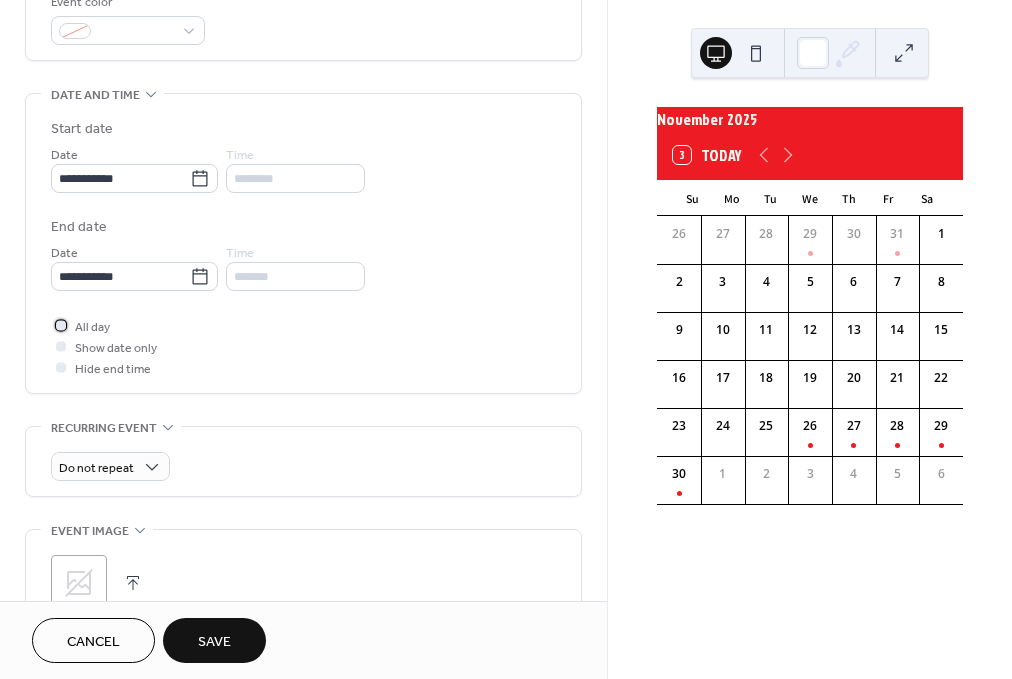 scroll, scrollTop: 571, scrollLeft: 0, axis: vertical 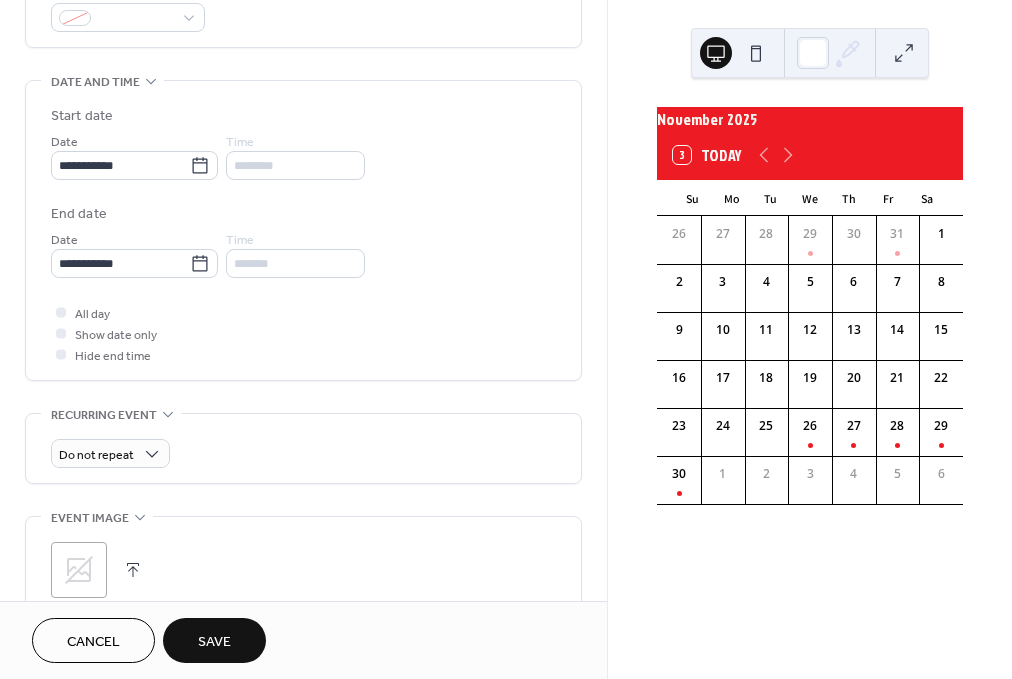 click on "Save" at bounding box center [214, 642] 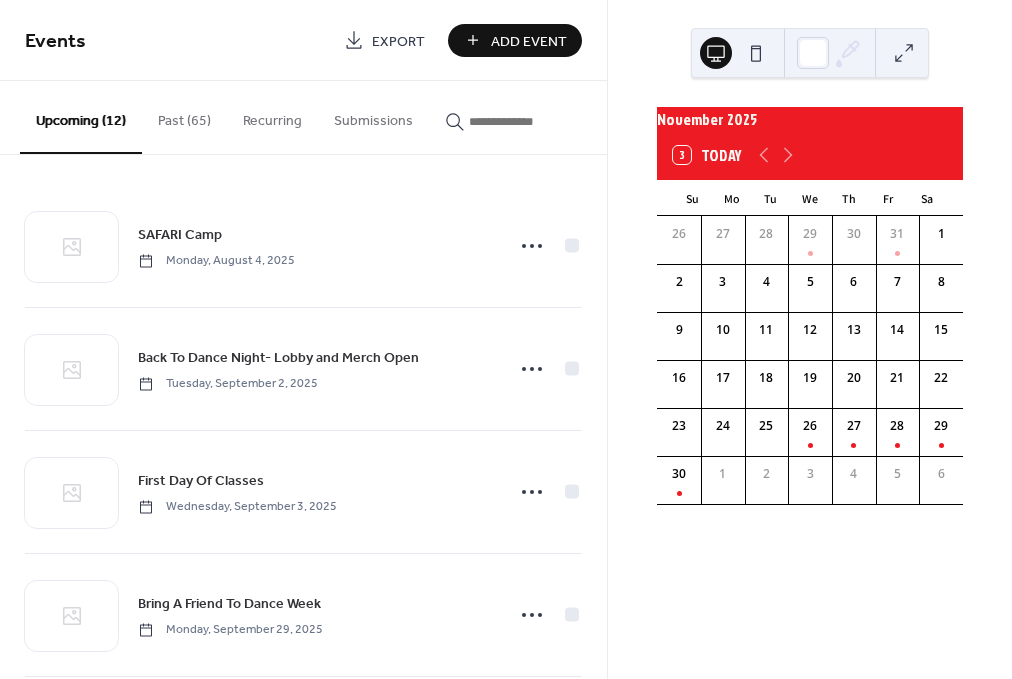 click on "Add Event" at bounding box center (529, 41) 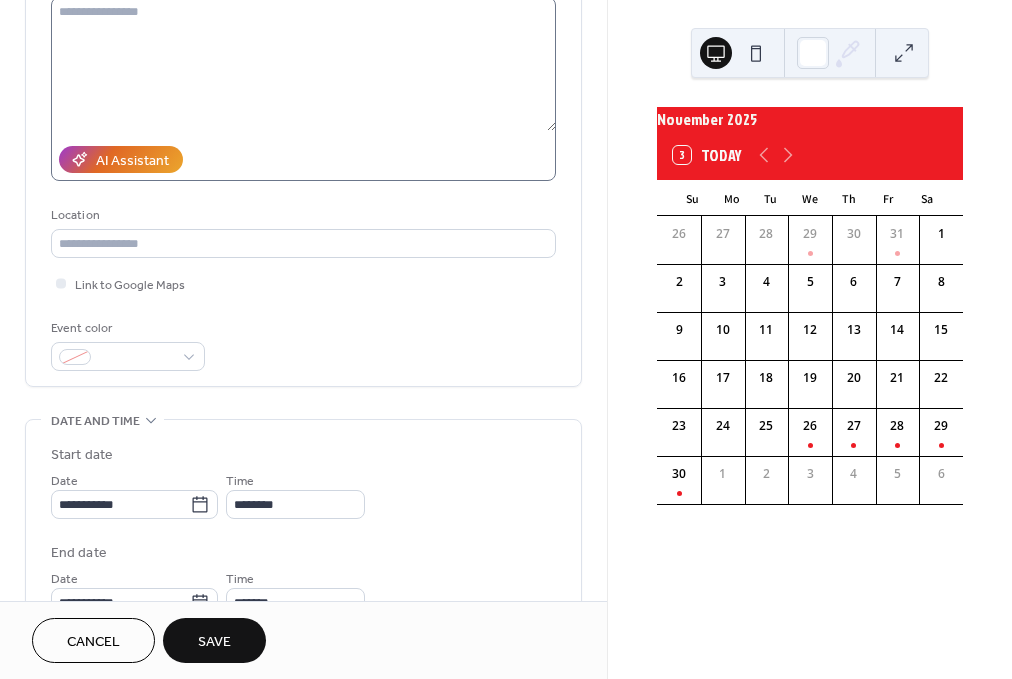scroll, scrollTop: 238, scrollLeft: 0, axis: vertical 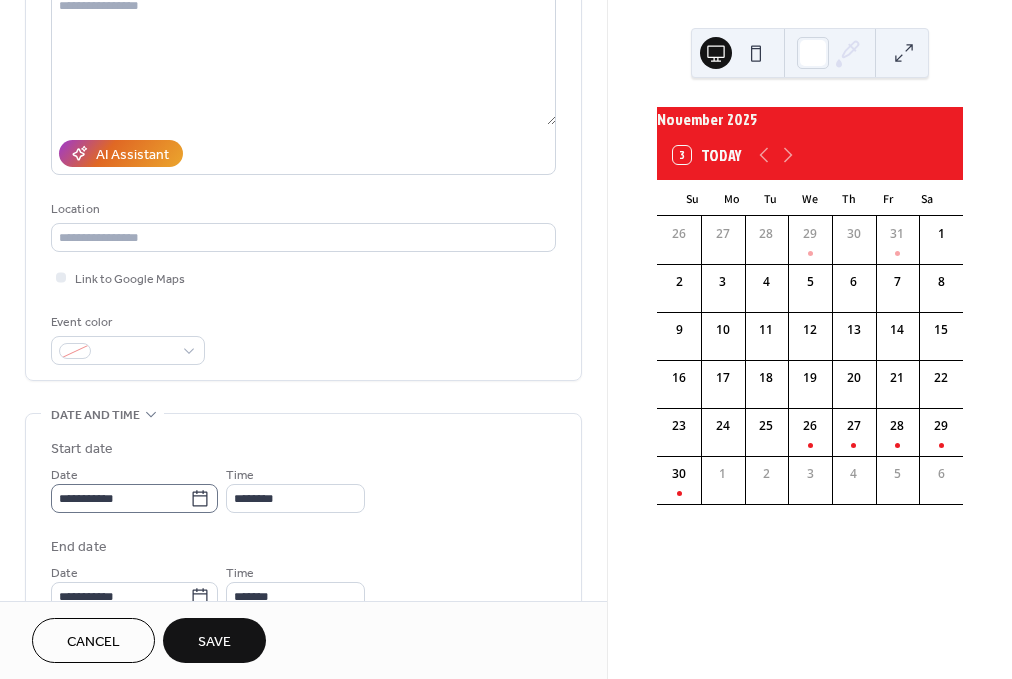 type on "**********" 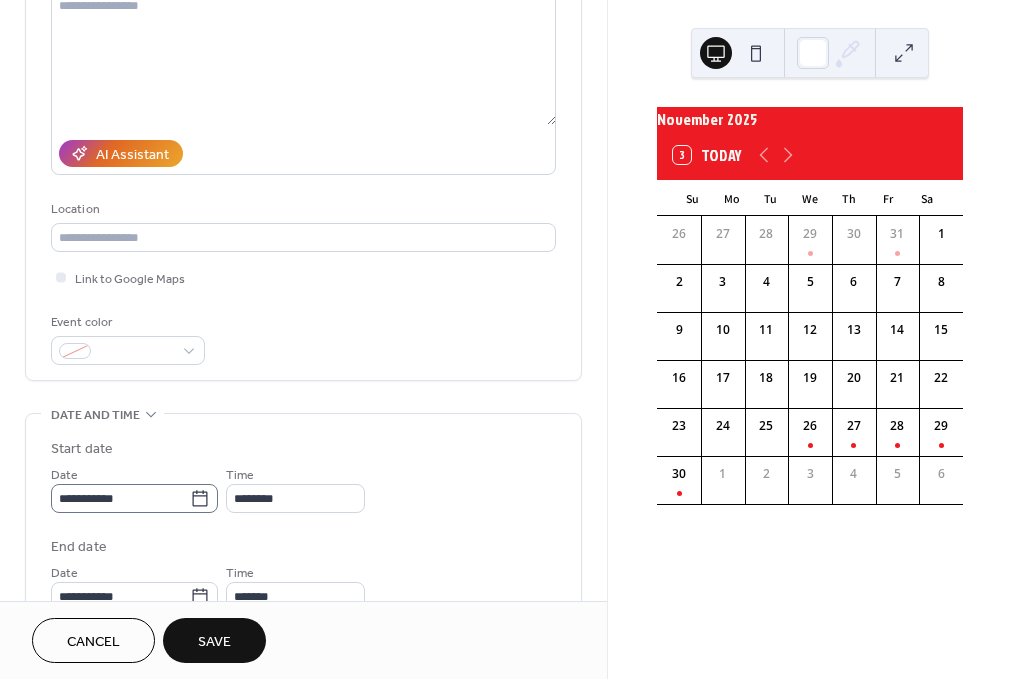 click 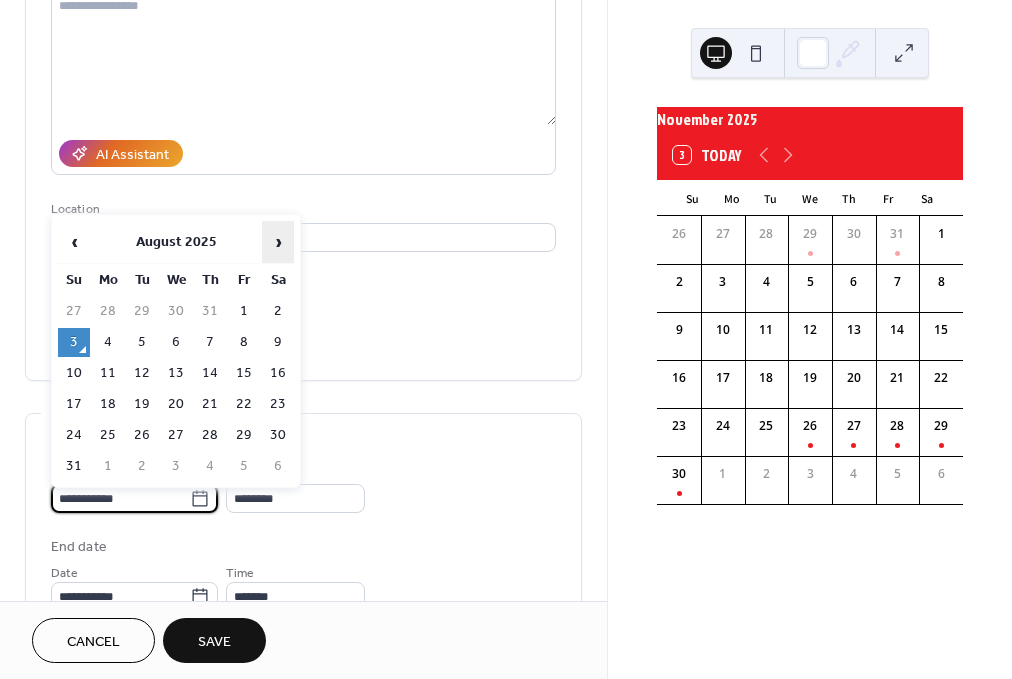 click on "›" at bounding box center [278, 242] 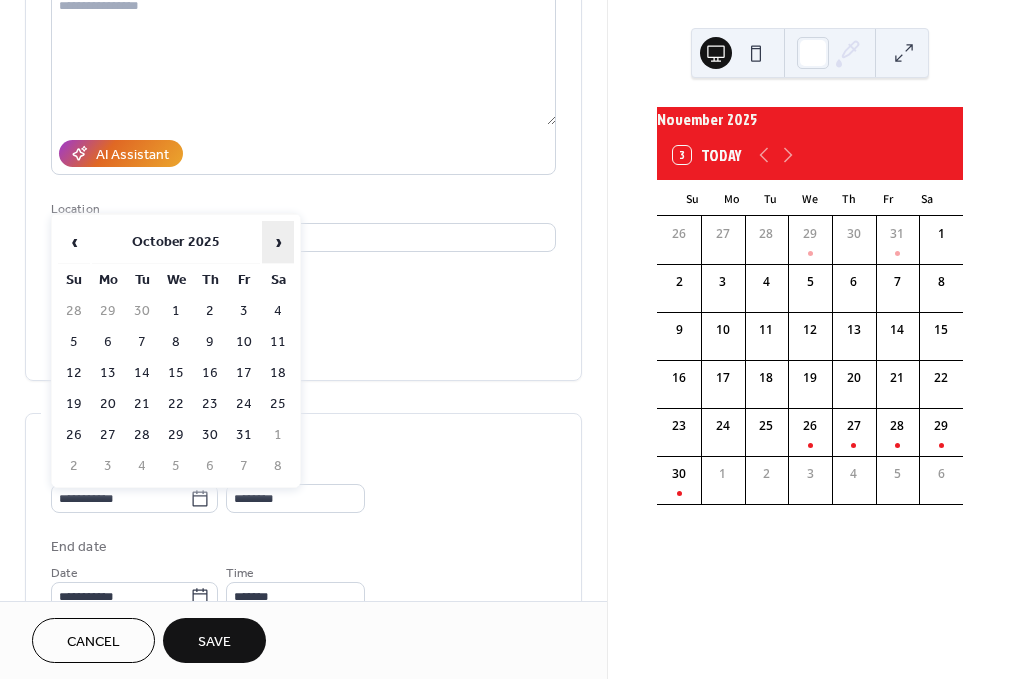 click on "›" at bounding box center [278, 242] 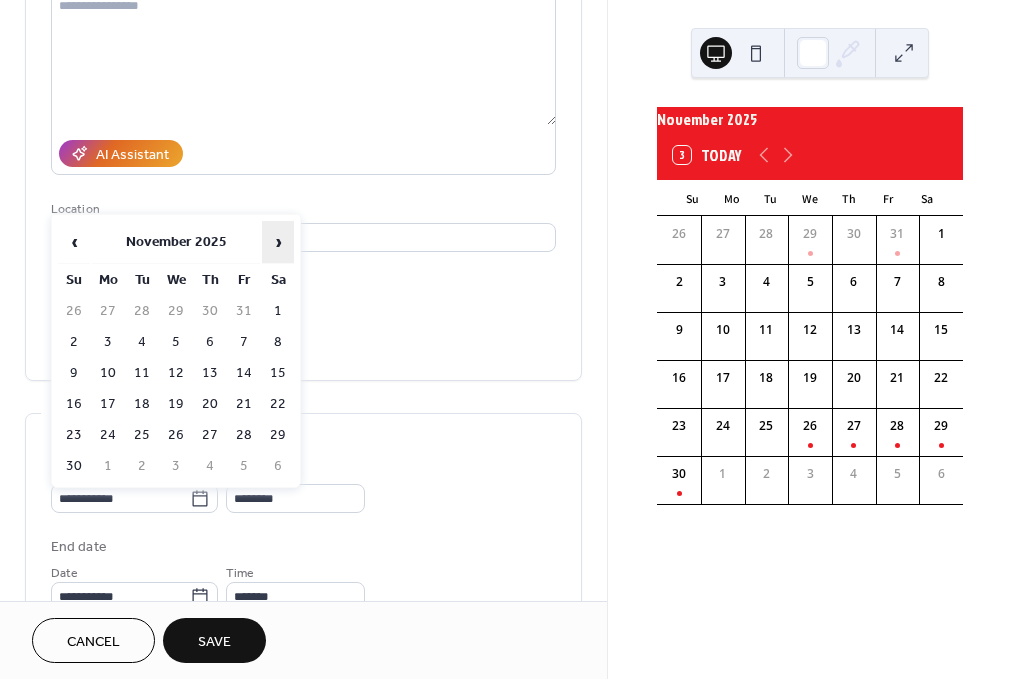 click on "›" at bounding box center (278, 242) 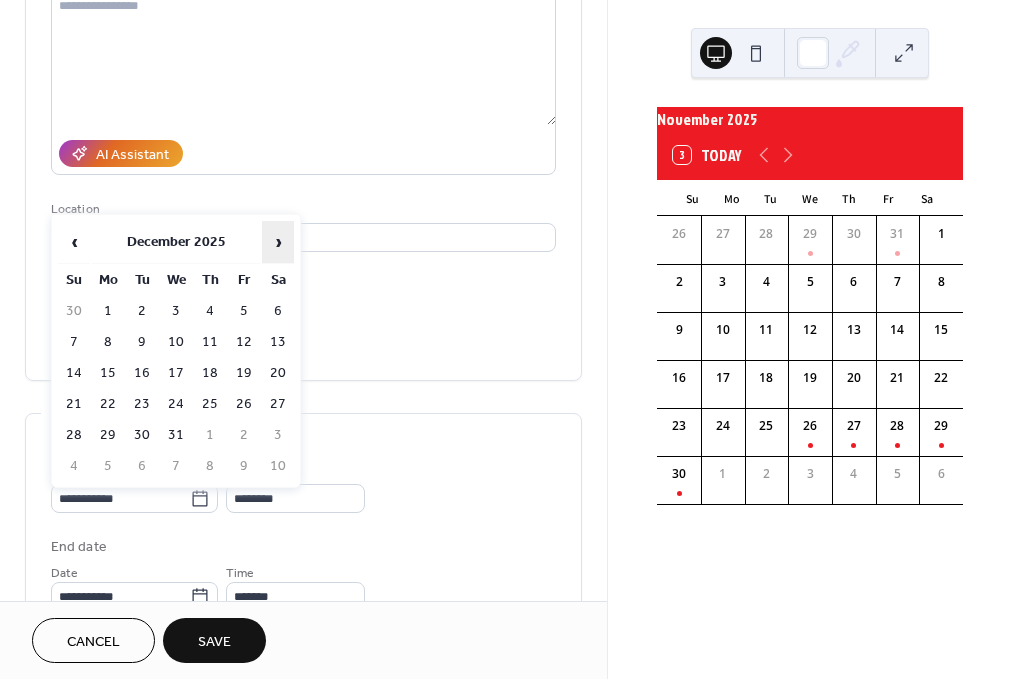 click on "›" at bounding box center (278, 242) 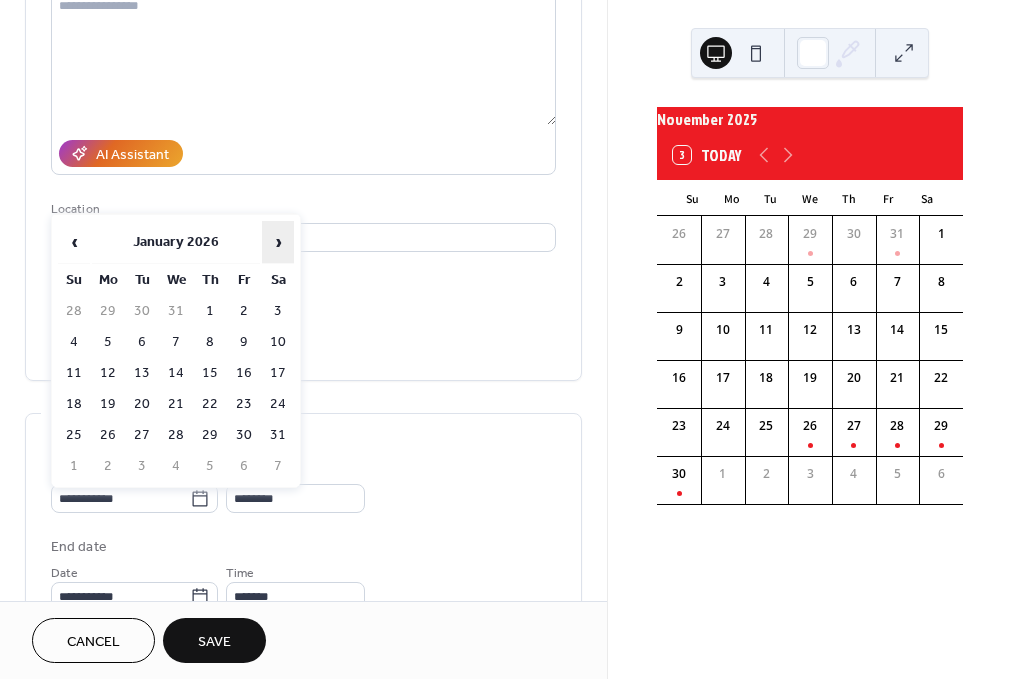 click on "›" at bounding box center [278, 242] 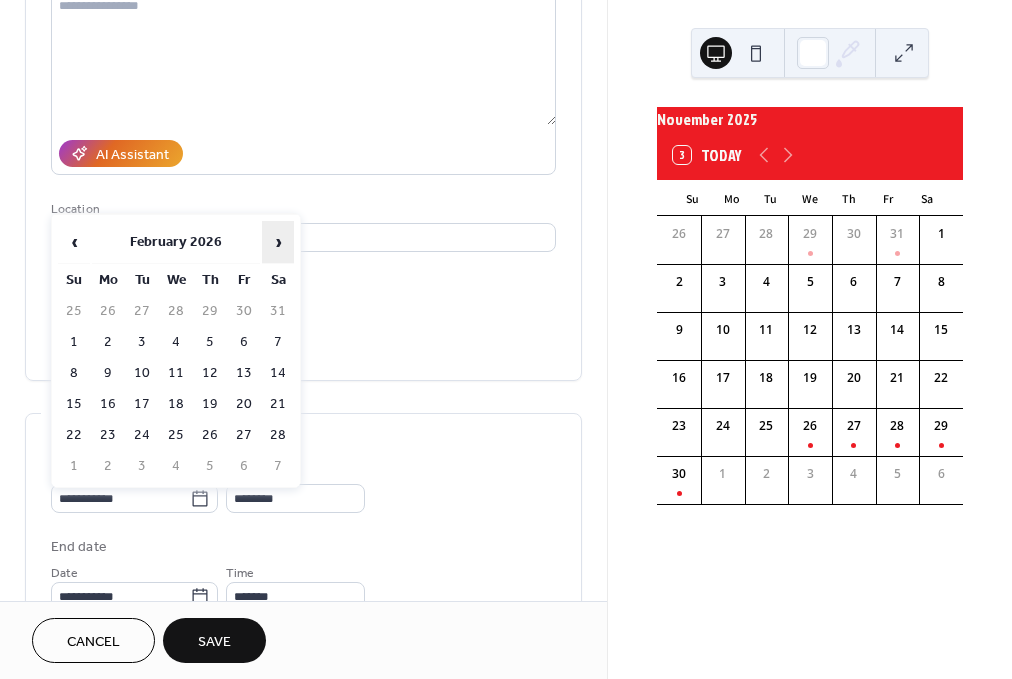 click on "›" at bounding box center [278, 242] 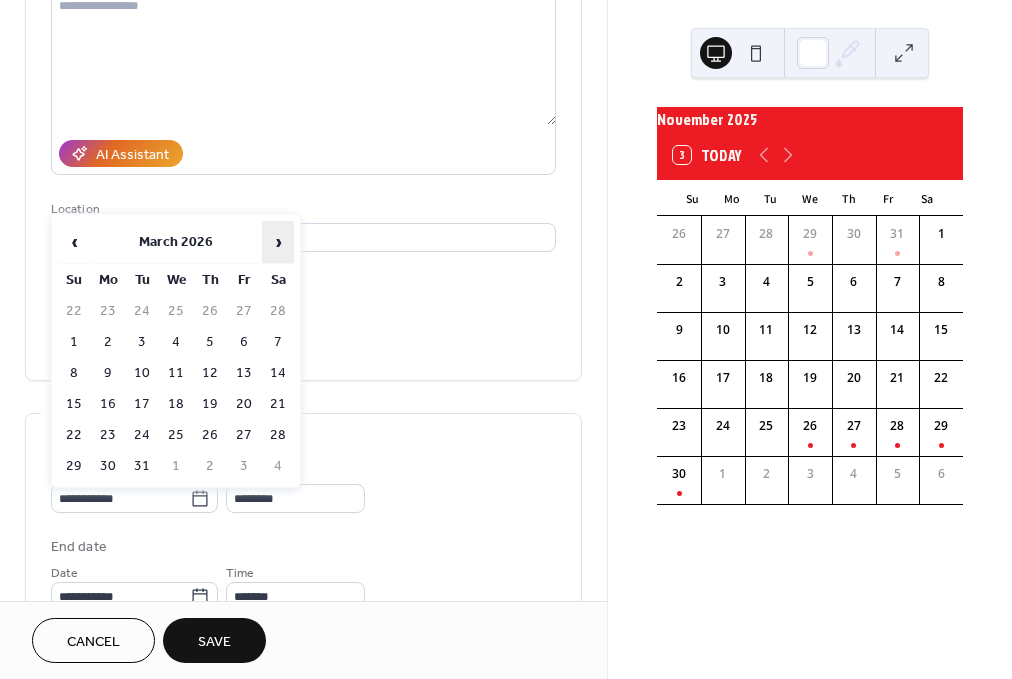 click on "›" at bounding box center (278, 242) 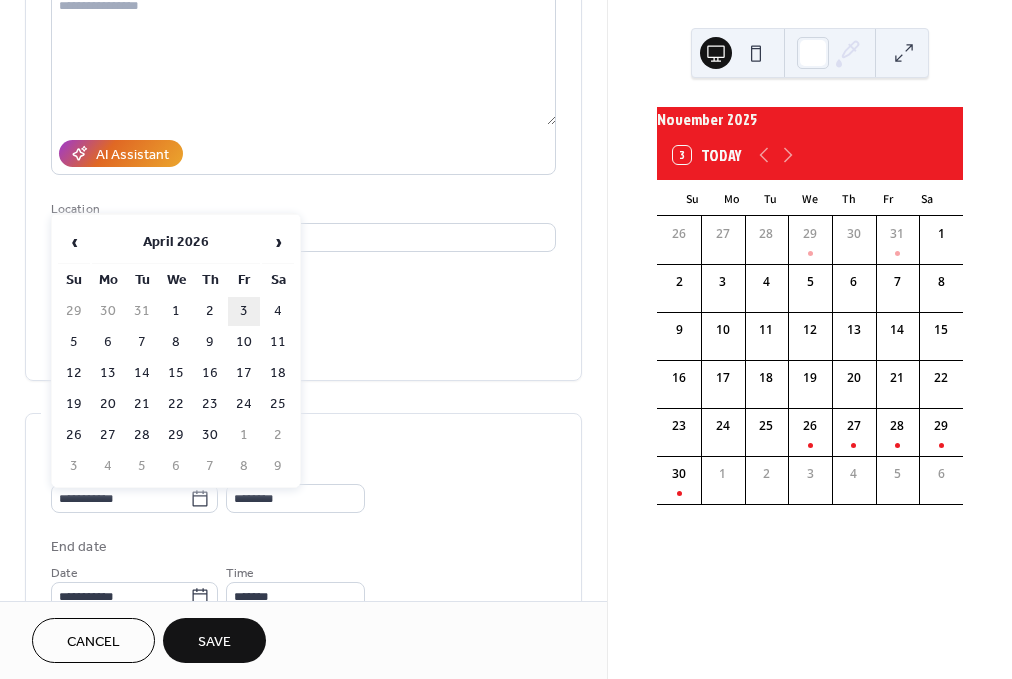 click on "3" at bounding box center [244, 311] 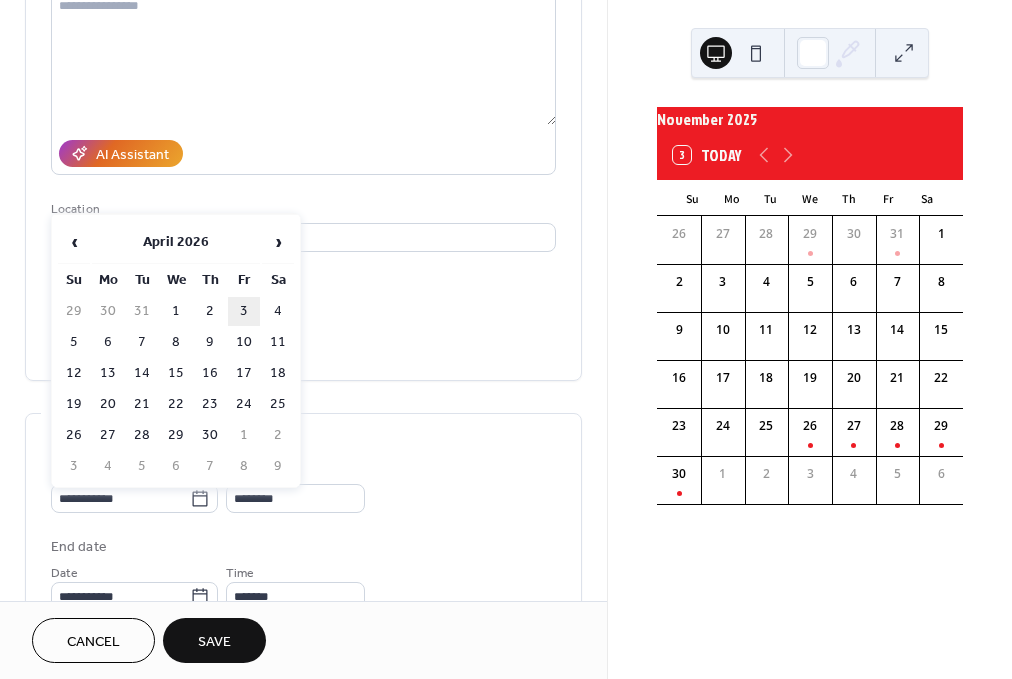 type on "**********" 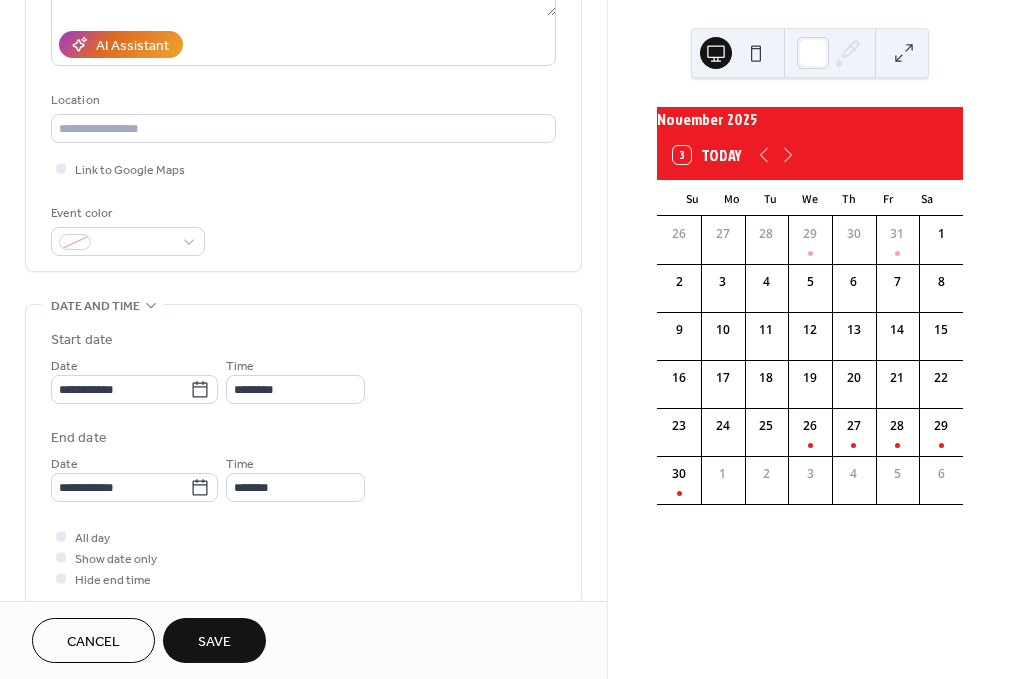 scroll, scrollTop: 382, scrollLeft: 0, axis: vertical 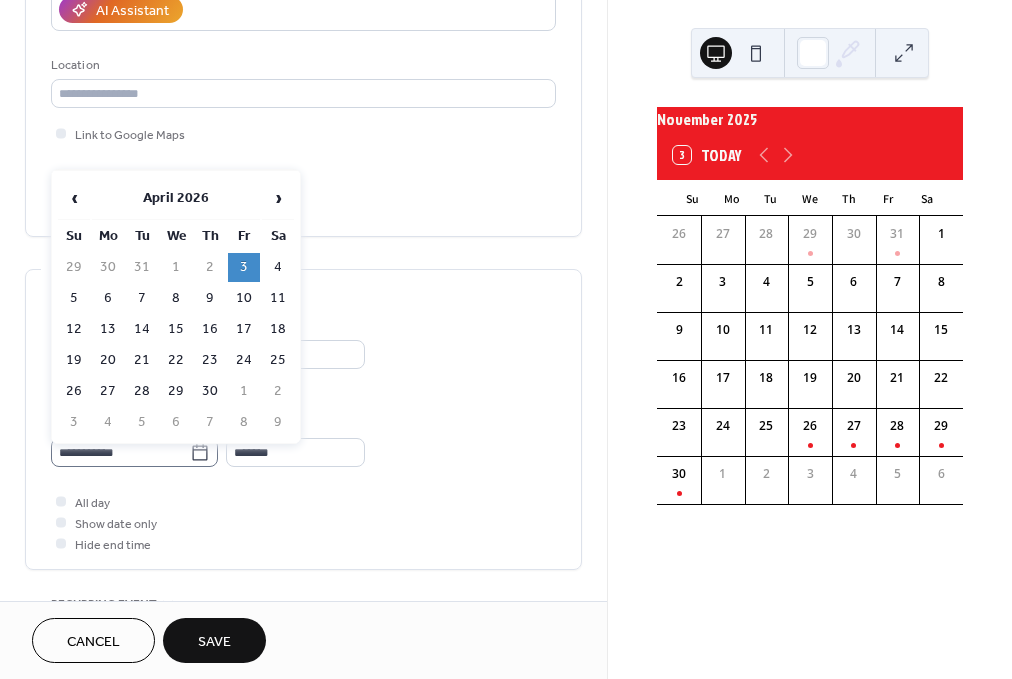 click 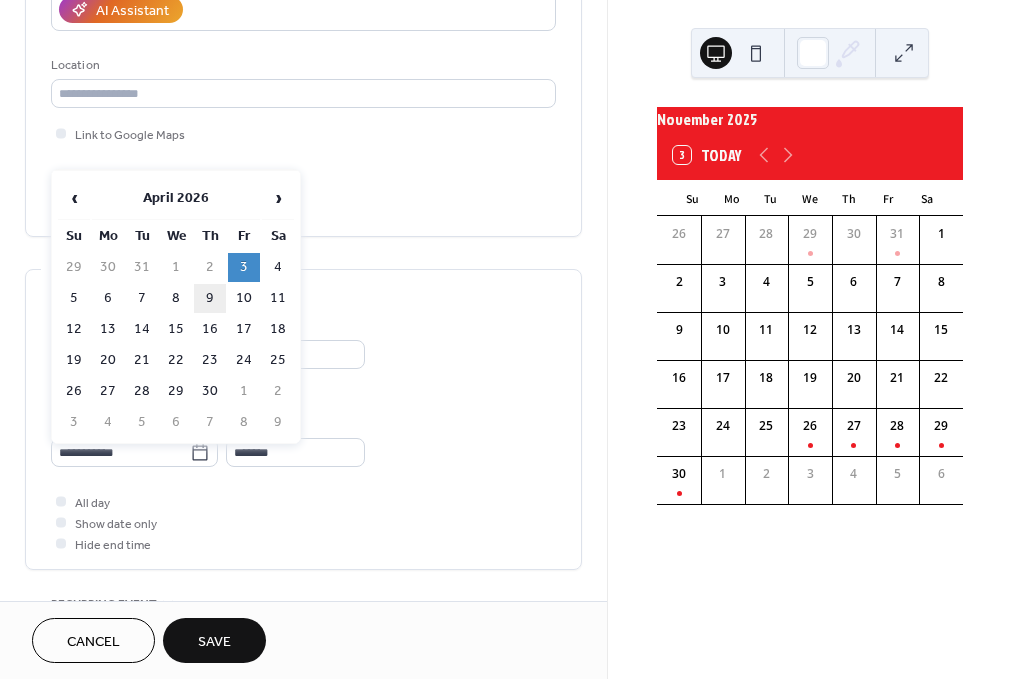 click on "9" at bounding box center [210, 298] 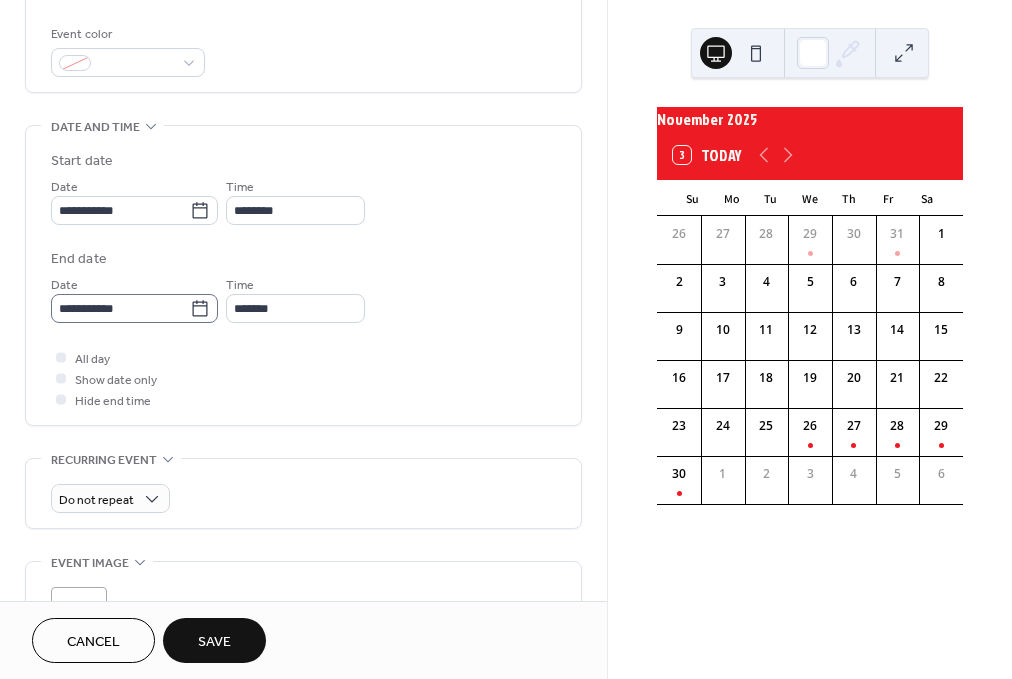 scroll, scrollTop: 526, scrollLeft: 0, axis: vertical 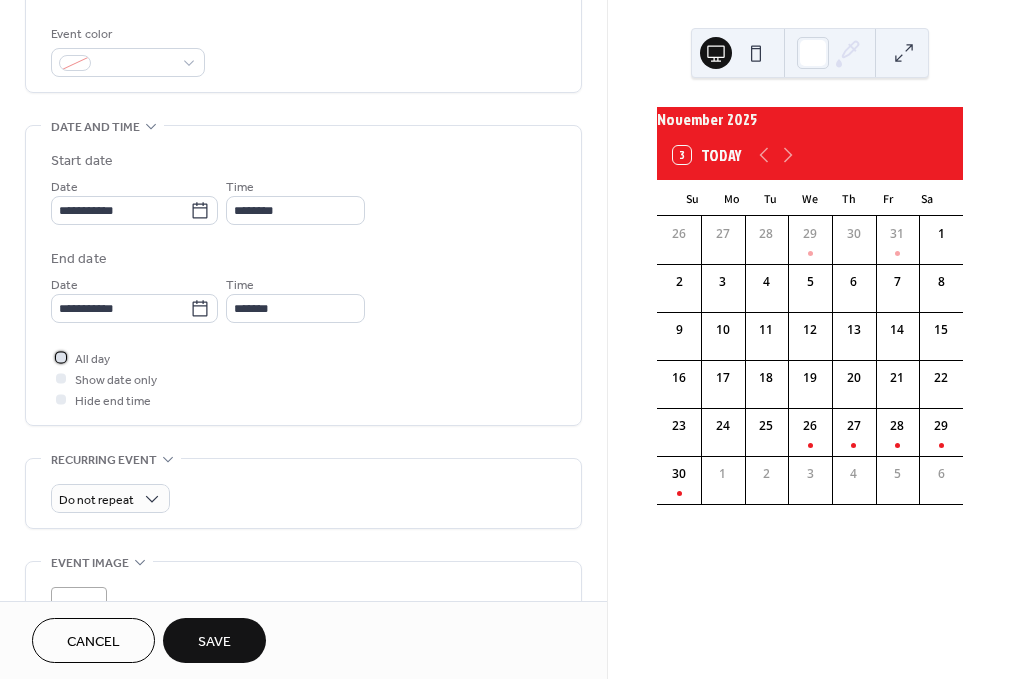 click at bounding box center (61, 357) 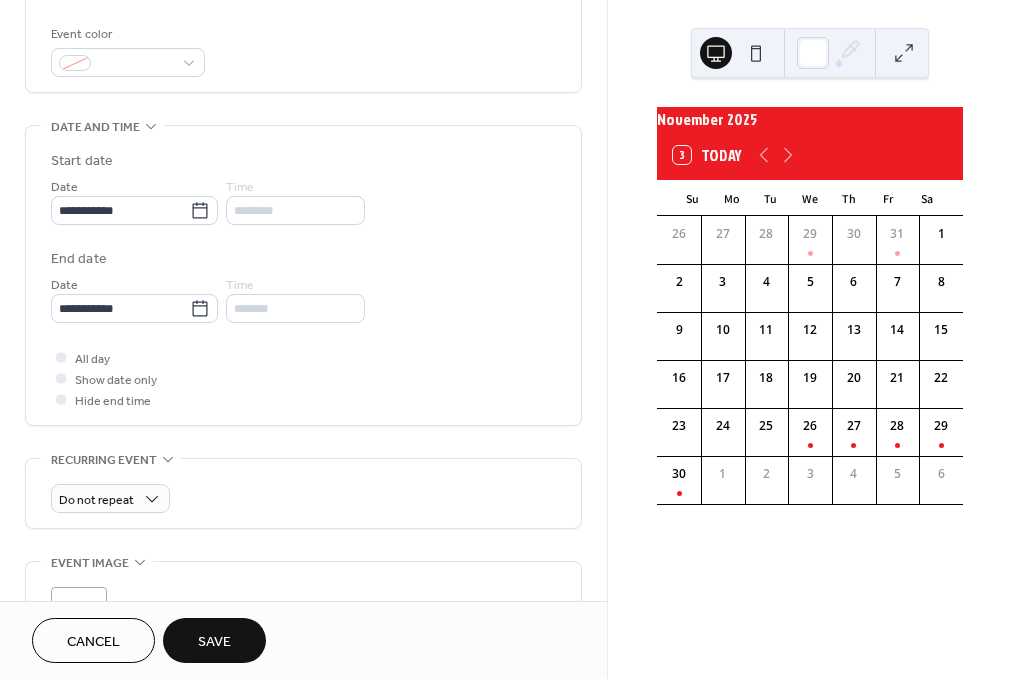 click on "Save" at bounding box center (214, 642) 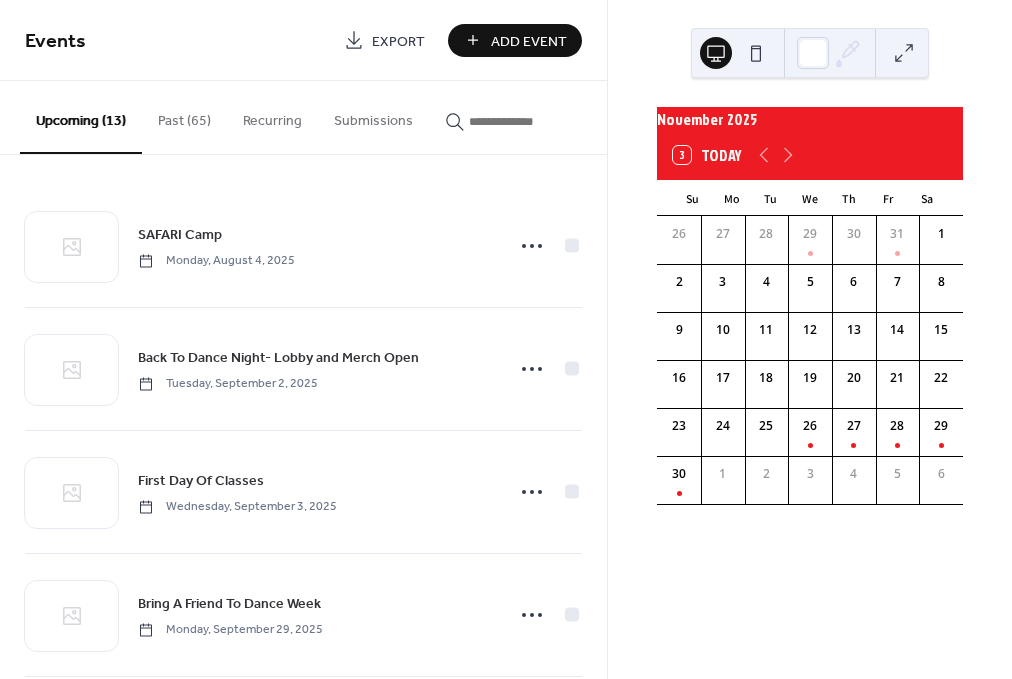 click on "Add Event" at bounding box center (529, 41) 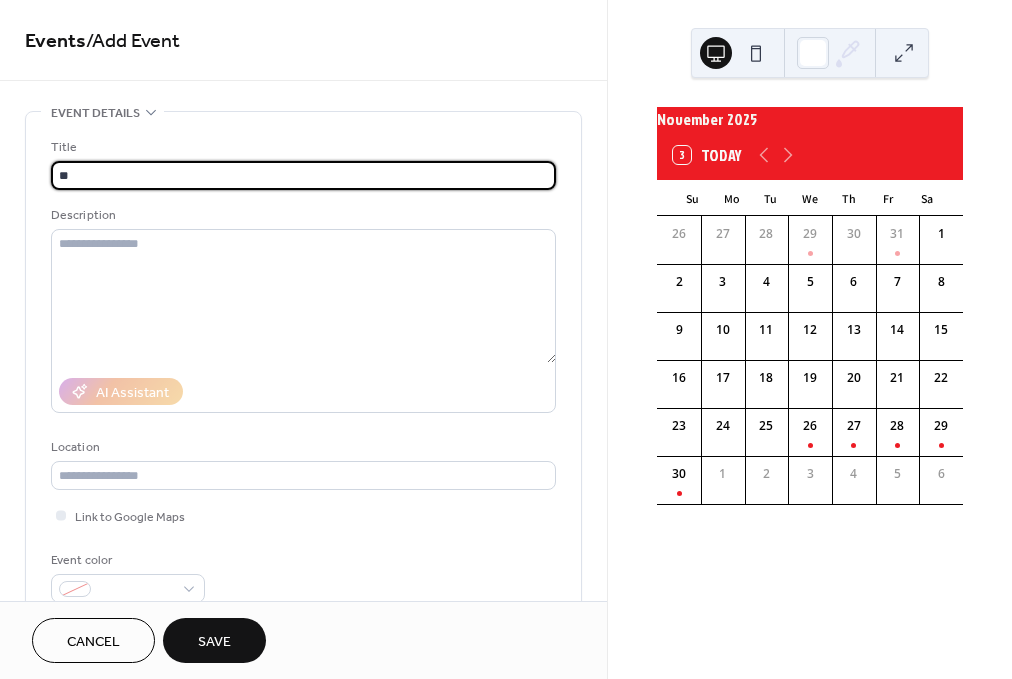 type on "*" 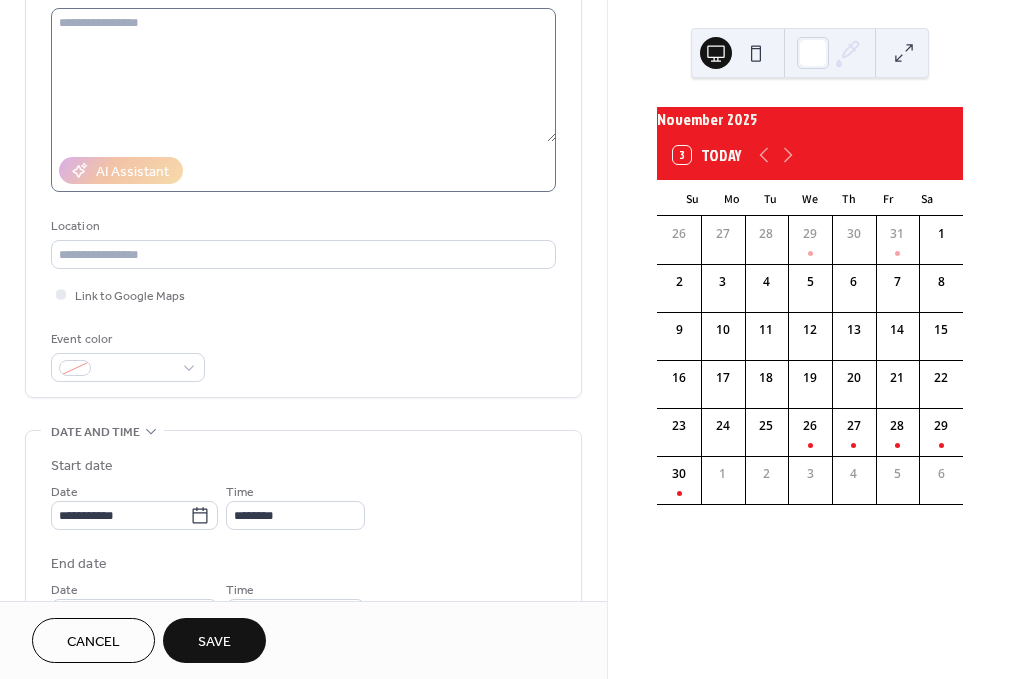 scroll, scrollTop: 229, scrollLeft: 0, axis: vertical 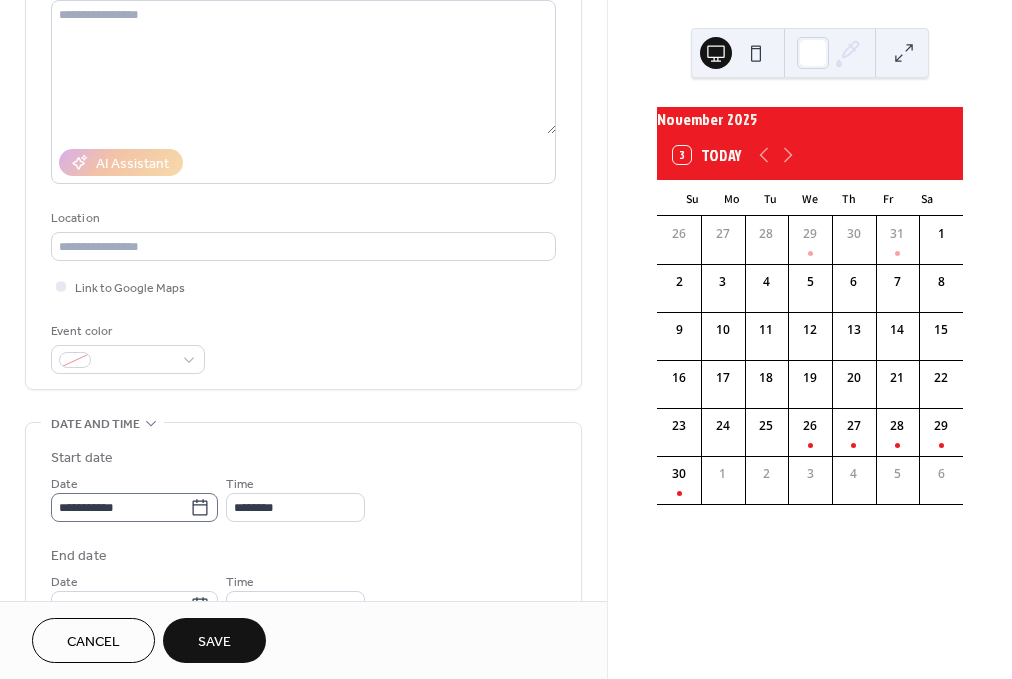 type on "**********" 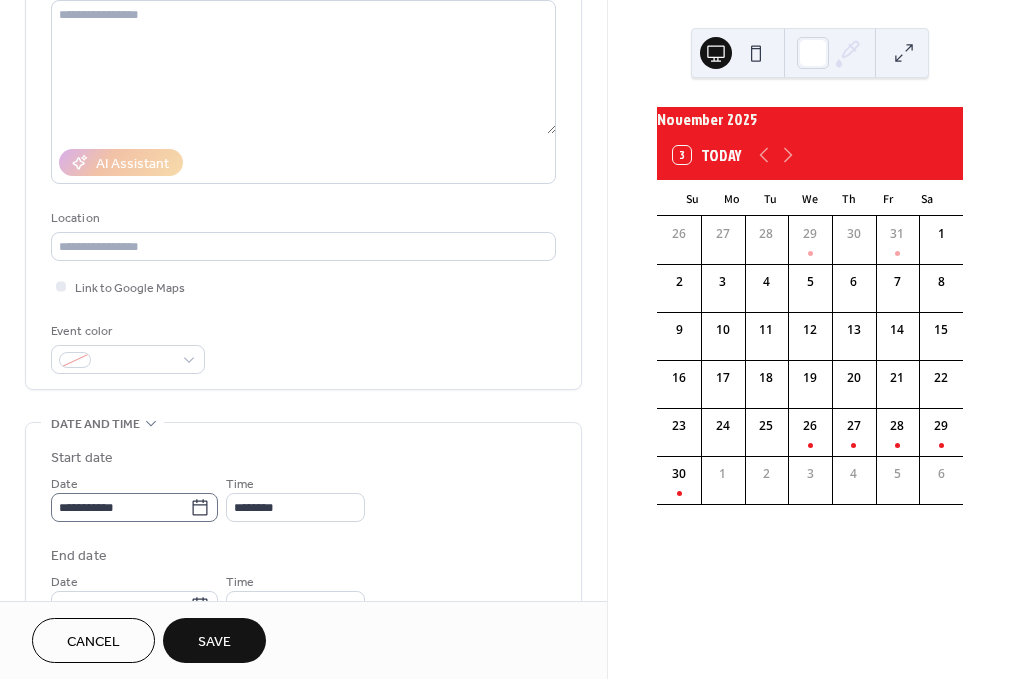 click 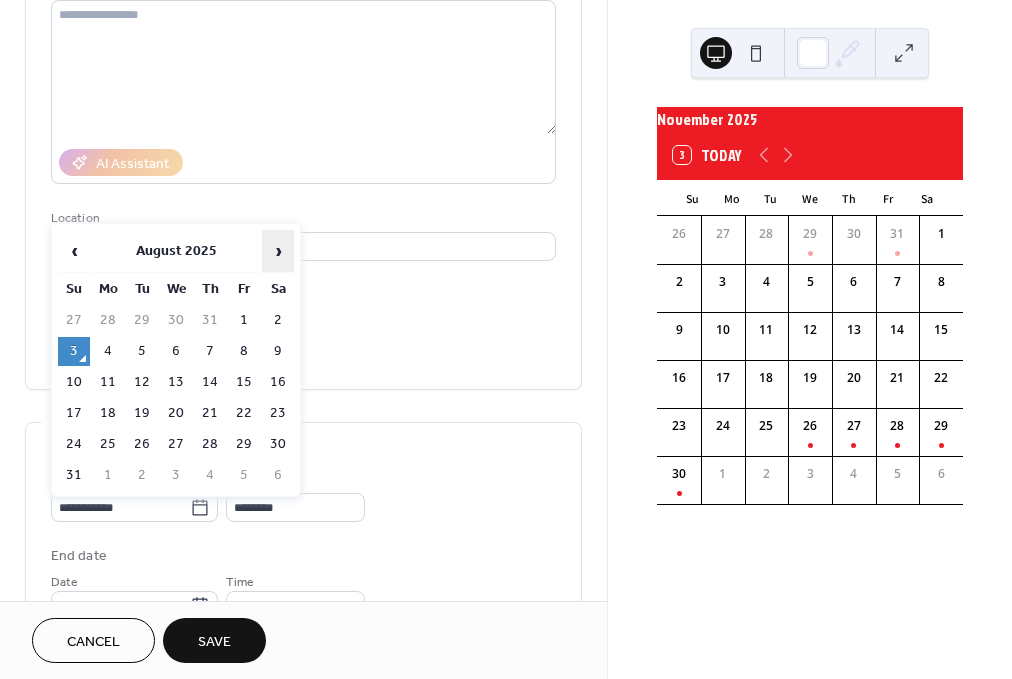 click on "›" at bounding box center [278, 251] 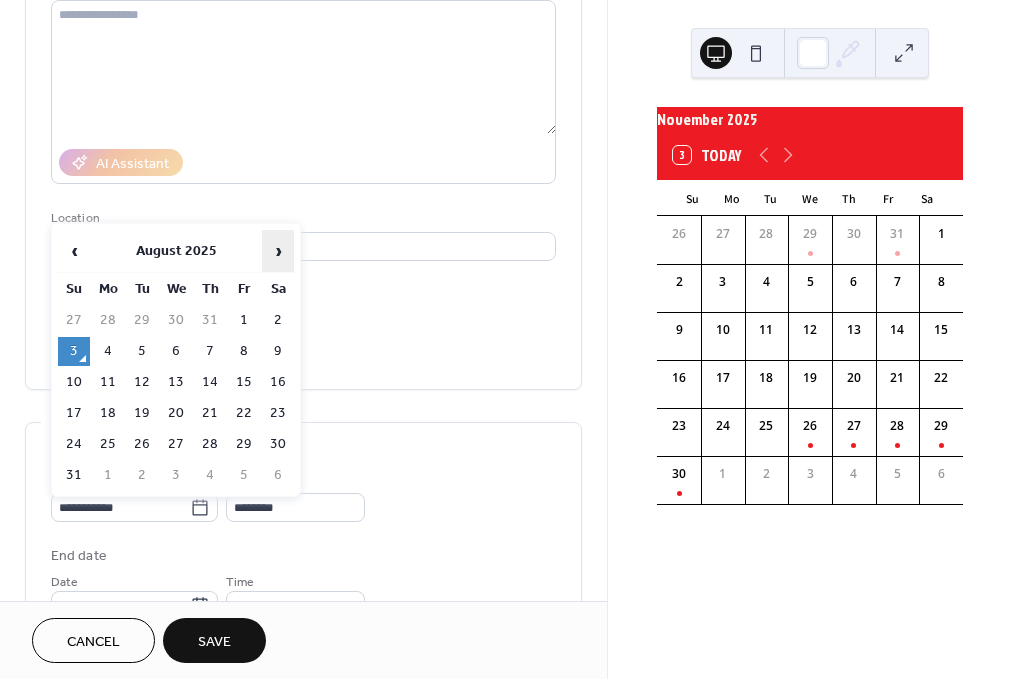 click on "›" at bounding box center (278, 251) 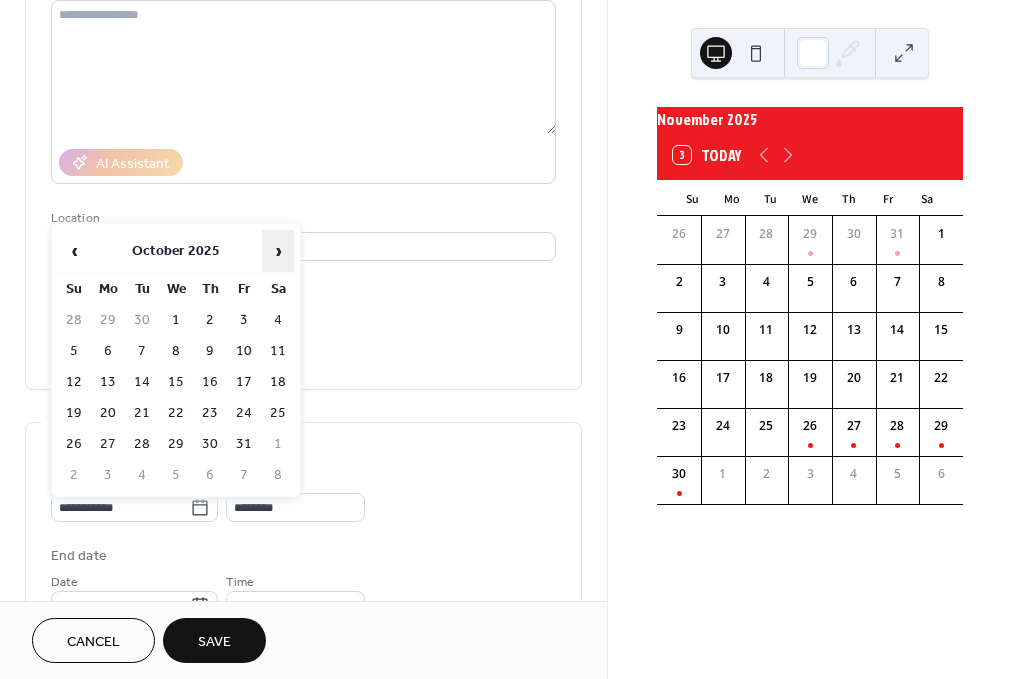 click on "›" at bounding box center [278, 251] 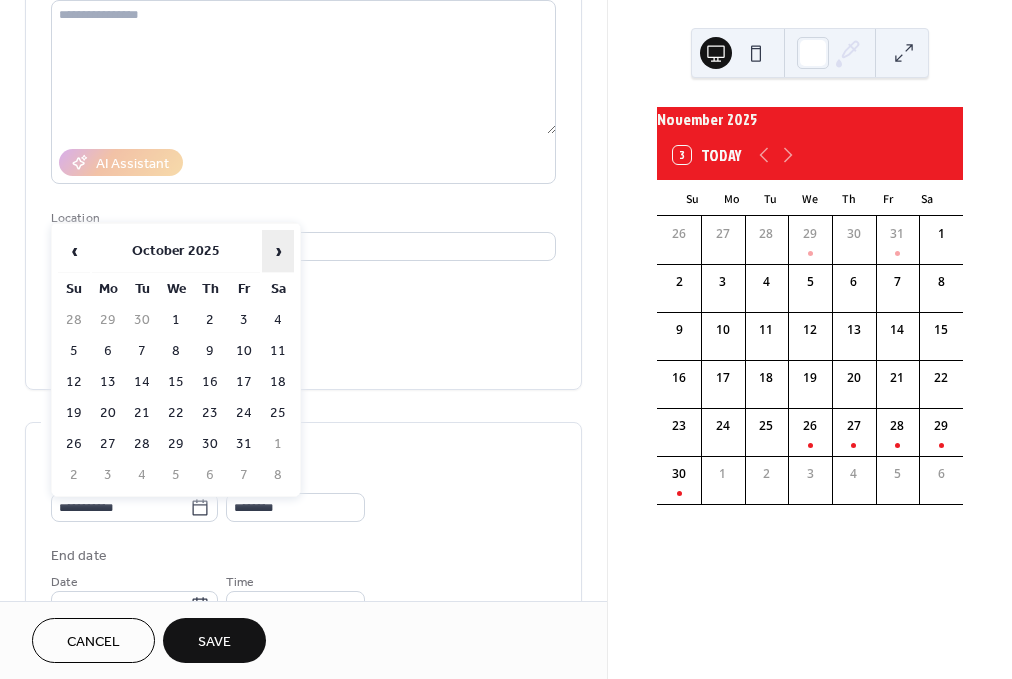 click on "›" at bounding box center (278, 251) 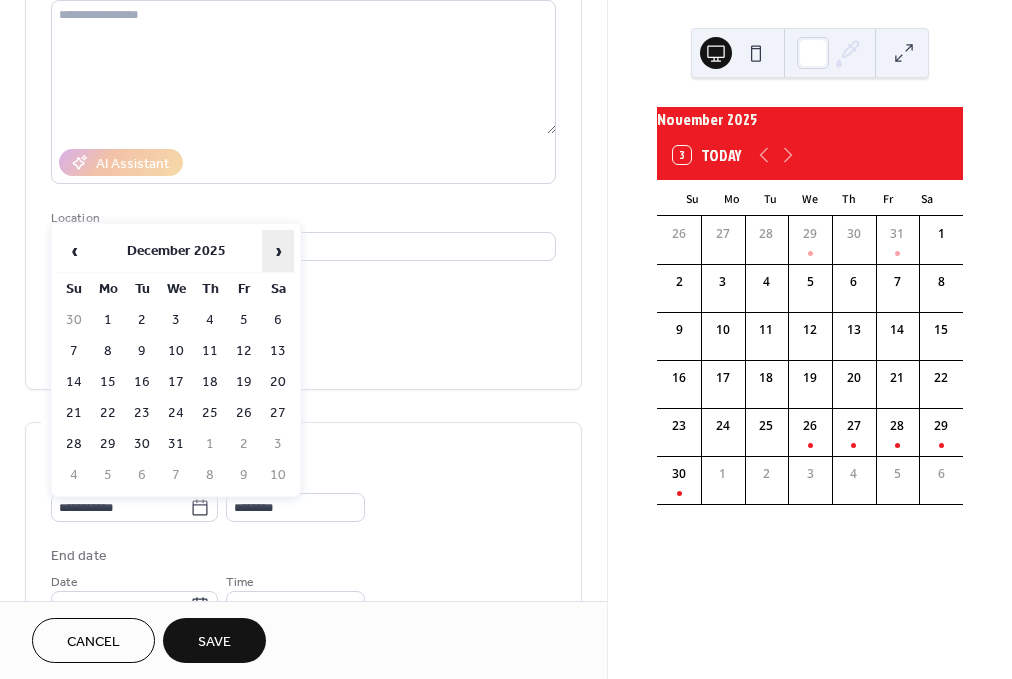 click on "›" at bounding box center [278, 251] 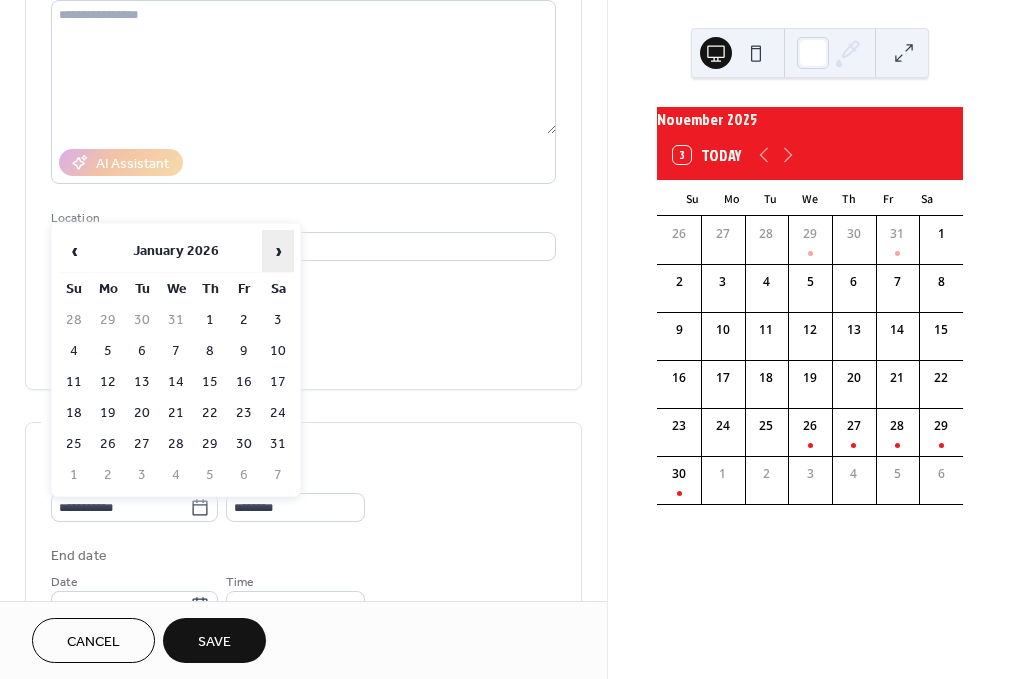 click on "›" at bounding box center [278, 251] 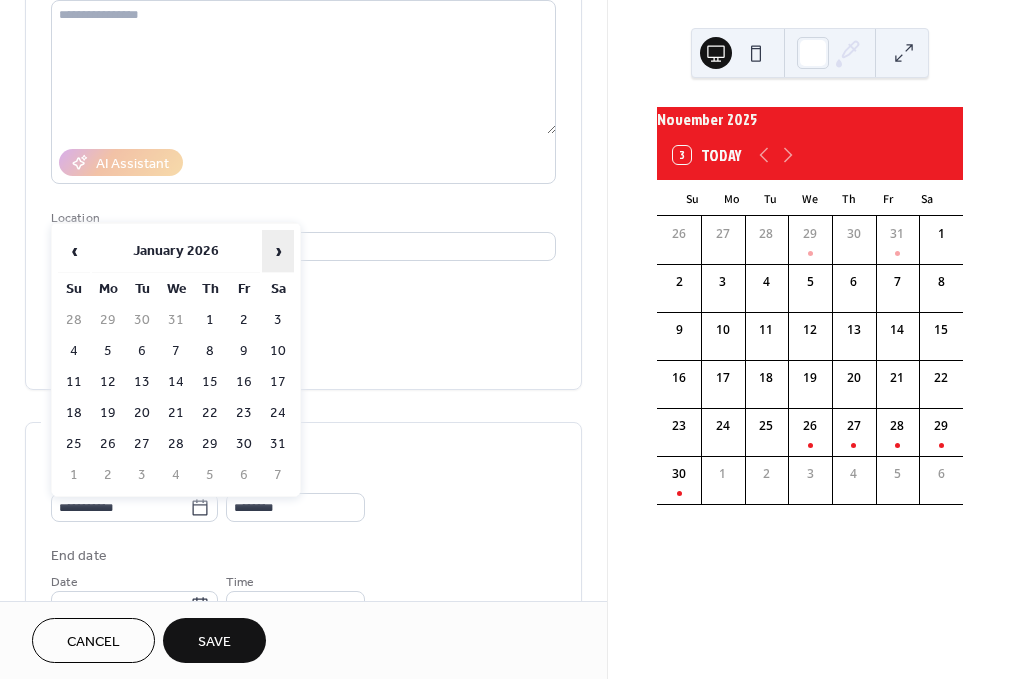 click on "›" at bounding box center [278, 251] 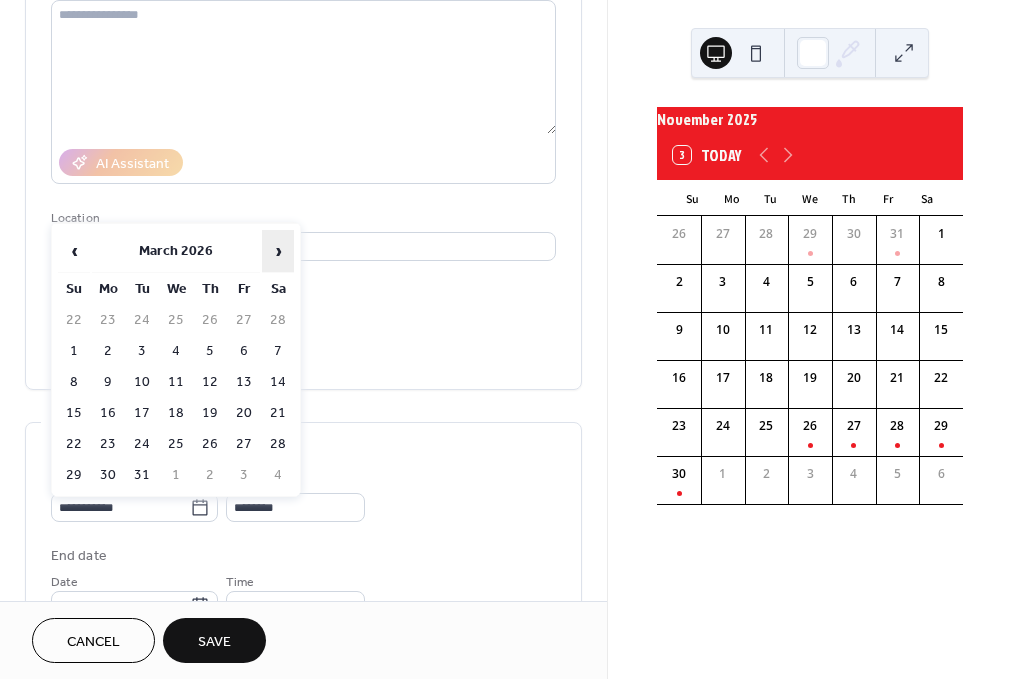 click on "›" at bounding box center [278, 251] 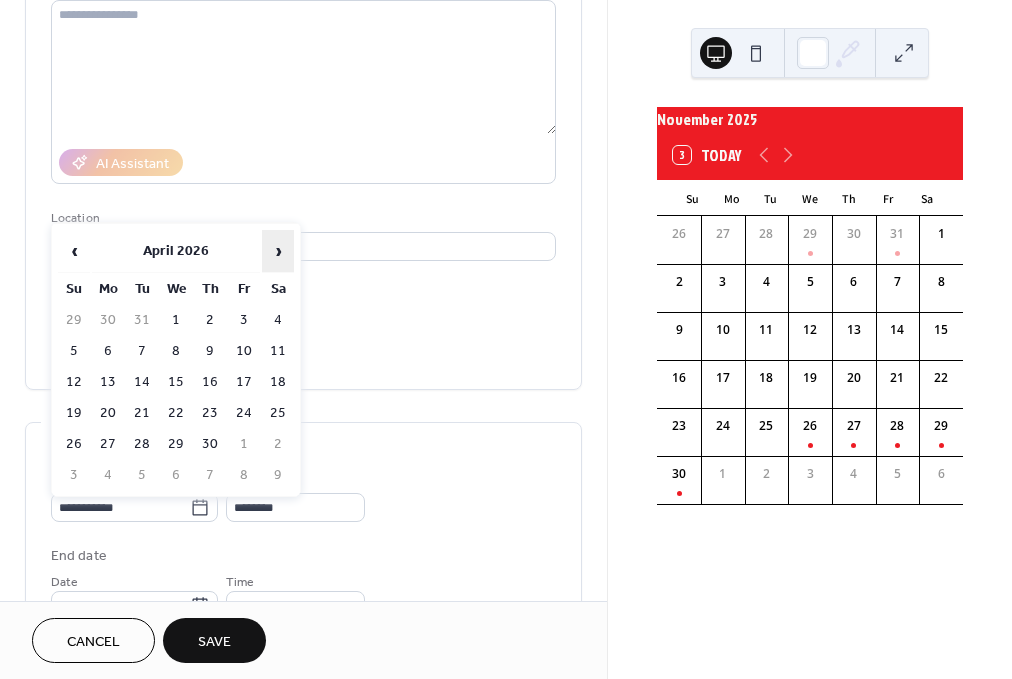 click on "›" at bounding box center [278, 251] 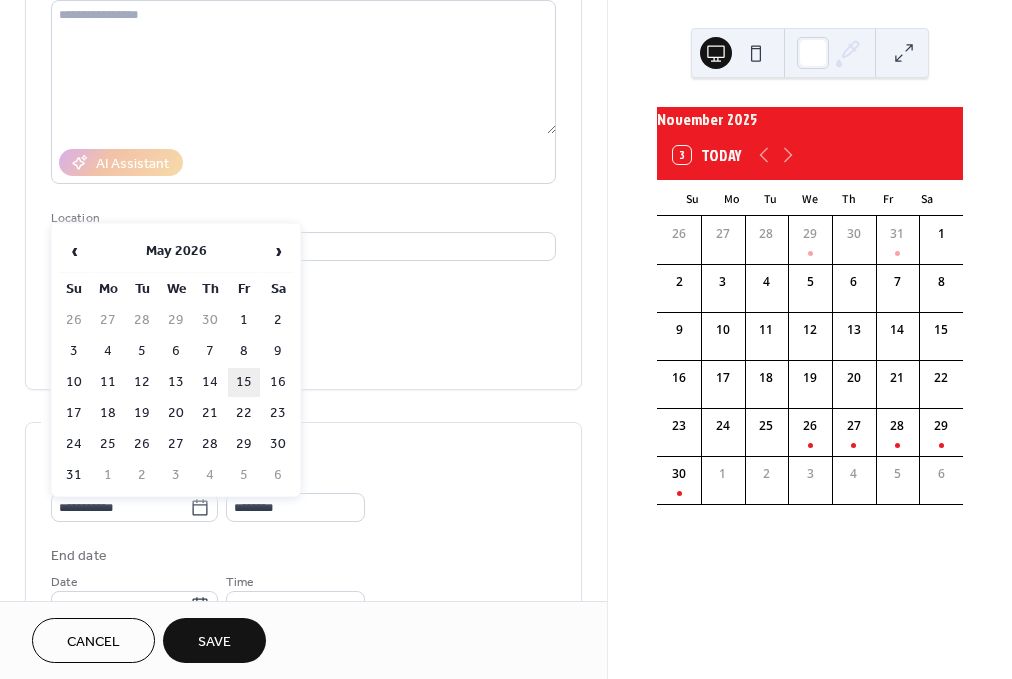 click on "15" at bounding box center [244, 382] 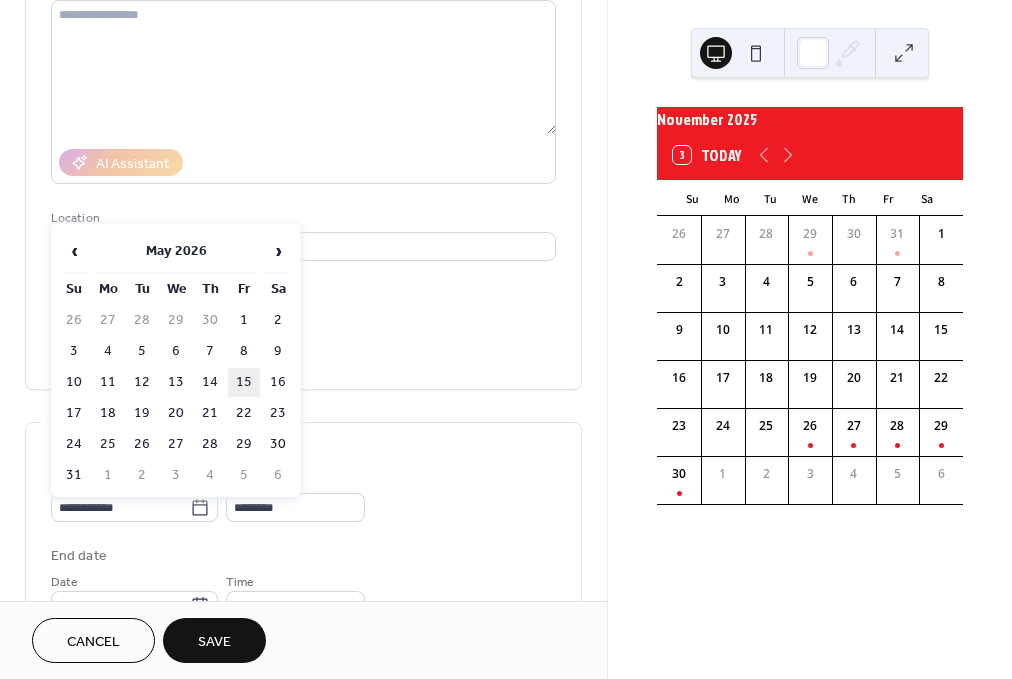 type on "**********" 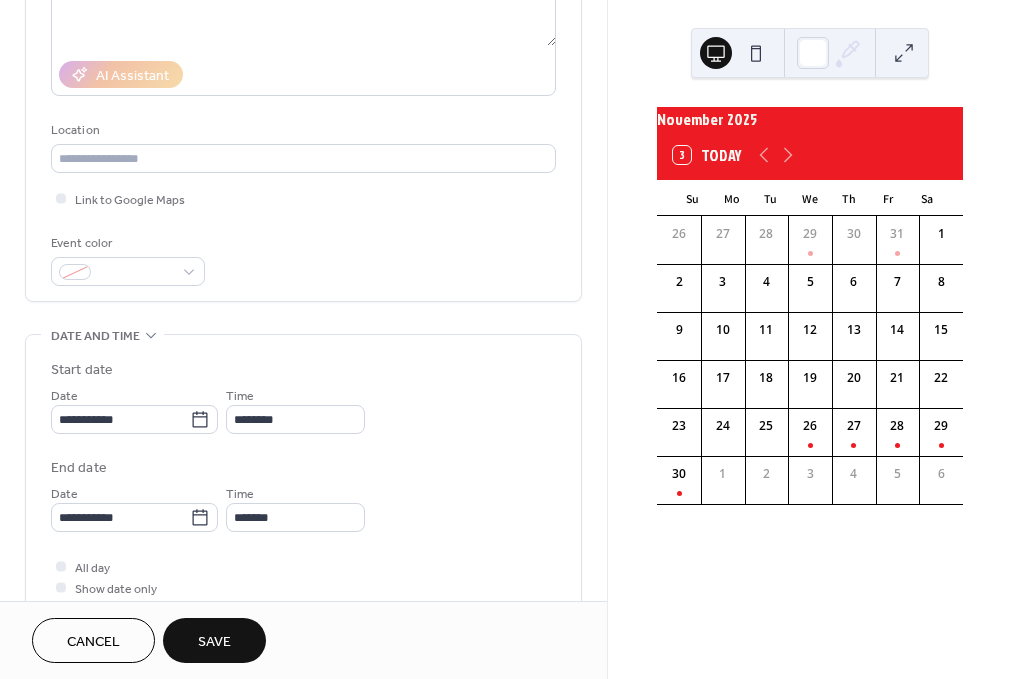 scroll, scrollTop: 328, scrollLeft: 0, axis: vertical 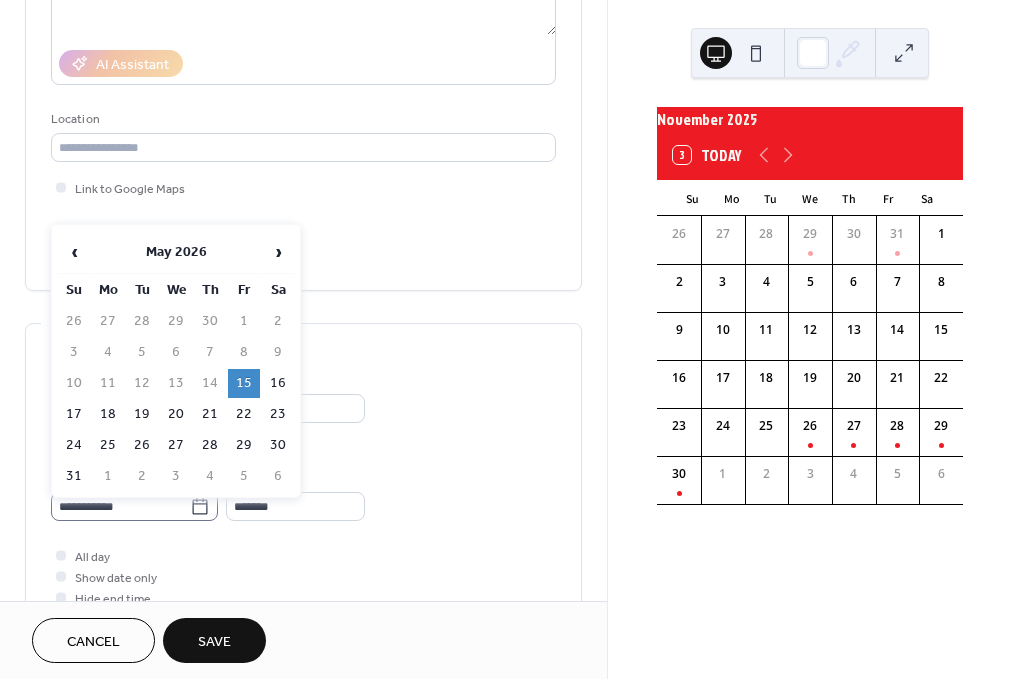 click 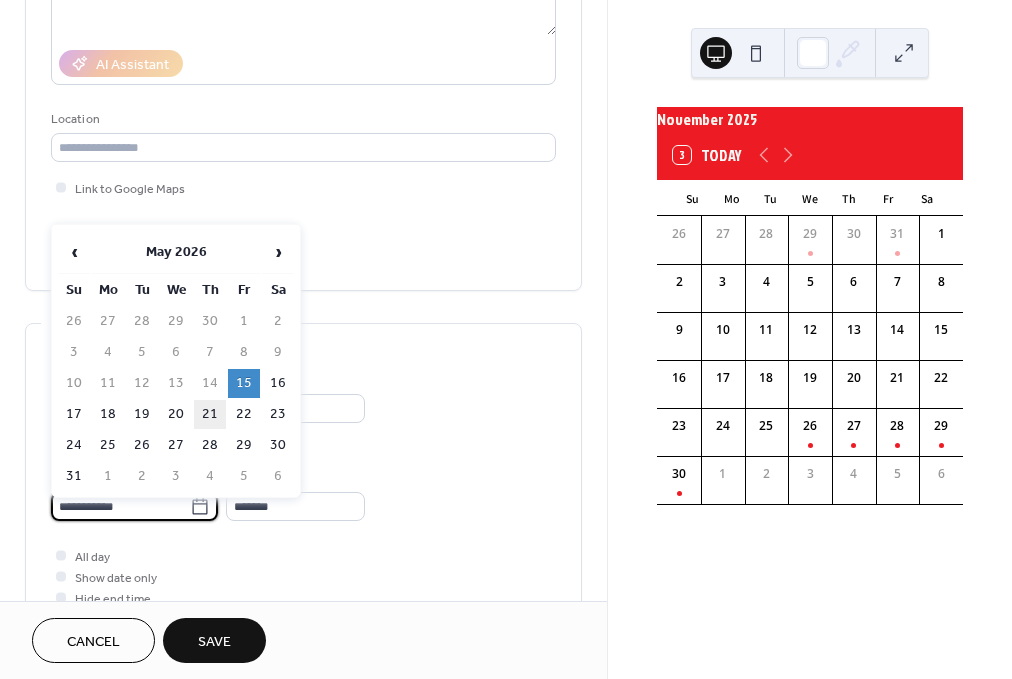 click on "21" at bounding box center [210, 414] 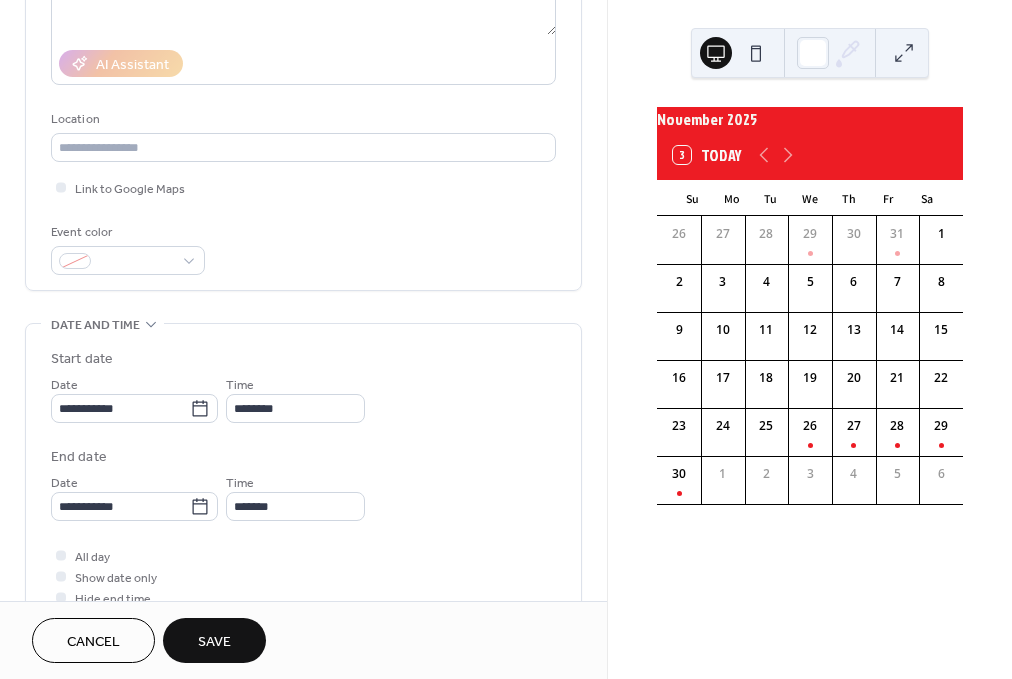 type on "**********" 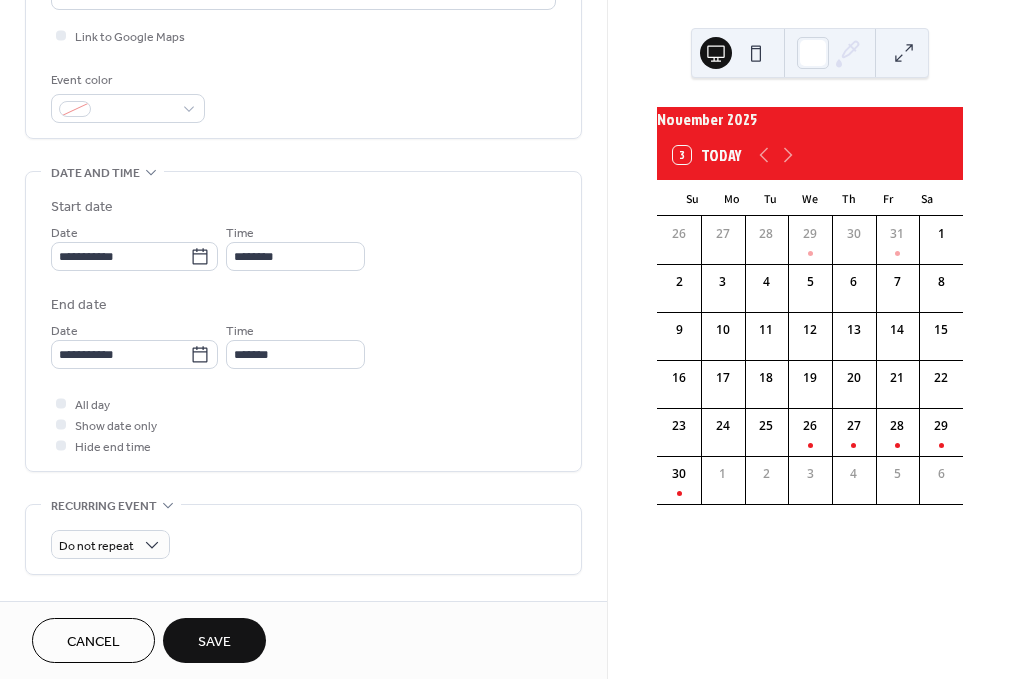 scroll, scrollTop: 531, scrollLeft: 0, axis: vertical 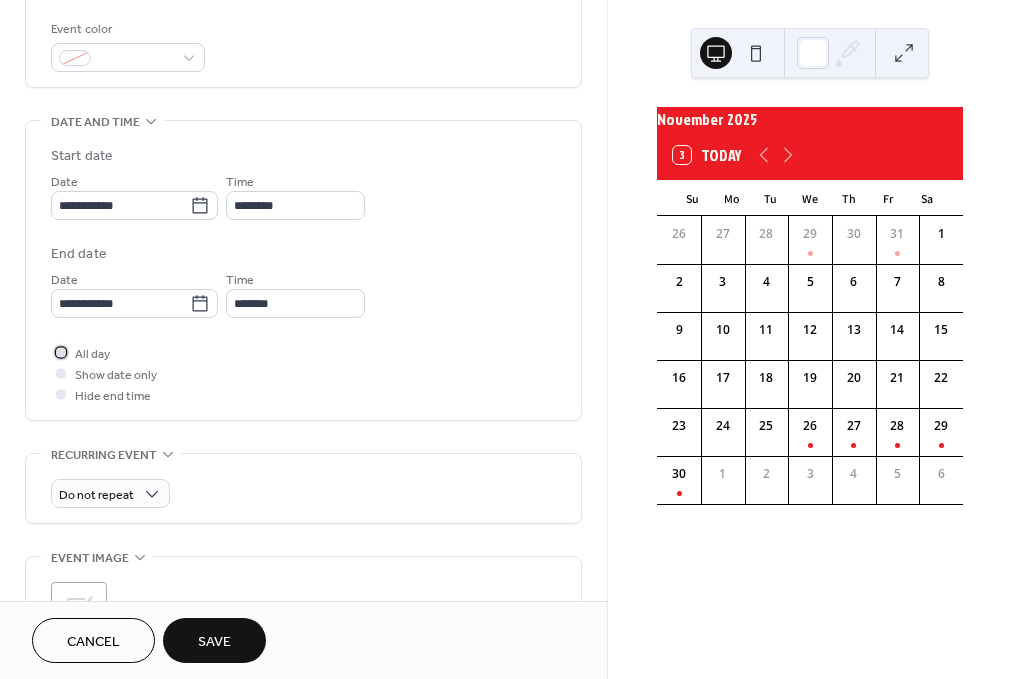 click at bounding box center (61, 352) 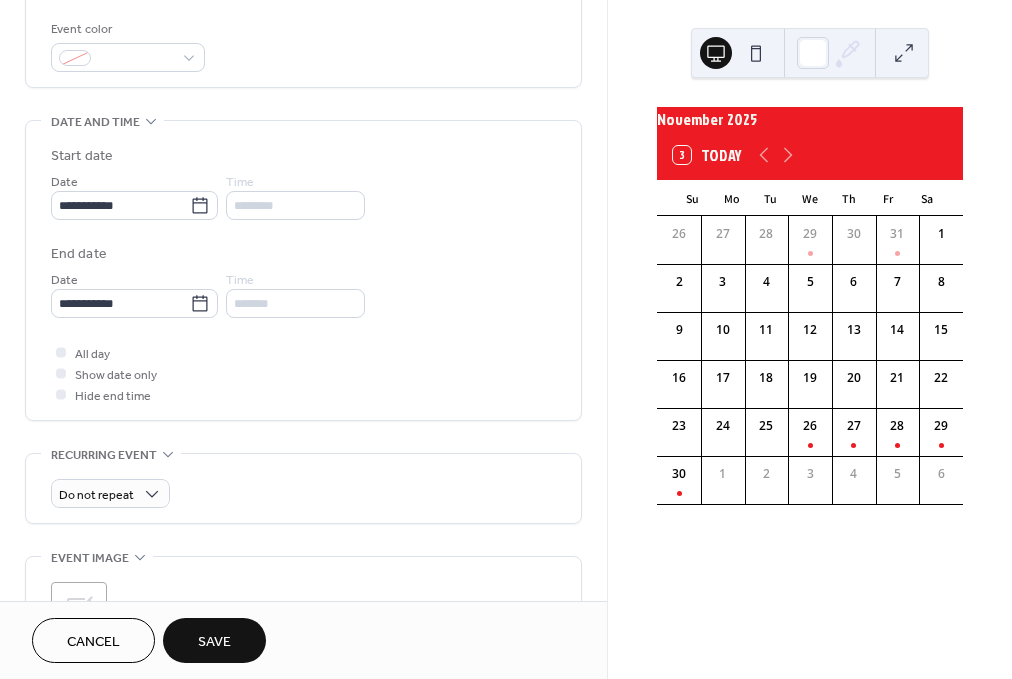 click on "Save" at bounding box center [214, 640] 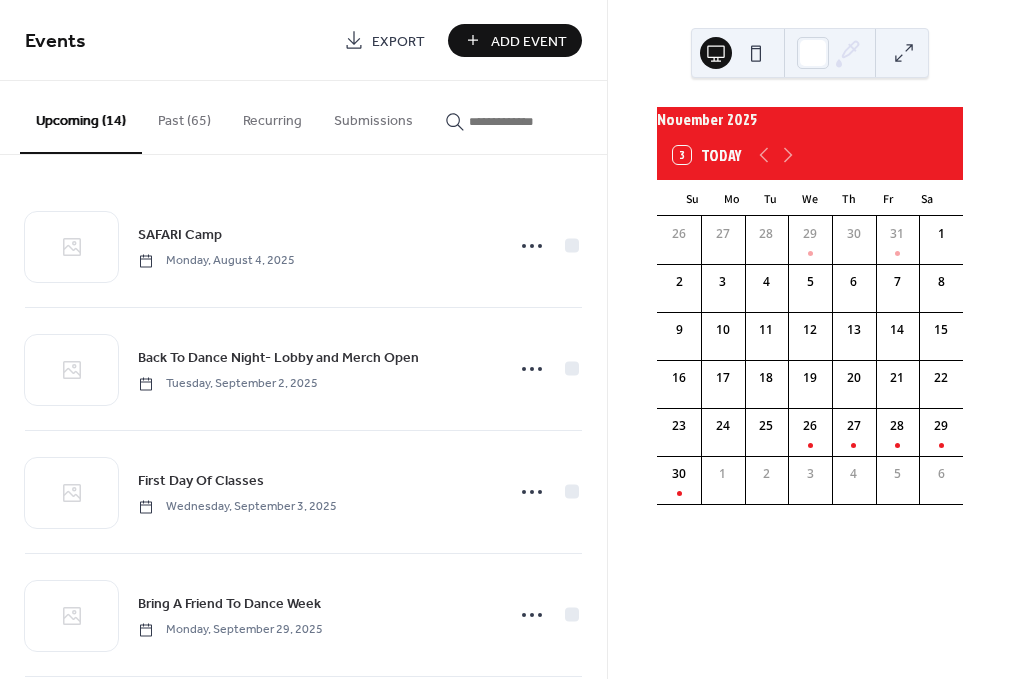 click on "Add Event" at bounding box center (529, 41) 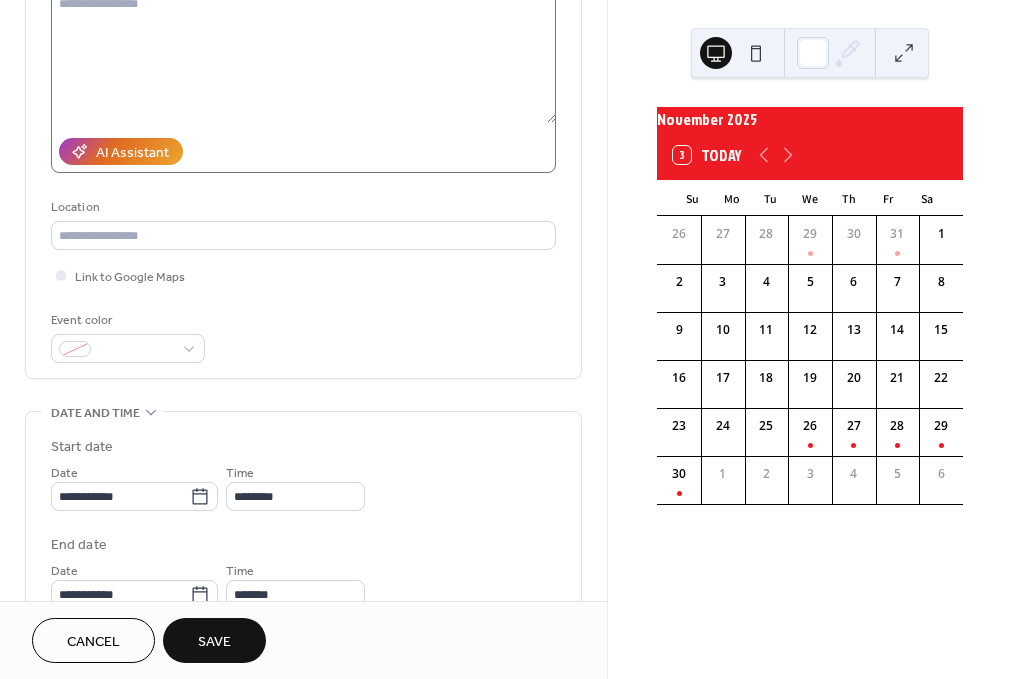 scroll, scrollTop: 242, scrollLeft: 0, axis: vertical 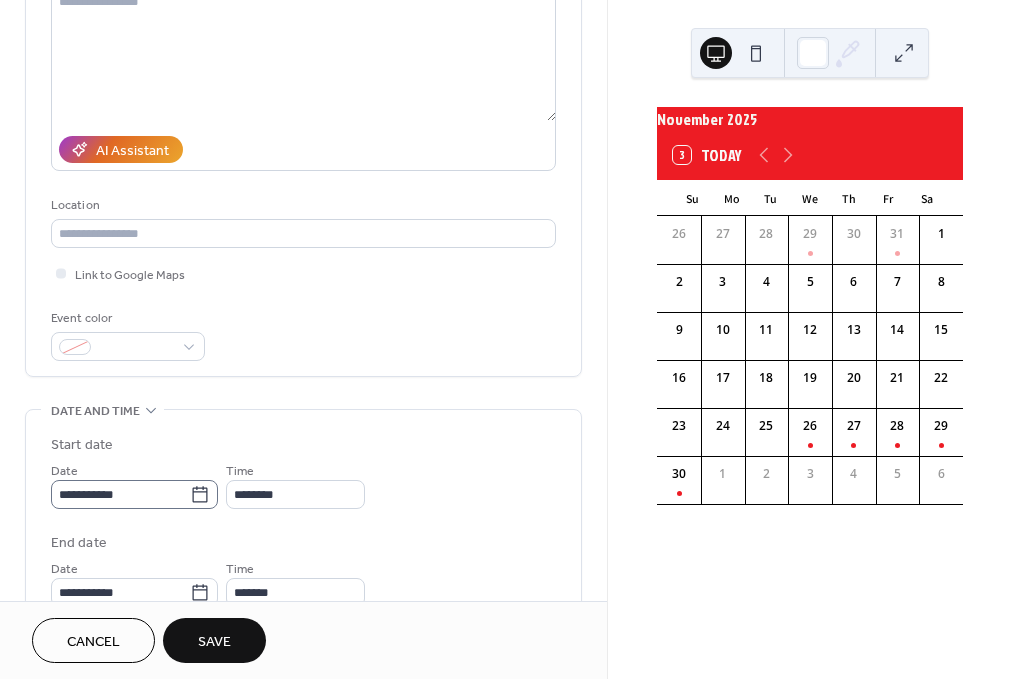 type on "**********" 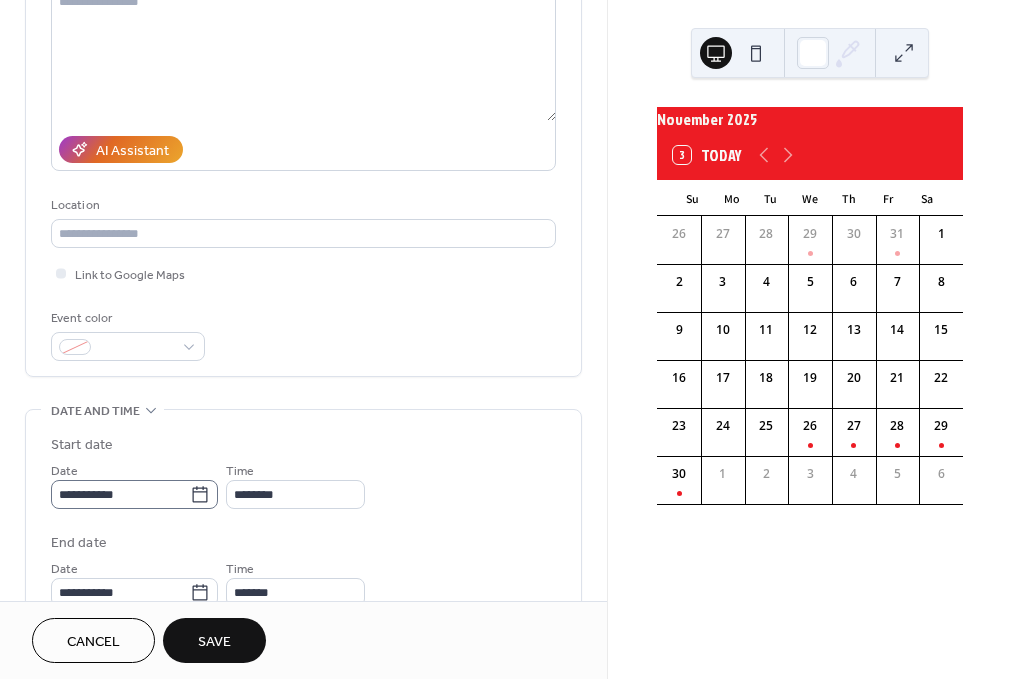 click on "**********" at bounding box center [120, 494] 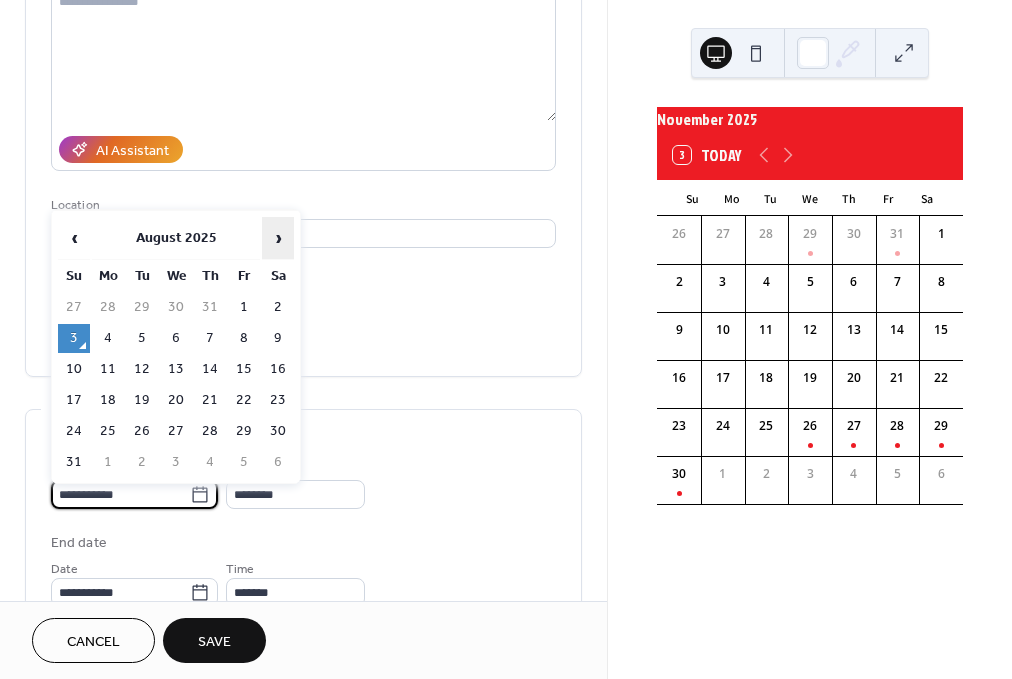 click on "›" at bounding box center [278, 238] 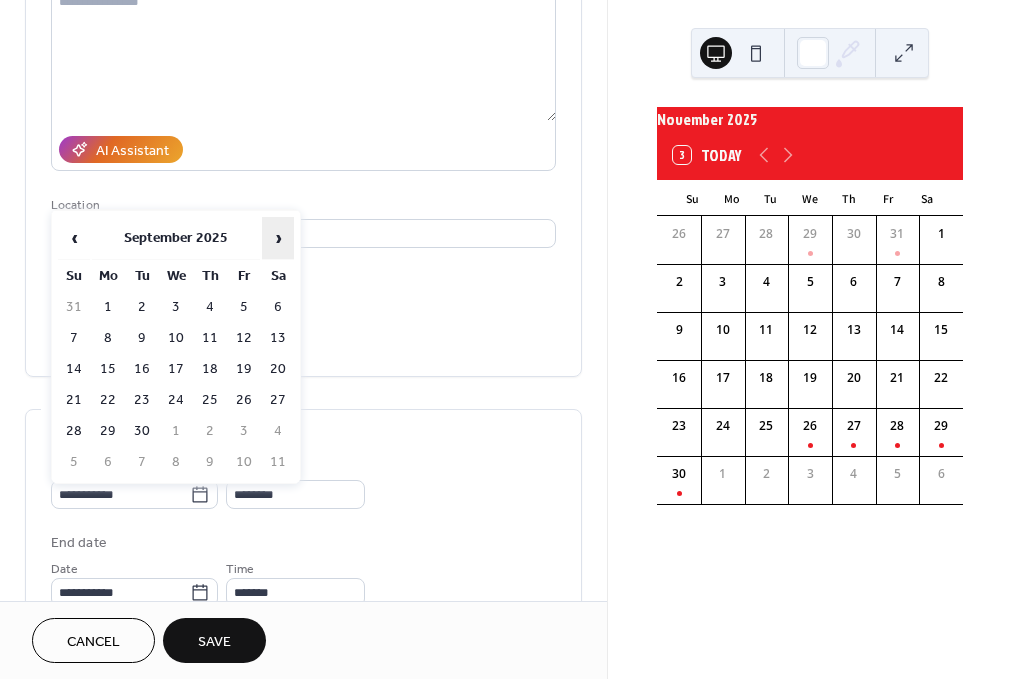 click on "›" at bounding box center (278, 238) 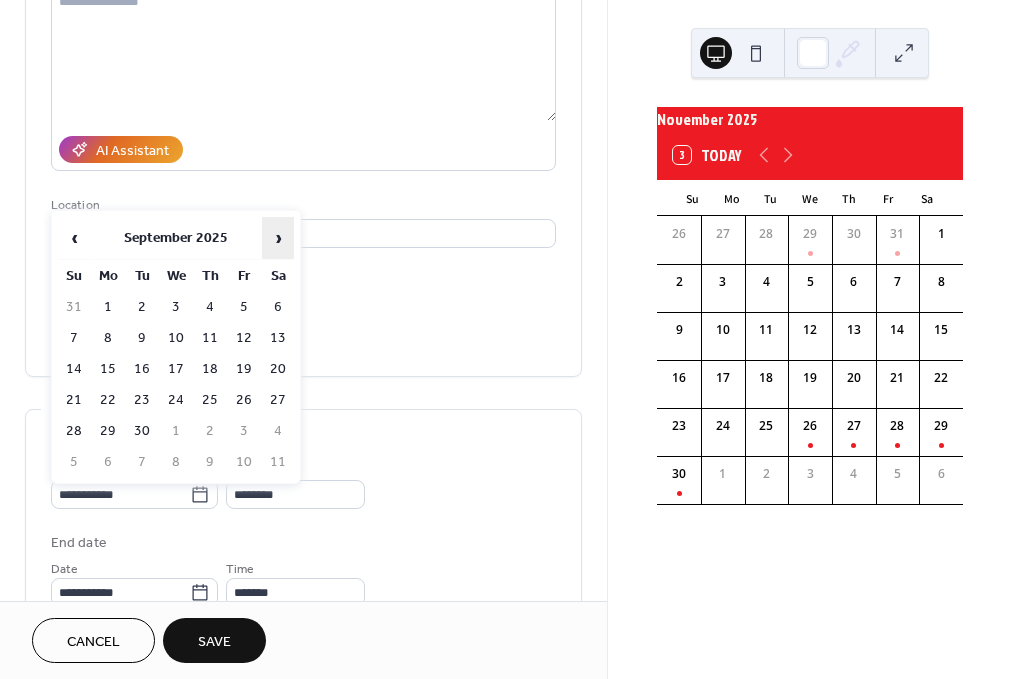 click on "›" at bounding box center (278, 238) 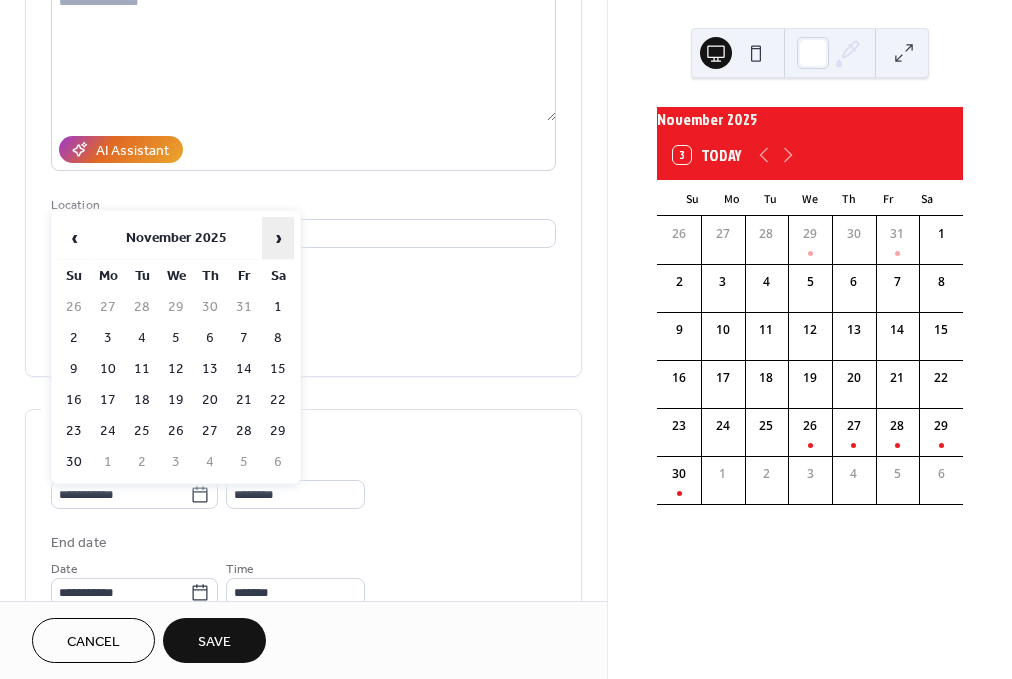 click on "›" at bounding box center (278, 238) 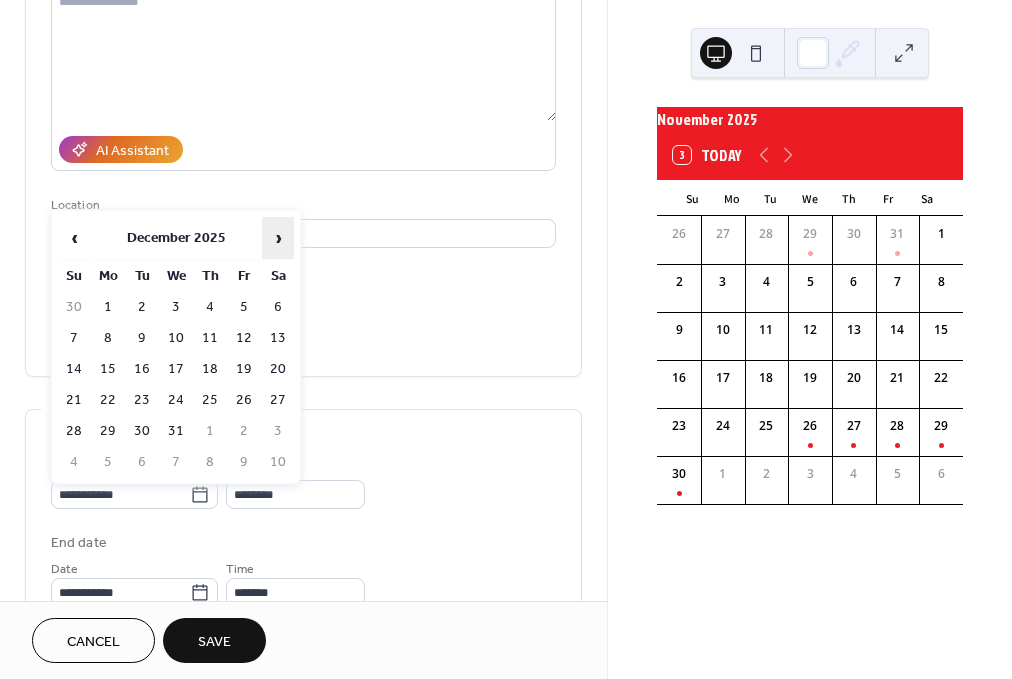 click on "›" at bounding box center (278, 238) 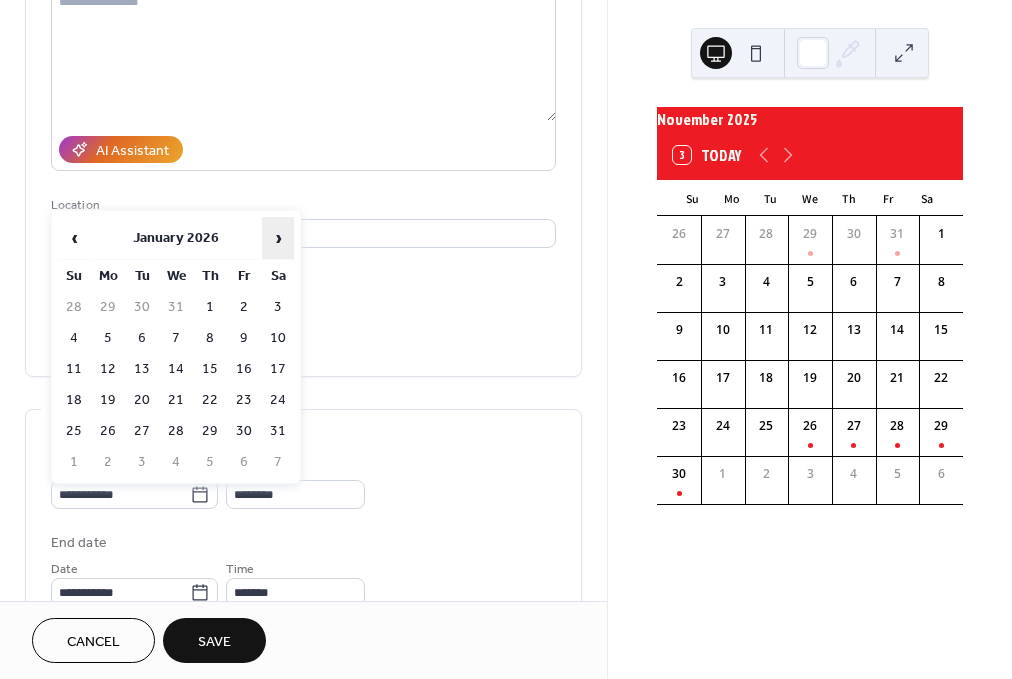 click on "›" at bounding box center (278, 238) 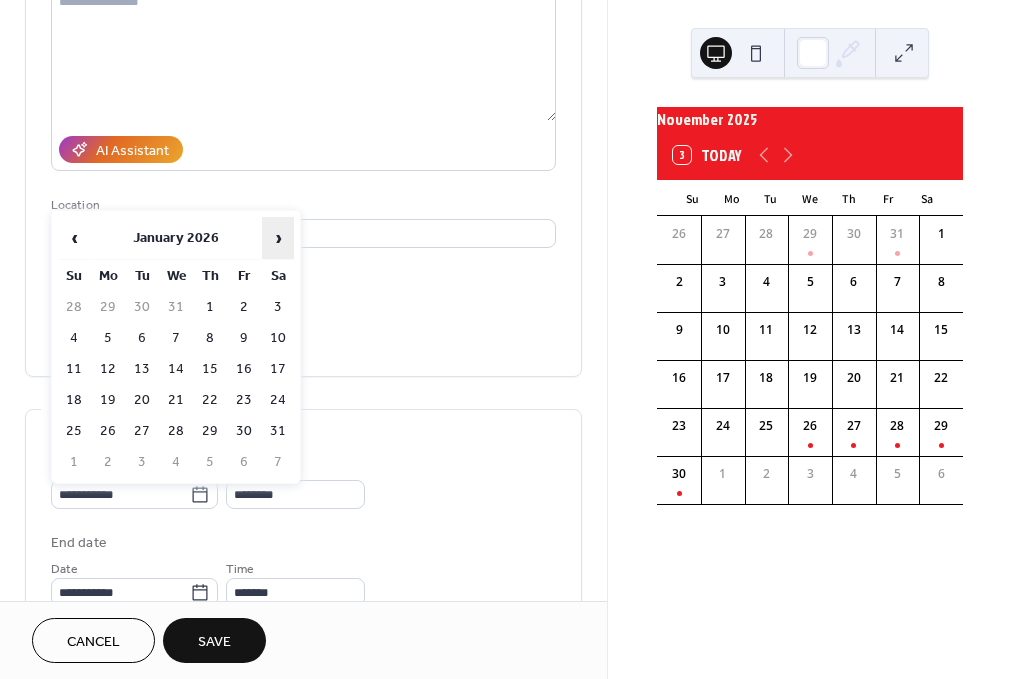 click on "›" at bounding box center [278, 238] 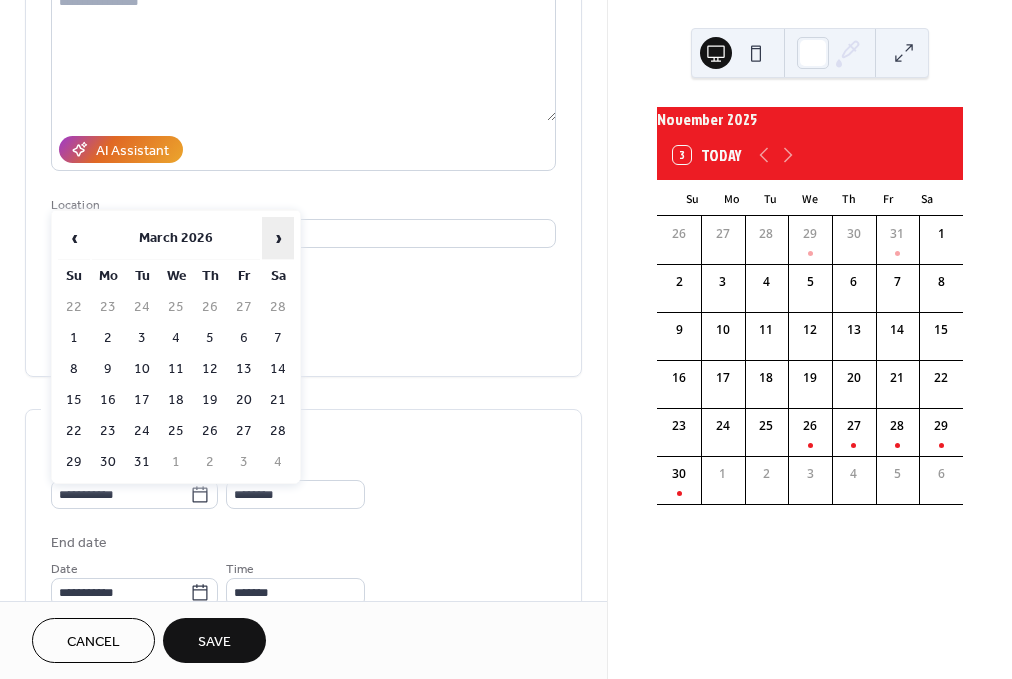 click on "›" at bounding box center [278, 238] 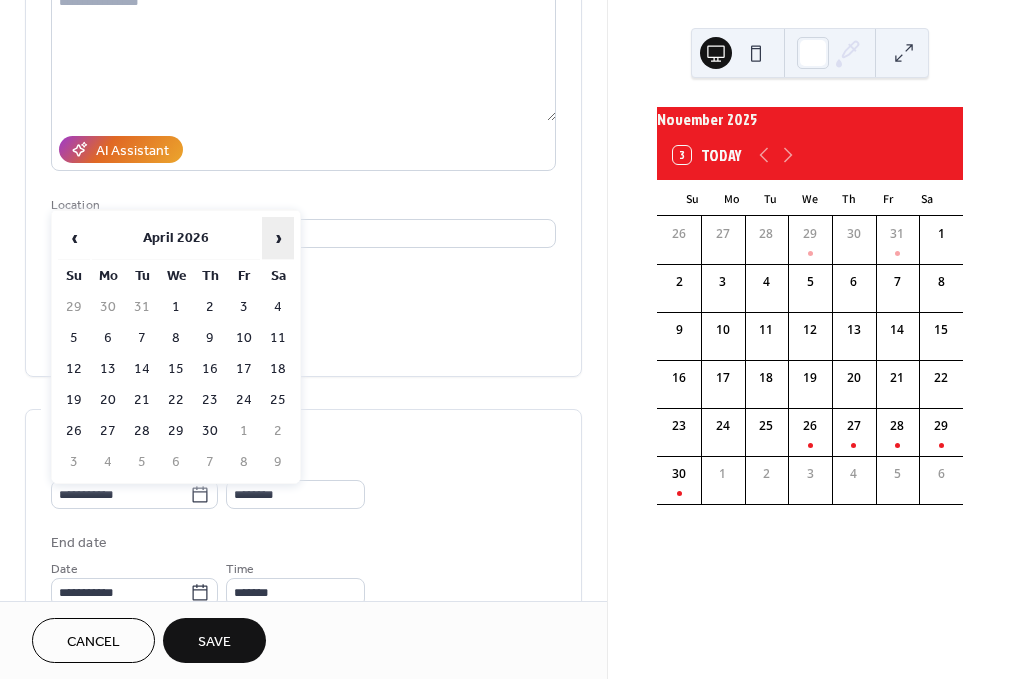 click on "›" at bounding box center (278, 238) 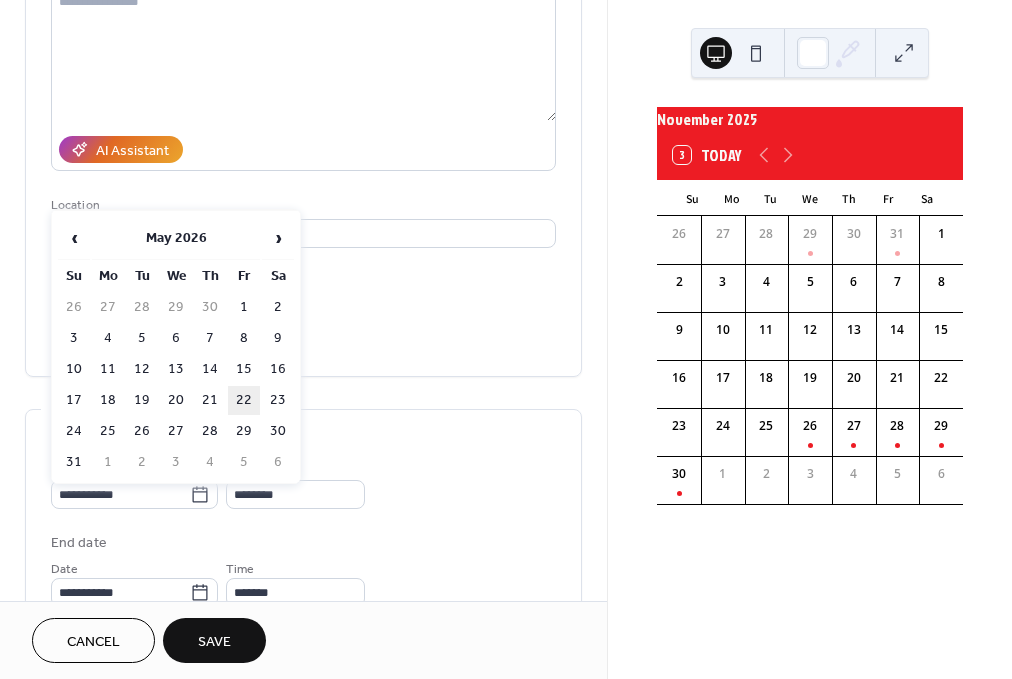 click on "22" at bounding box center [244, 400] 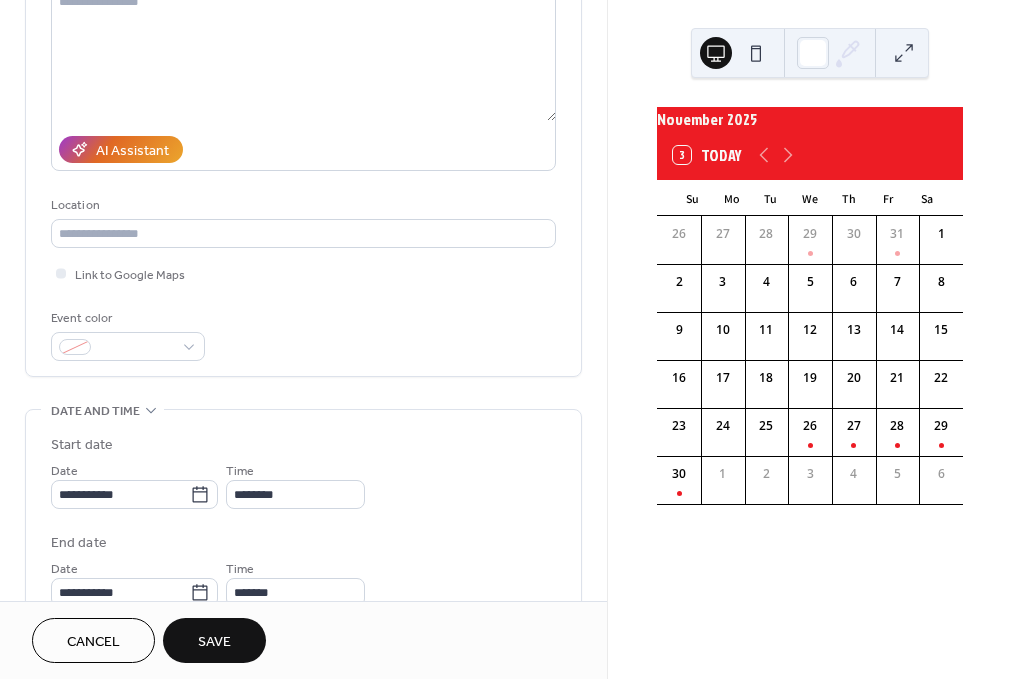 type on "**********" 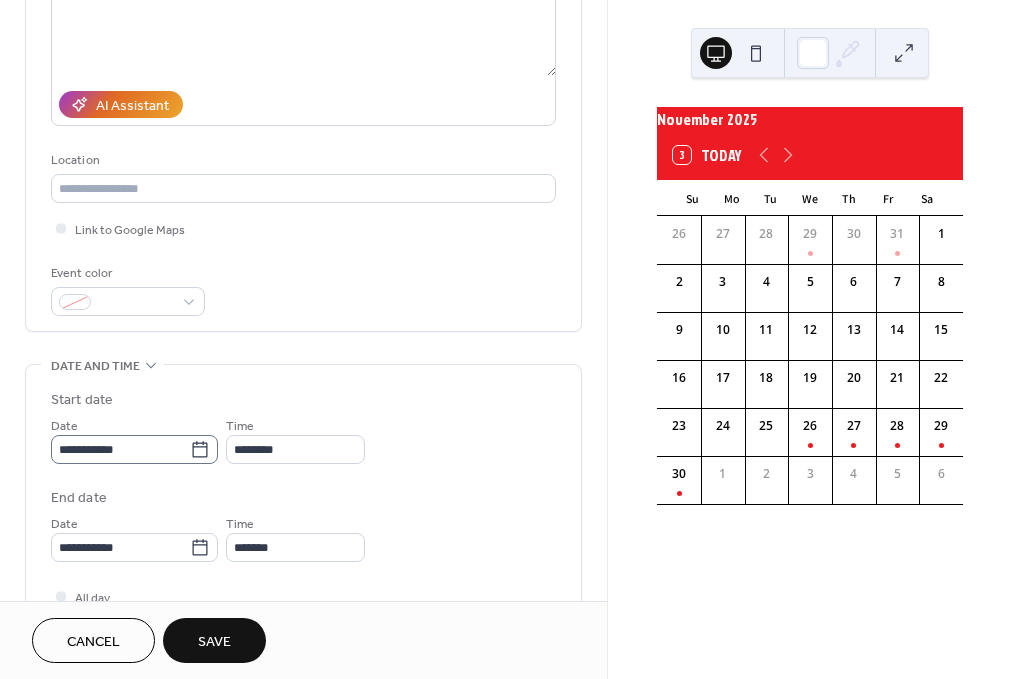 scroll, scrollTop: 296, scrollLeft: 0, axis: vertical 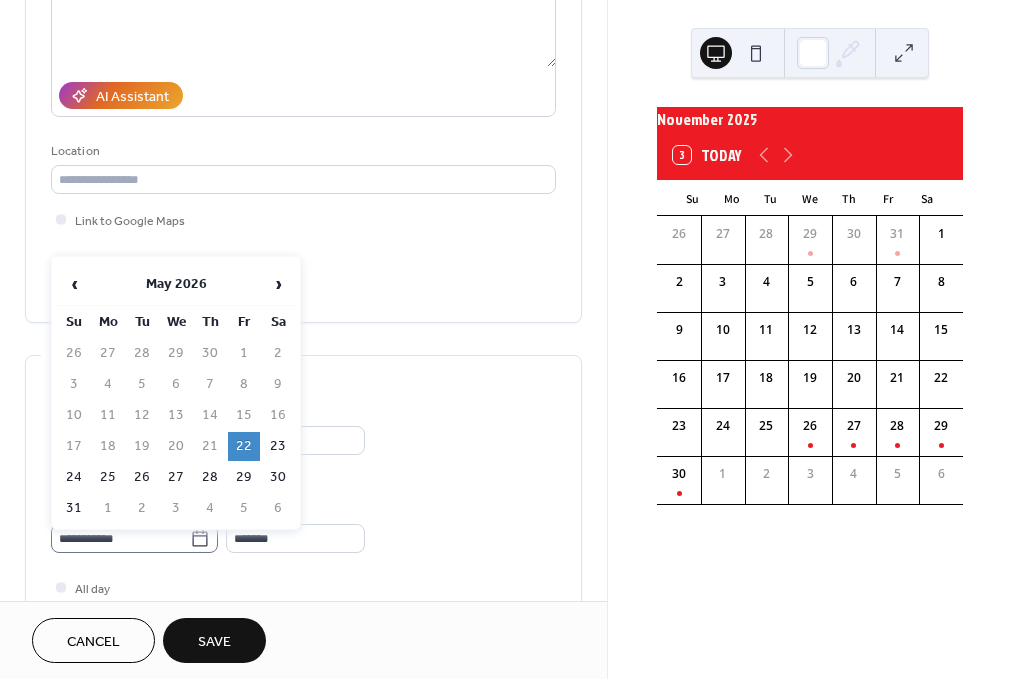 click 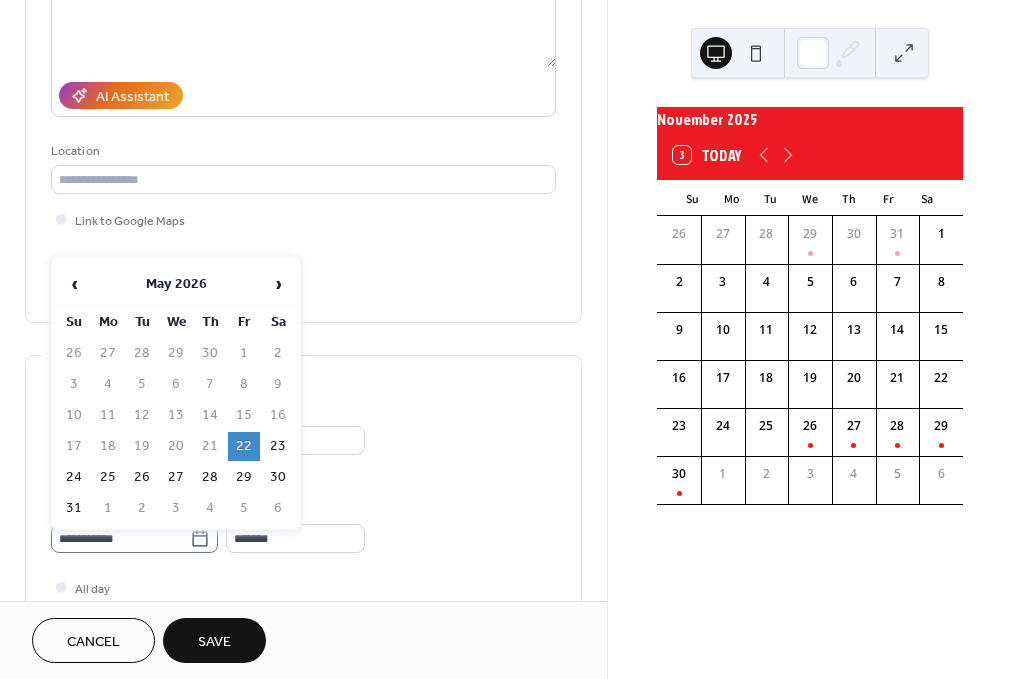 click on "**********" at bounding box center [120, 538] 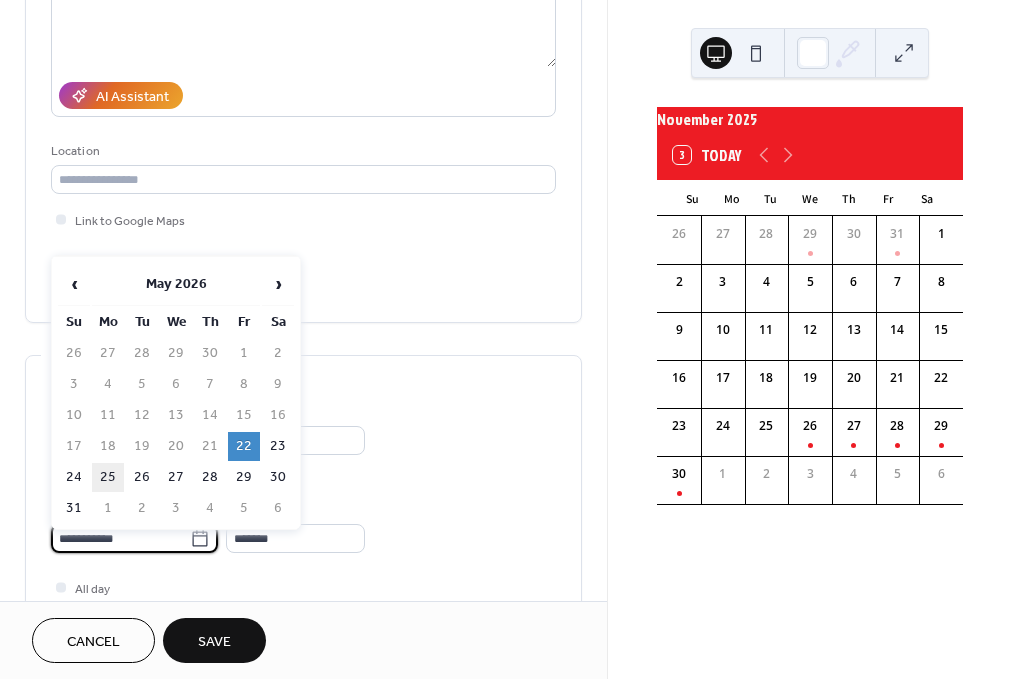 click on "25" at bounding box center (108, 477) 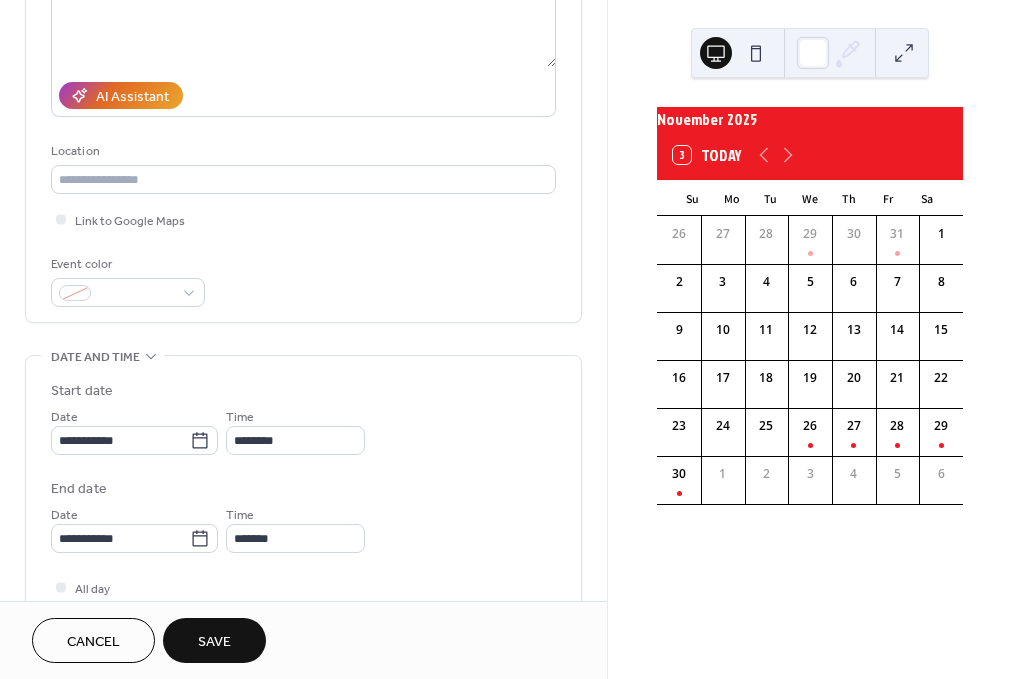 type on "**********" 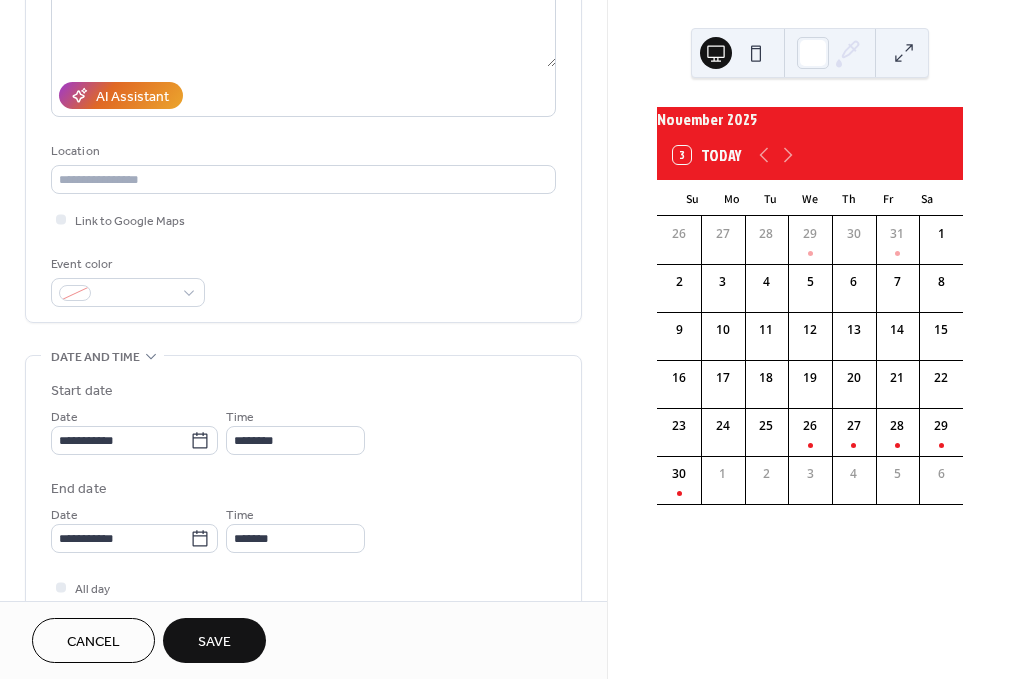 scroll, scrollTop: 365, scrollLeft: 0, axis: vertical 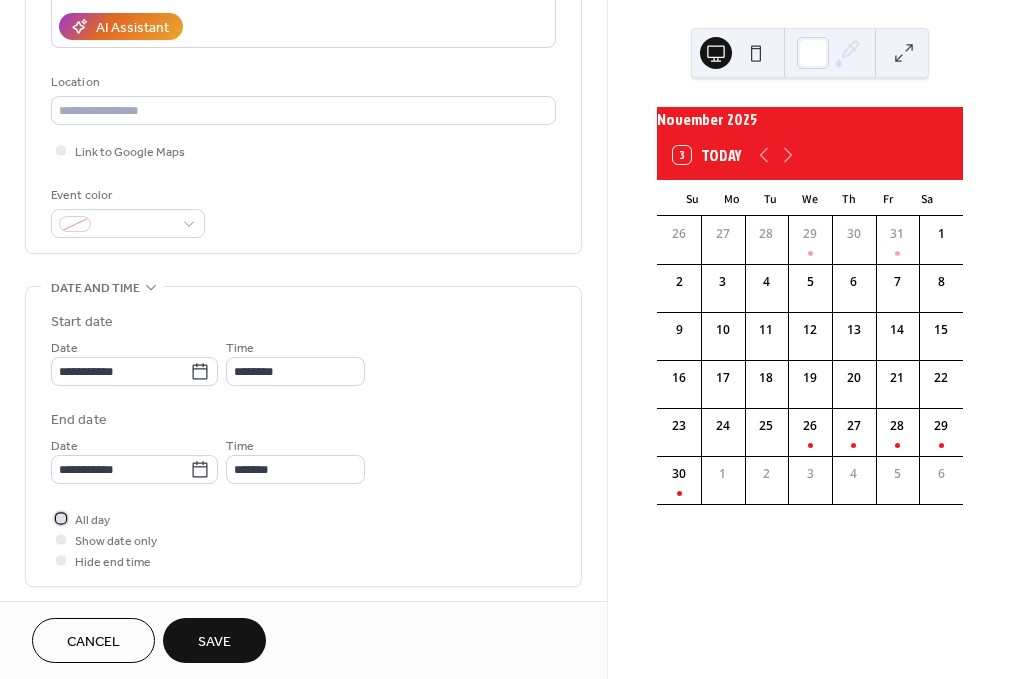 click at bounding box center (61, 518) 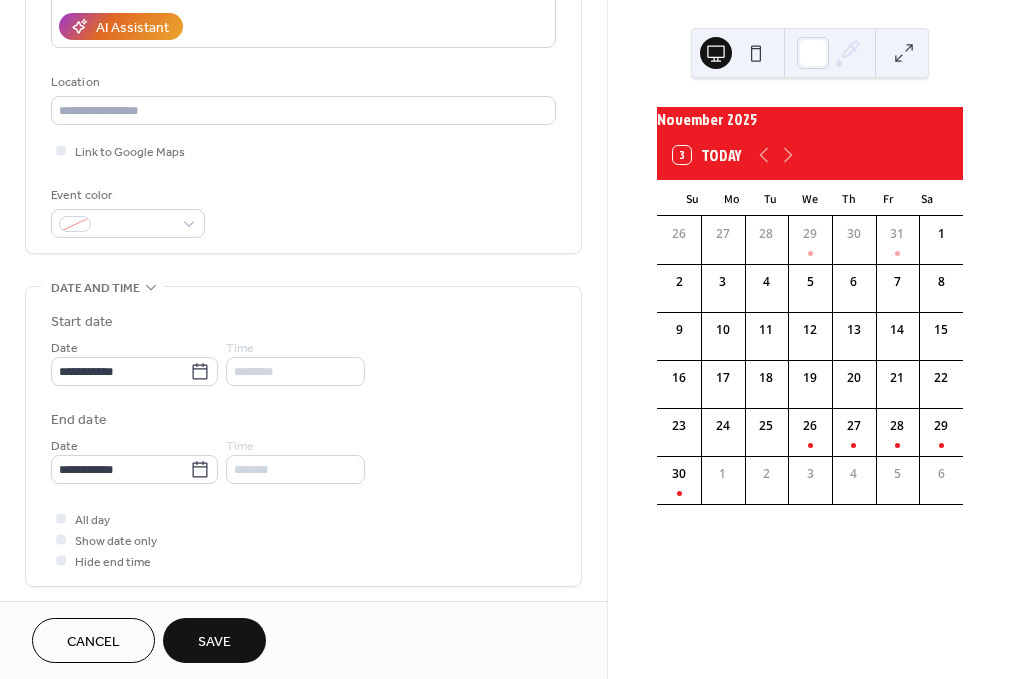 click on "Save" at bounding box center (214, 642) 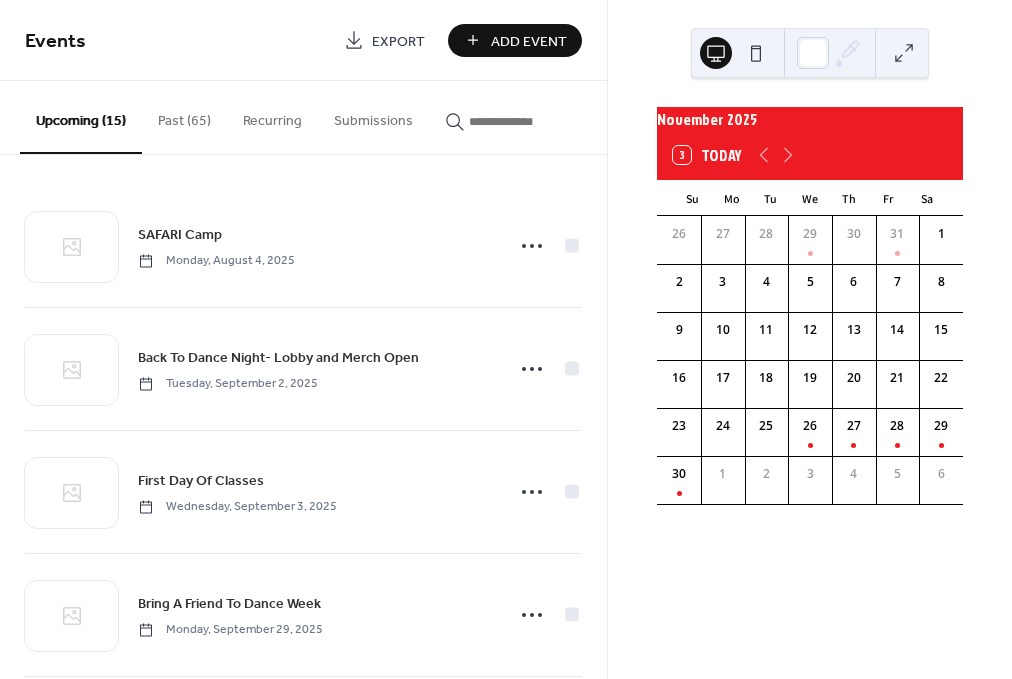 click on "Add Event" at bounding box center [529, 41] 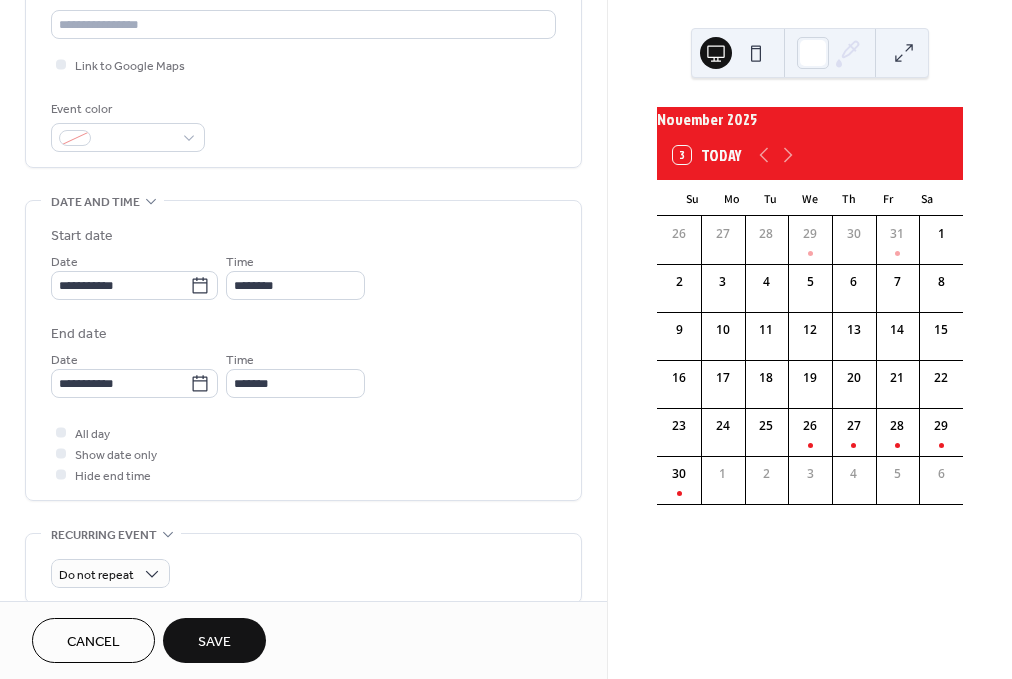 scroll, scrollTop: 468, scrollLeft: 0, axis: vertical 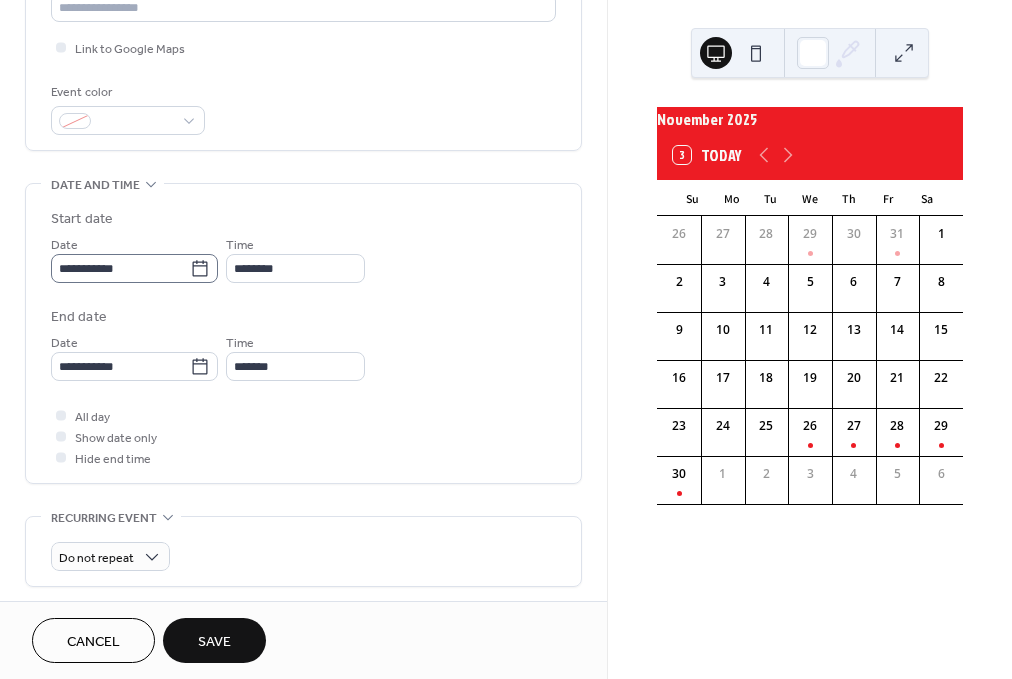 type on "**********" 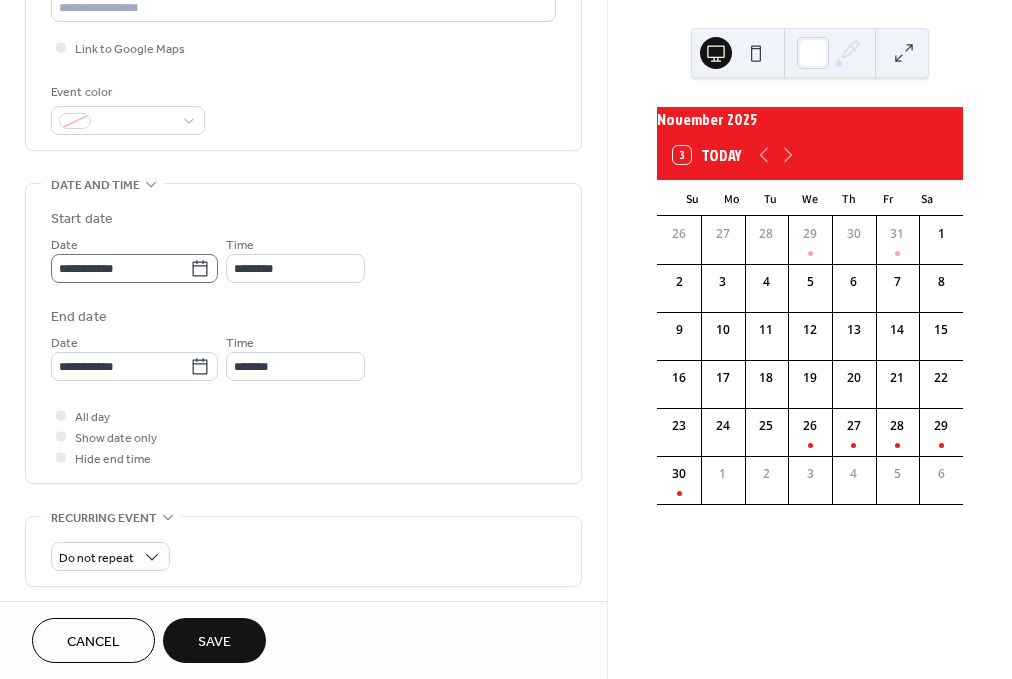 click 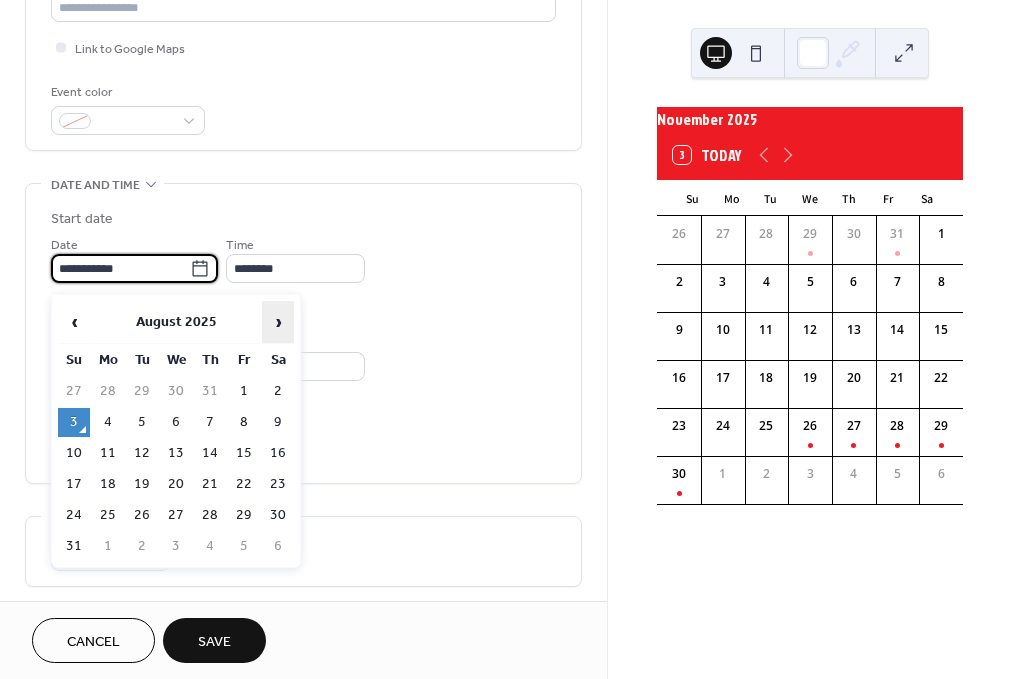 click on "›" at bounding box center [278, 322] 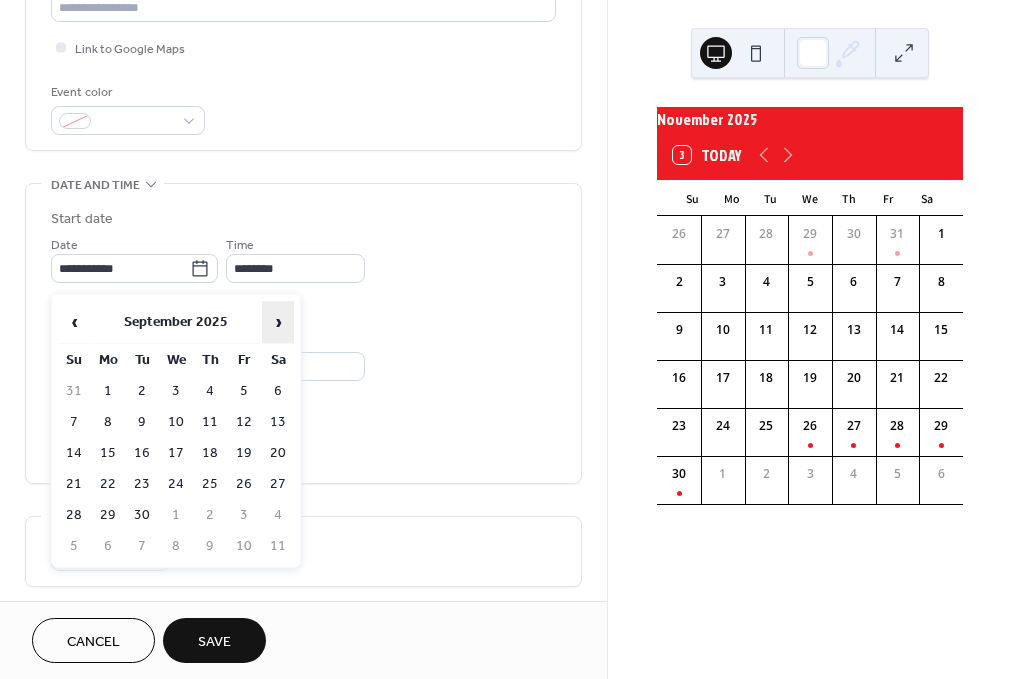 click on "›" at bounding box center (278, 322) 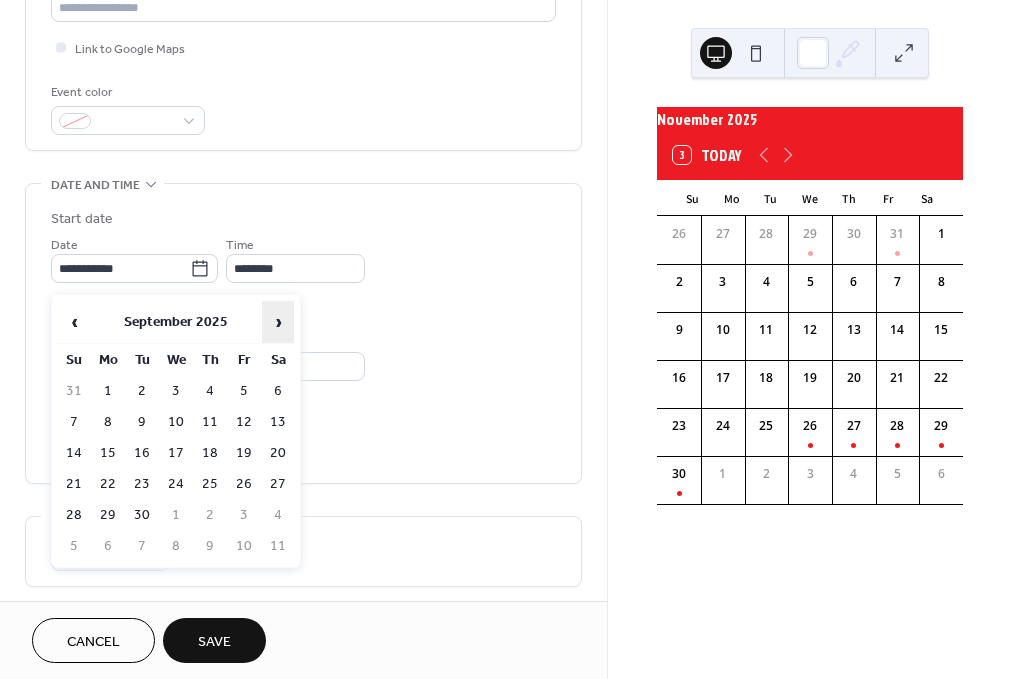 click on "›" at bounding box center [278, 322] 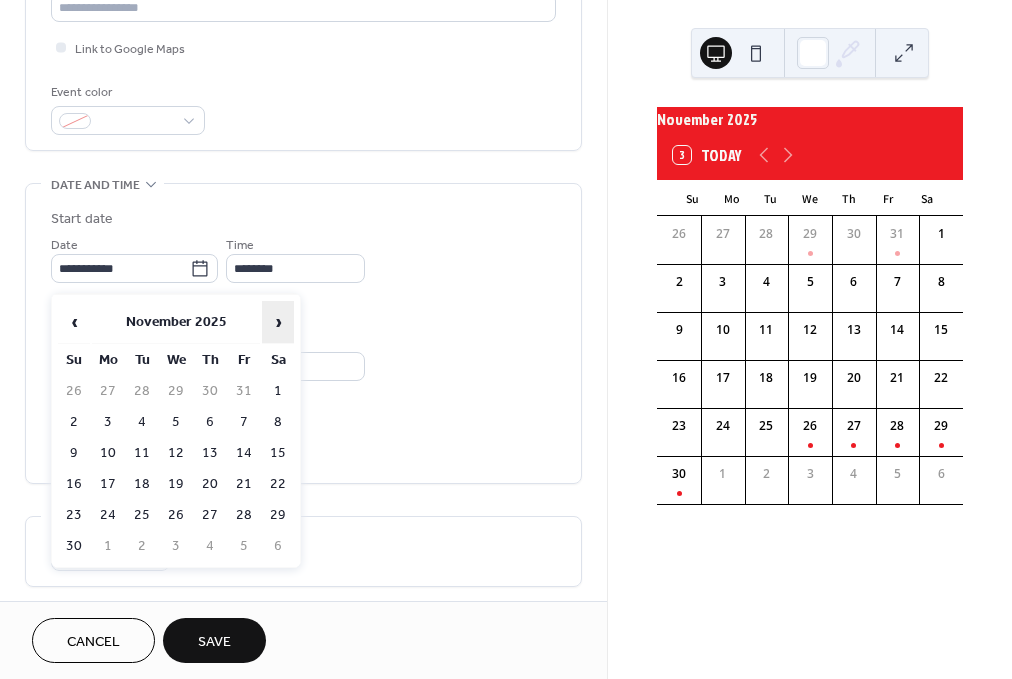 click on "›" at bounding box center [278, 322] 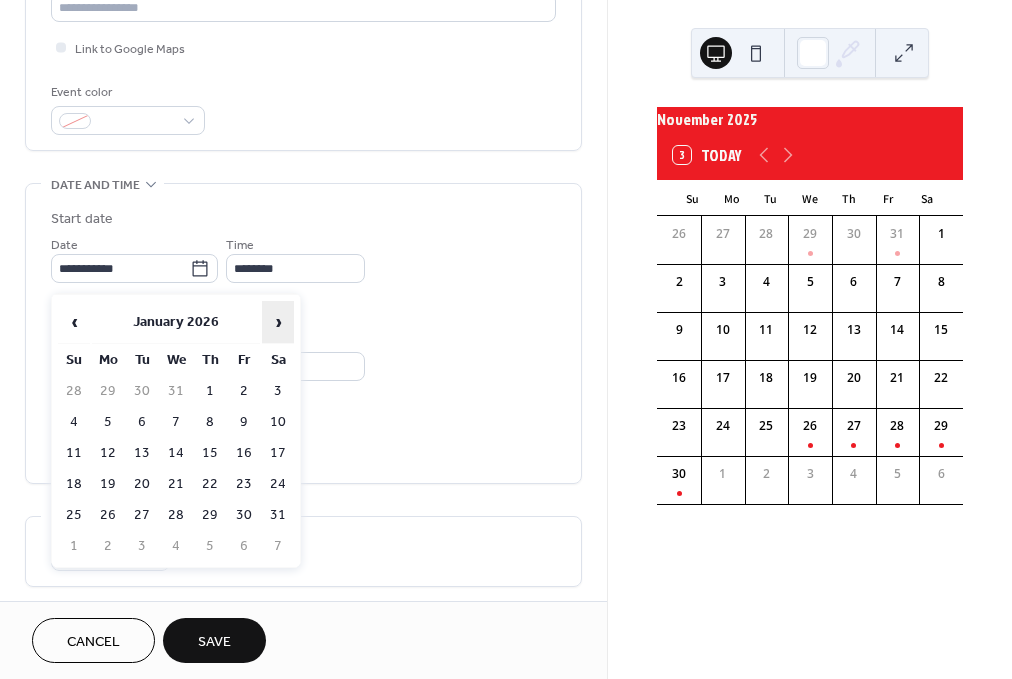 click on "›" at bounding box center [278, 322] 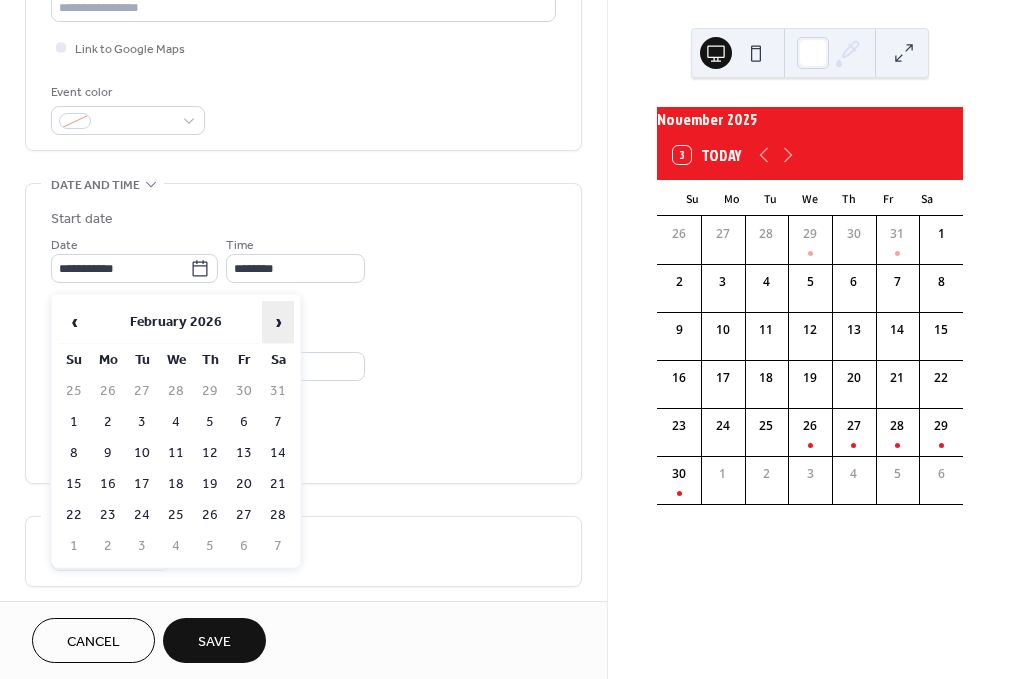 click on "›" at bounding box center (278, 322) 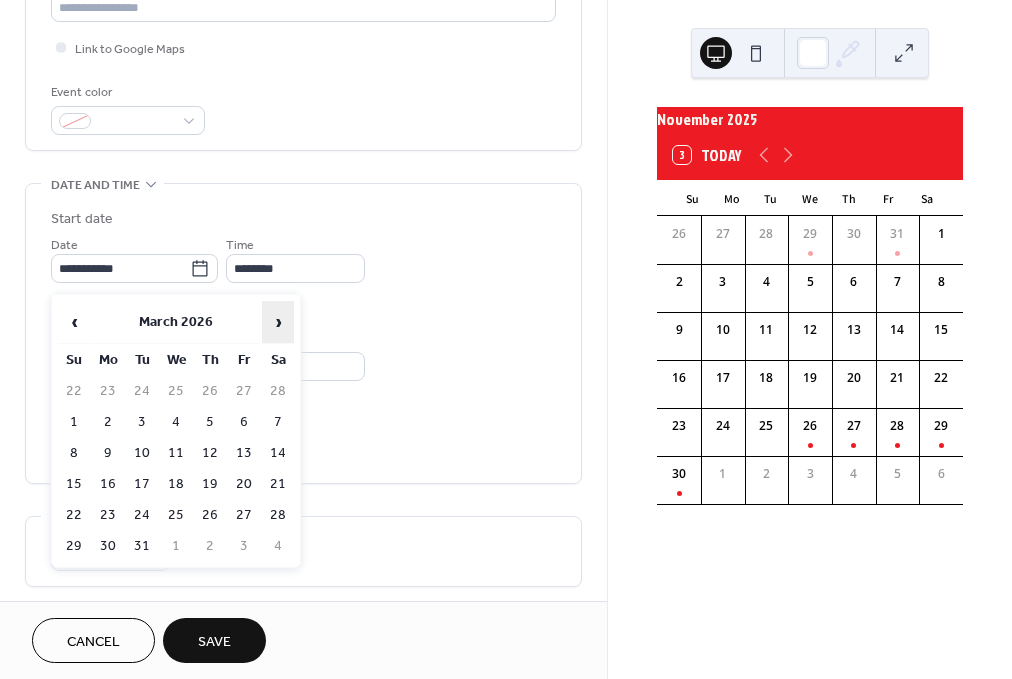 click on "›" at bounding box center (278, 322) 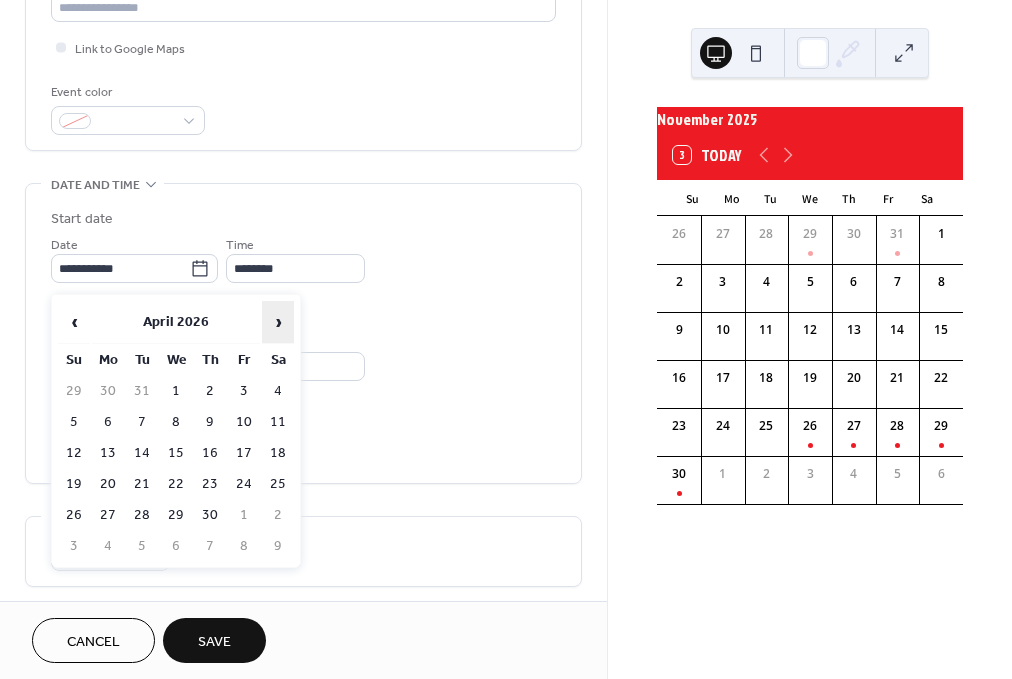 click on "›" at bounding box center [278, 322] 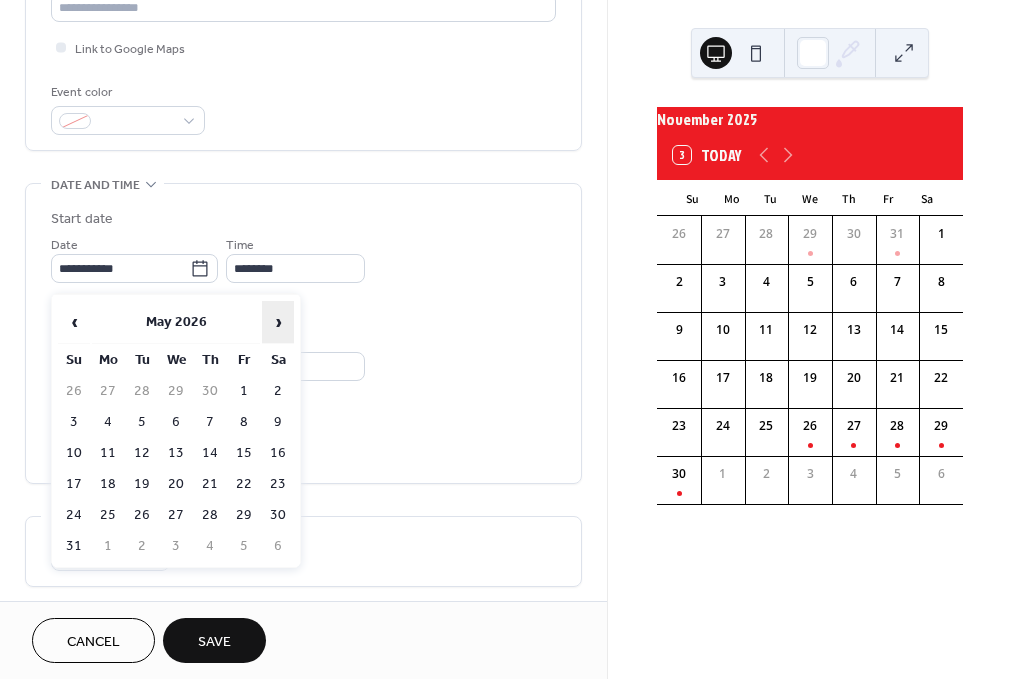 click on "›" at bounding box center (278, 322) 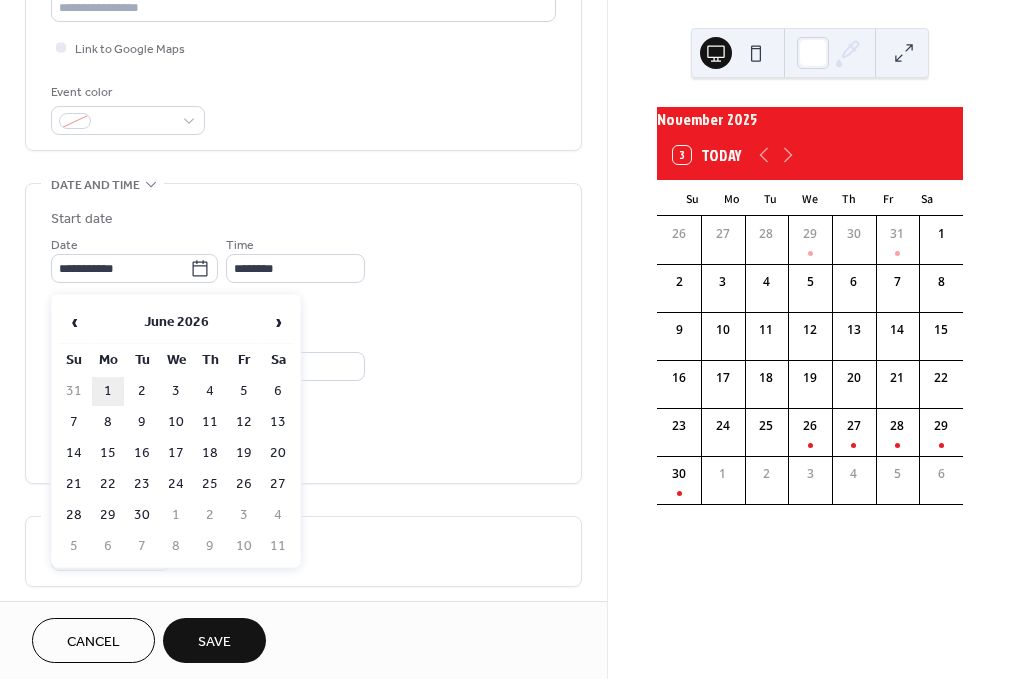 click on "1" at bounding box center [108, 391] 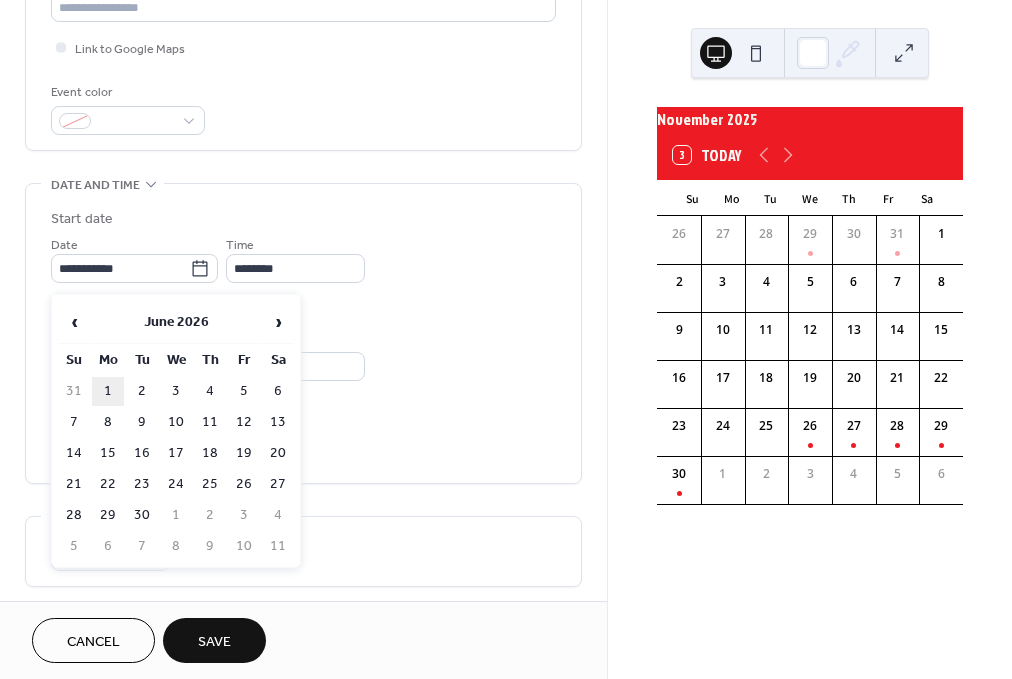 type on "**********" 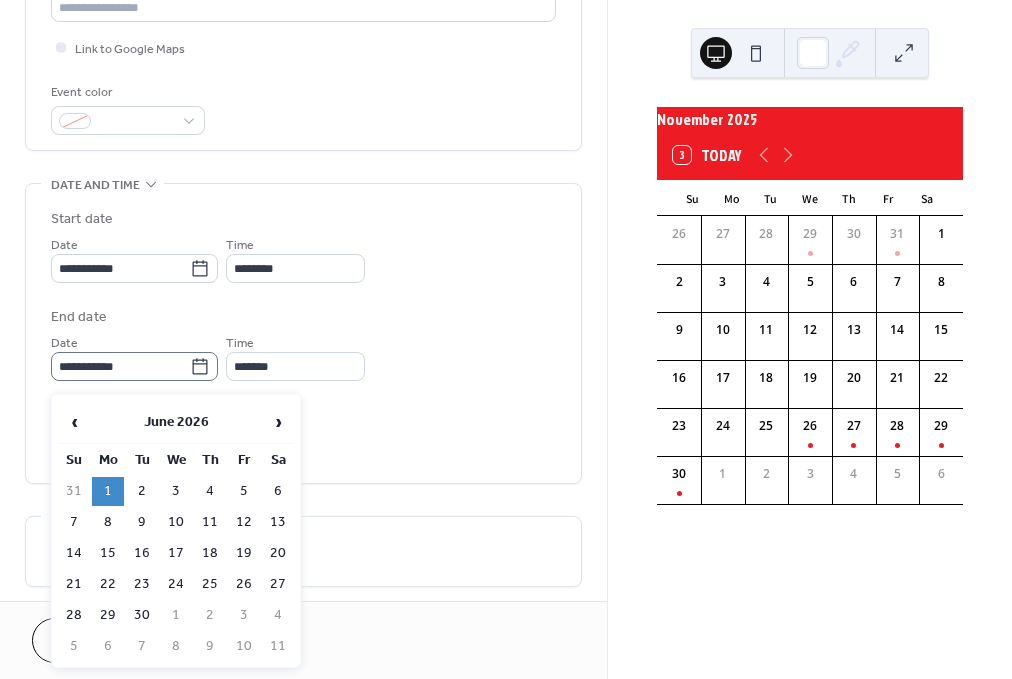 click 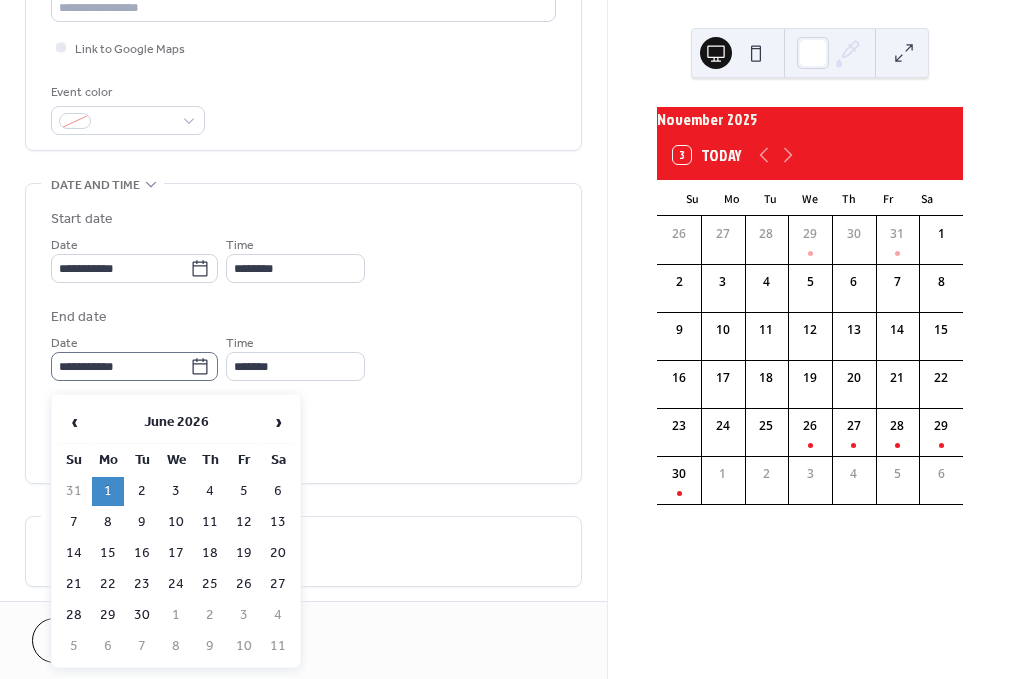 click on "**********" at bounding box center [120, 366] 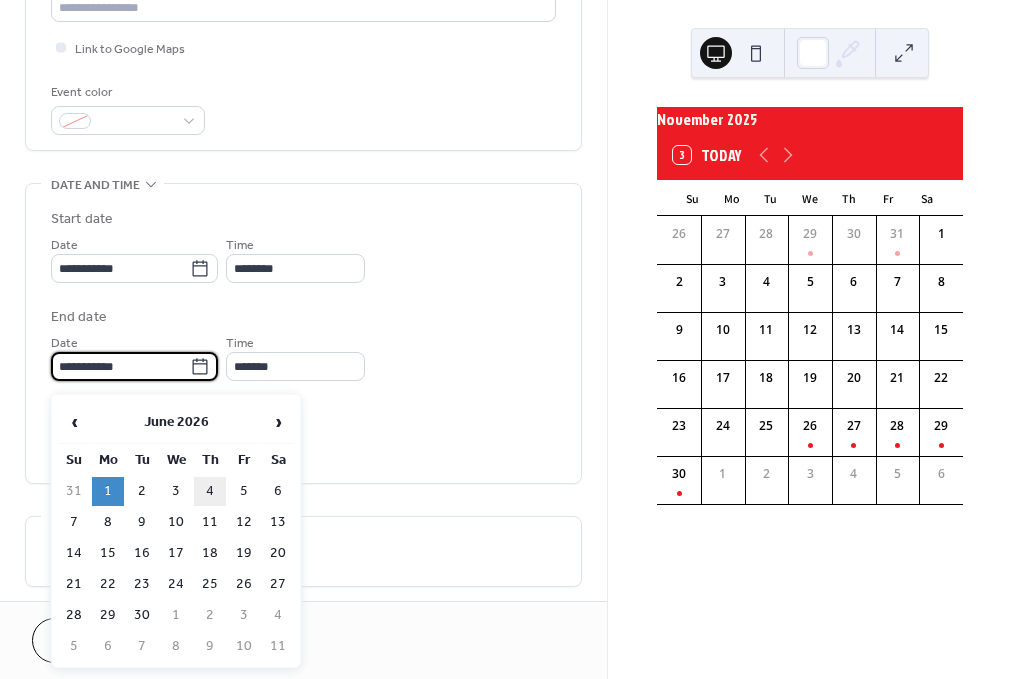 click on "4" at bounding box center [210, 491] 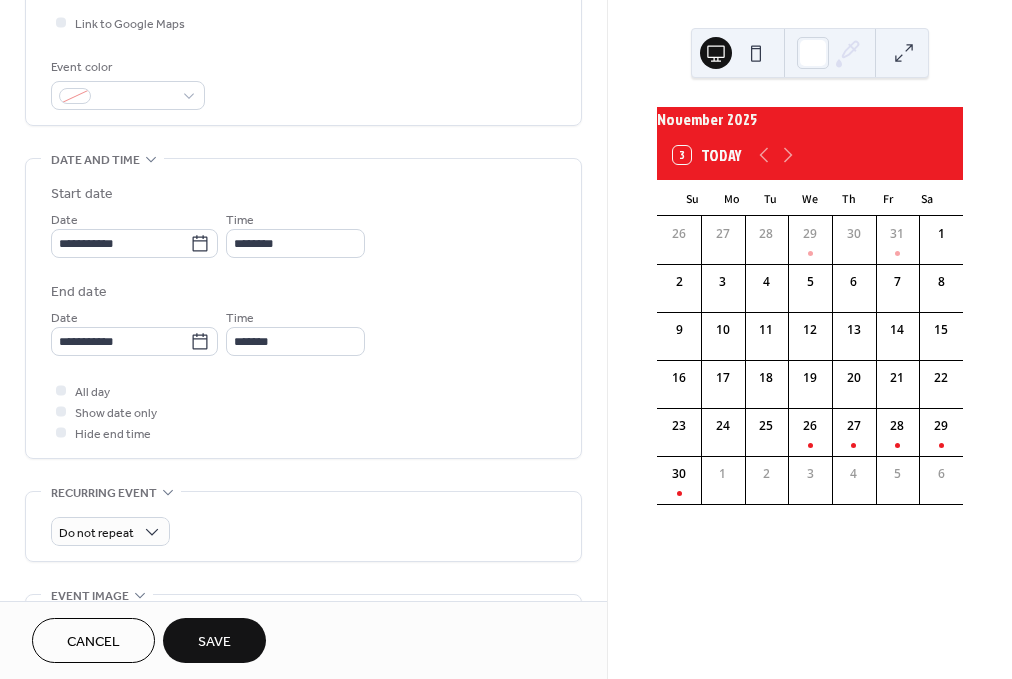 scroll, scrollTop: 501, scrollLeft: 0, axis: vertical 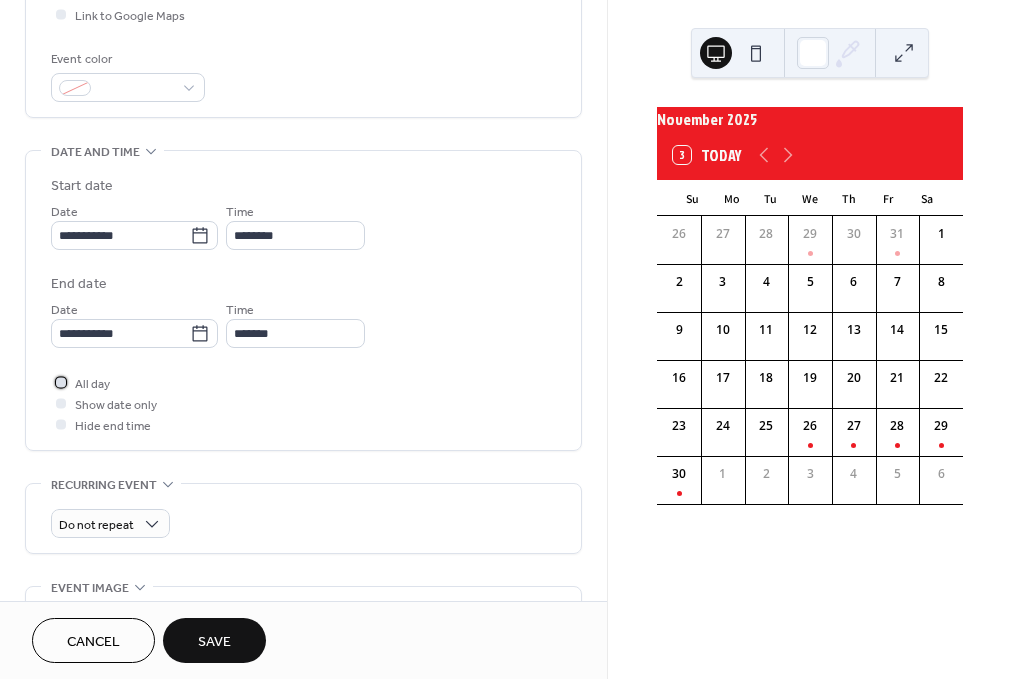 click at bounding box center [61, 382] 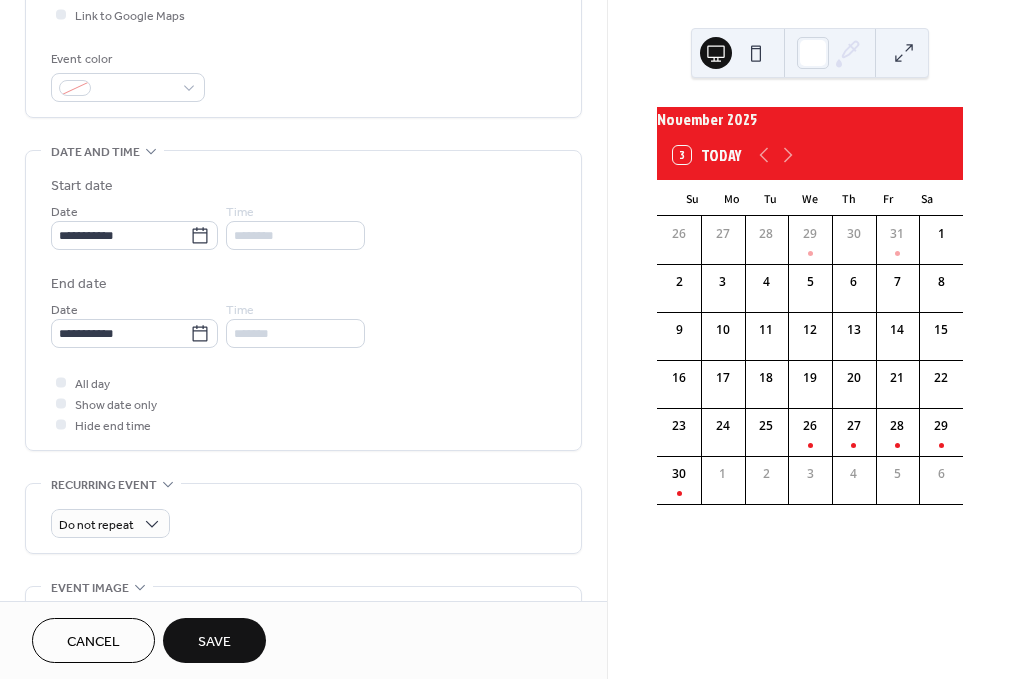 click on "Save" at bounding box center [214, 642] 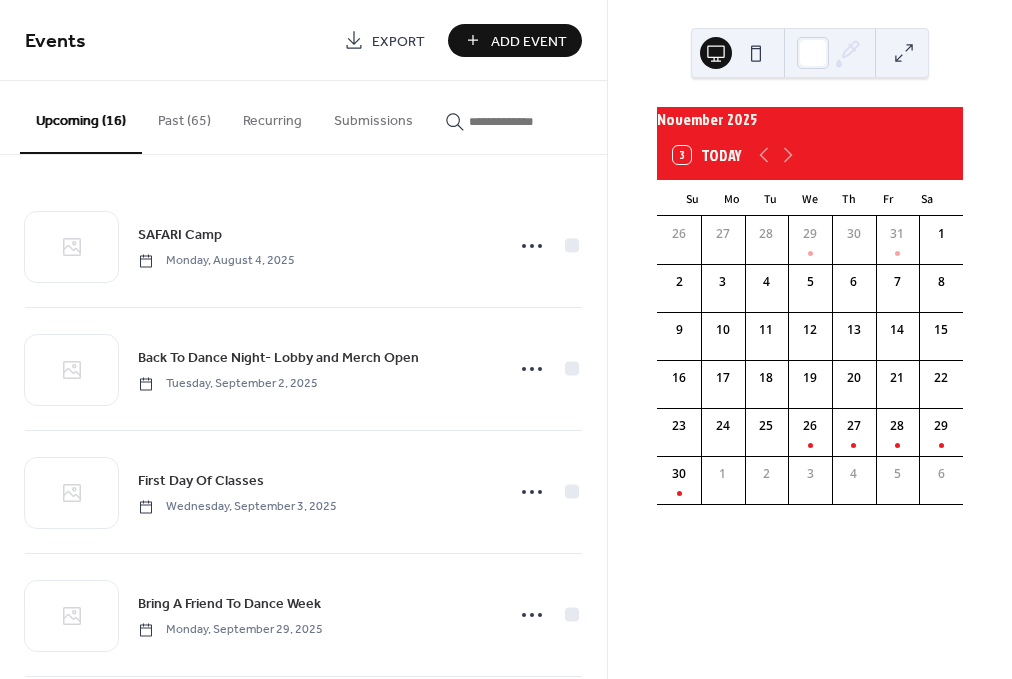 click on "Add Event" at bounding box center (529, 41) 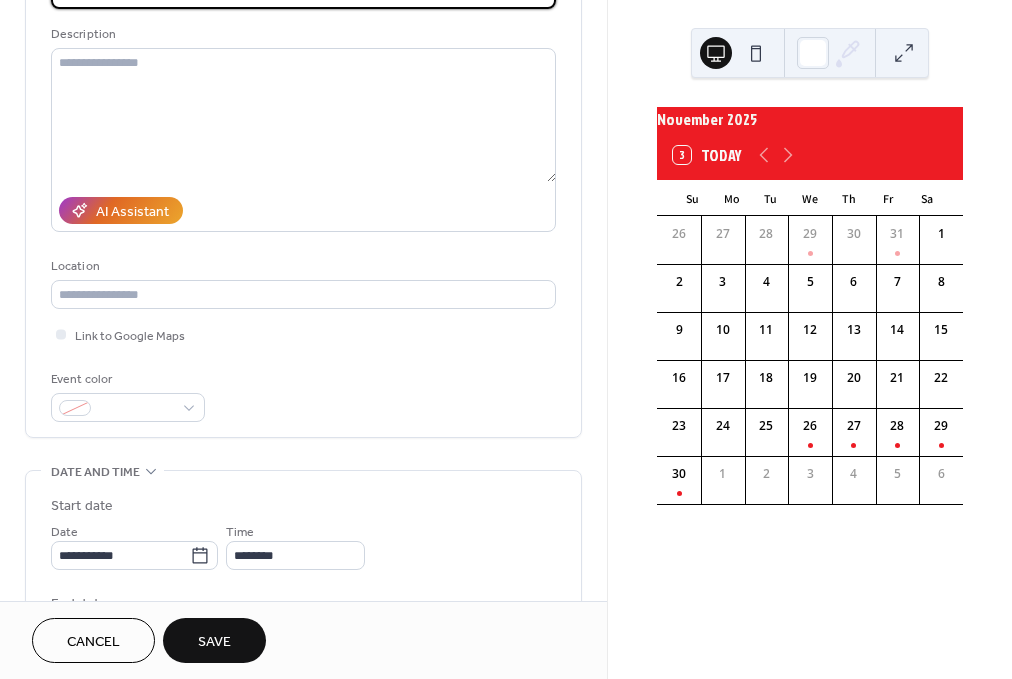 scroll, scrollTop: 180, scrollLeft: 0, axis: vertical 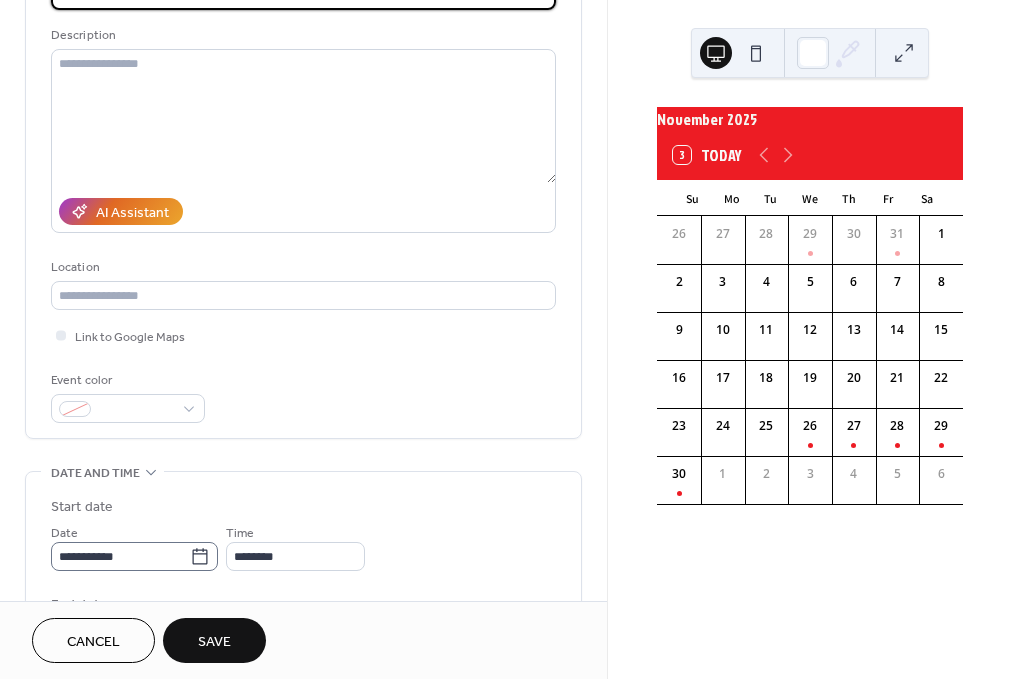 type on "**********" 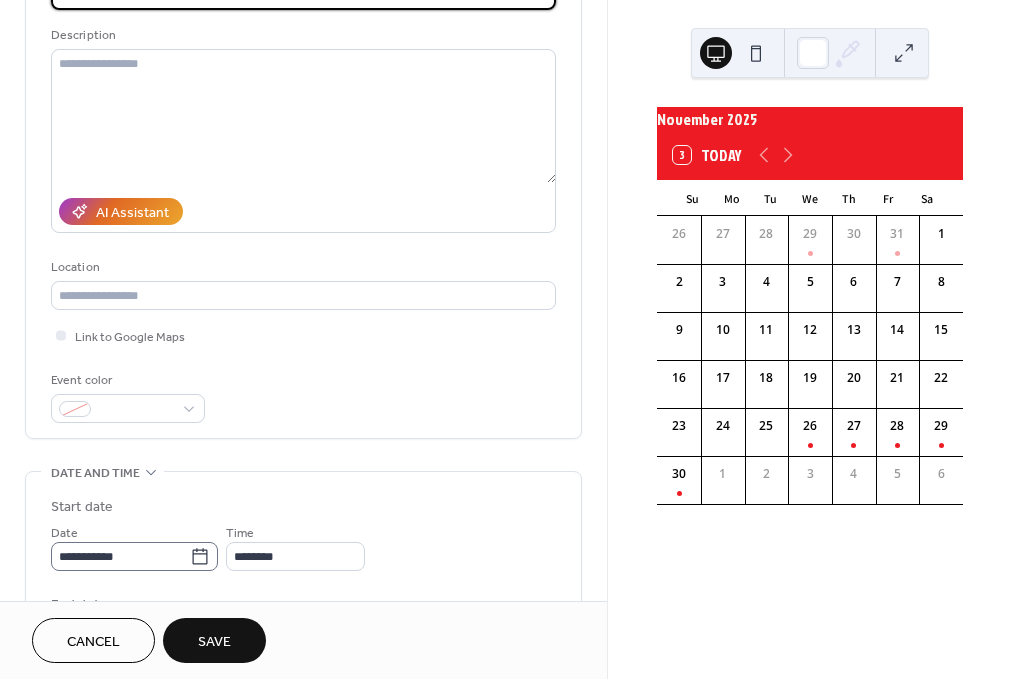click 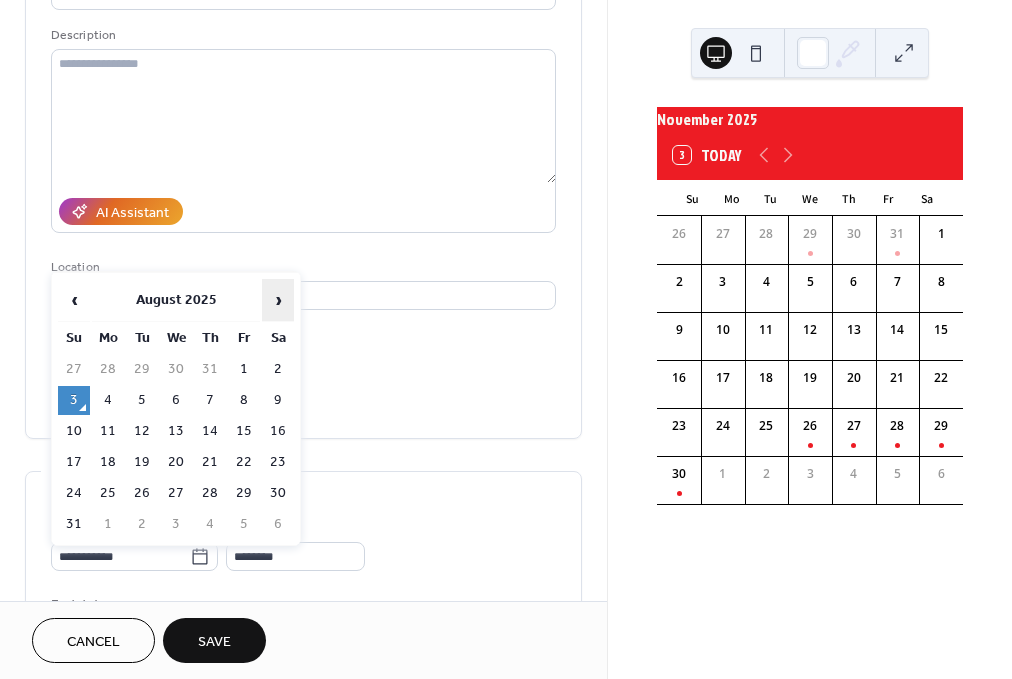 click on "›" at bounding box center [278, 300] 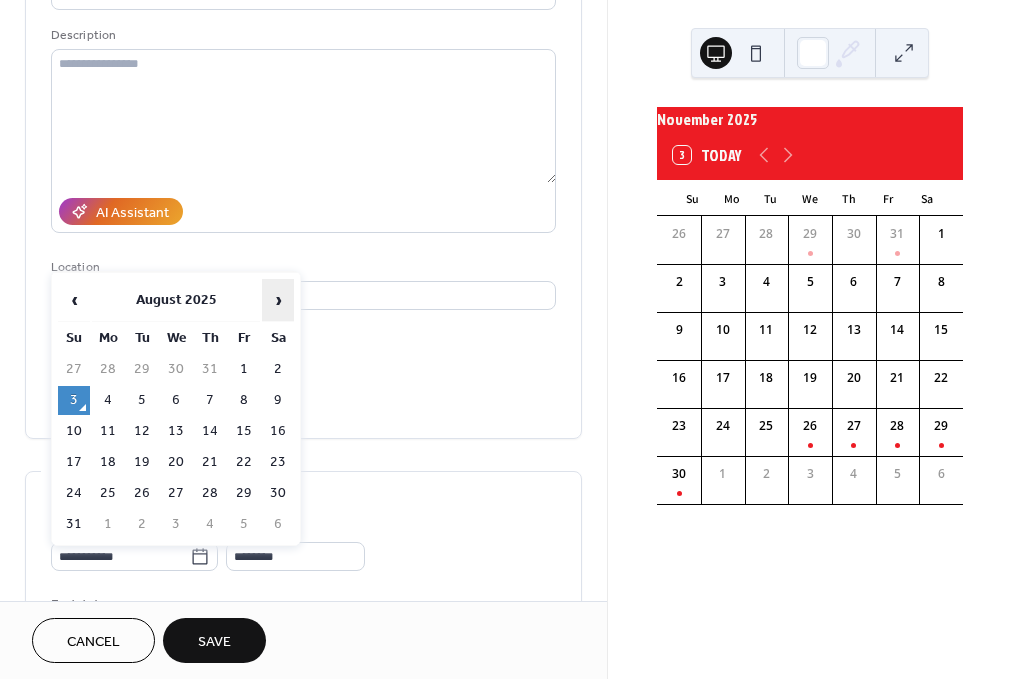 click on "›" at bounding box center (278, 300) 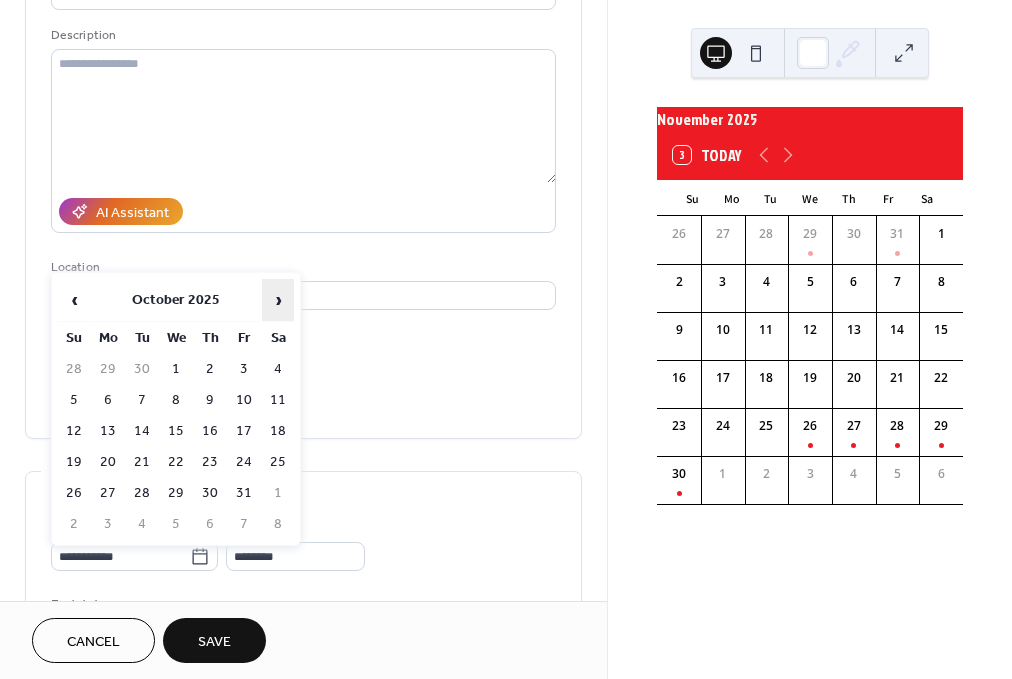 click on "›" at bounding box center [278, 300] 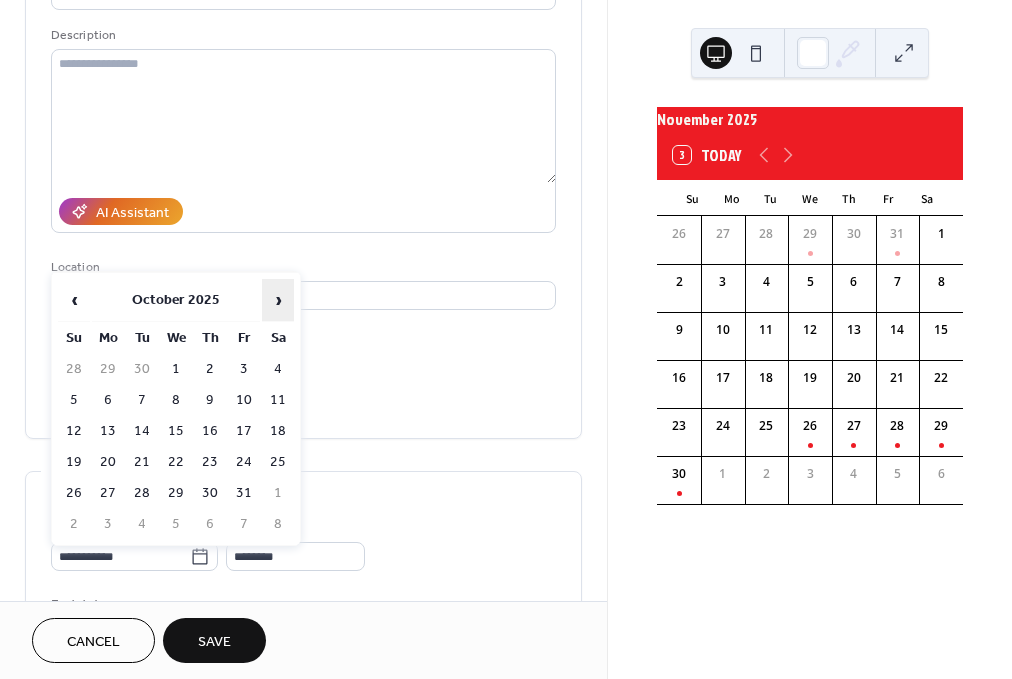 click on "›" at bounding box center (278, 300) 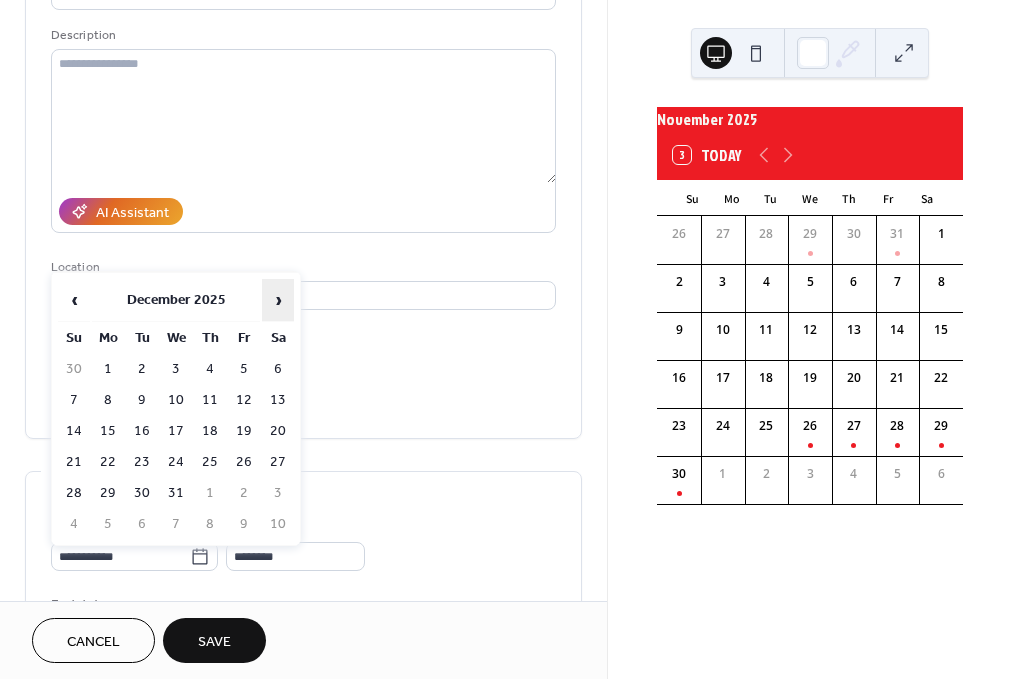 click on "›" at bounding box center (278, 300) 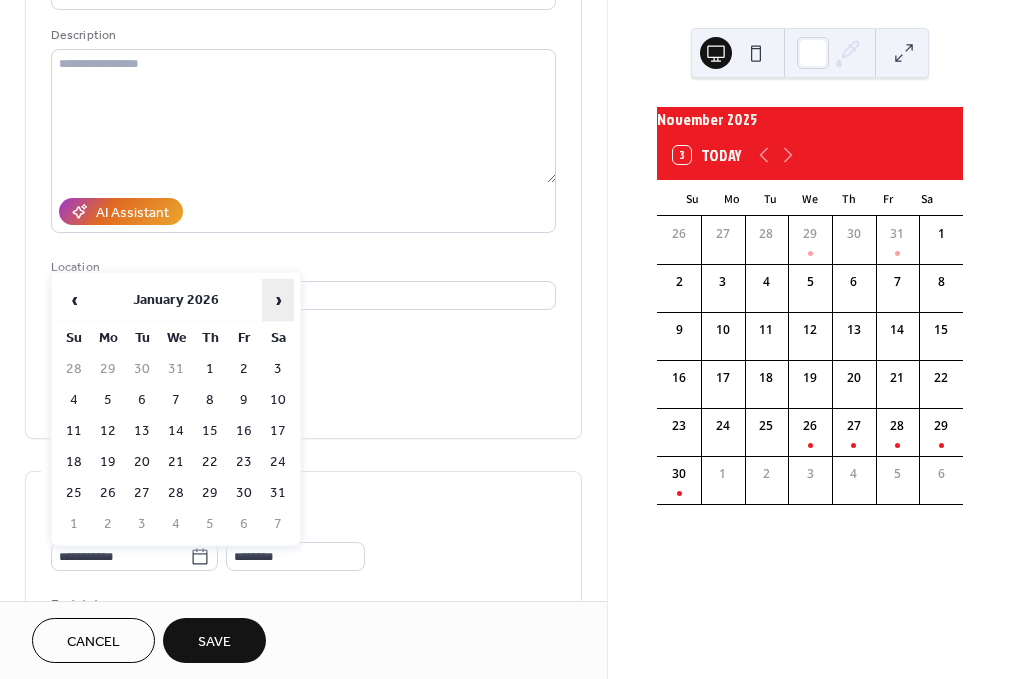 click on "›" at bounding box center (278, 300) 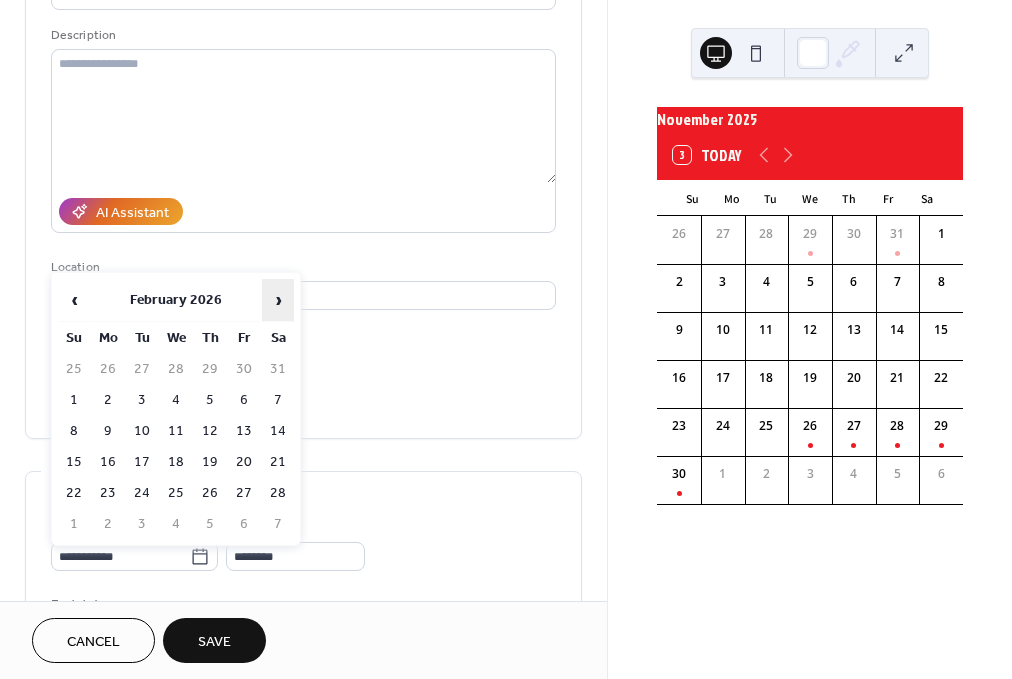 click on "›" at bounding box center (278, 300) 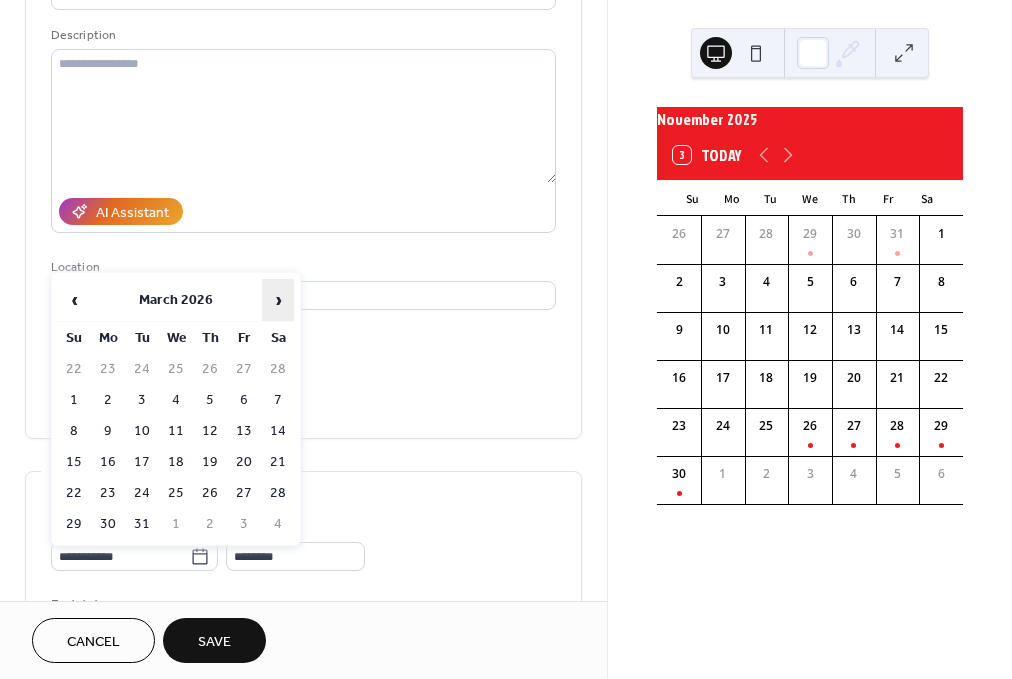 click on "›" at bounding box center [278, 300] 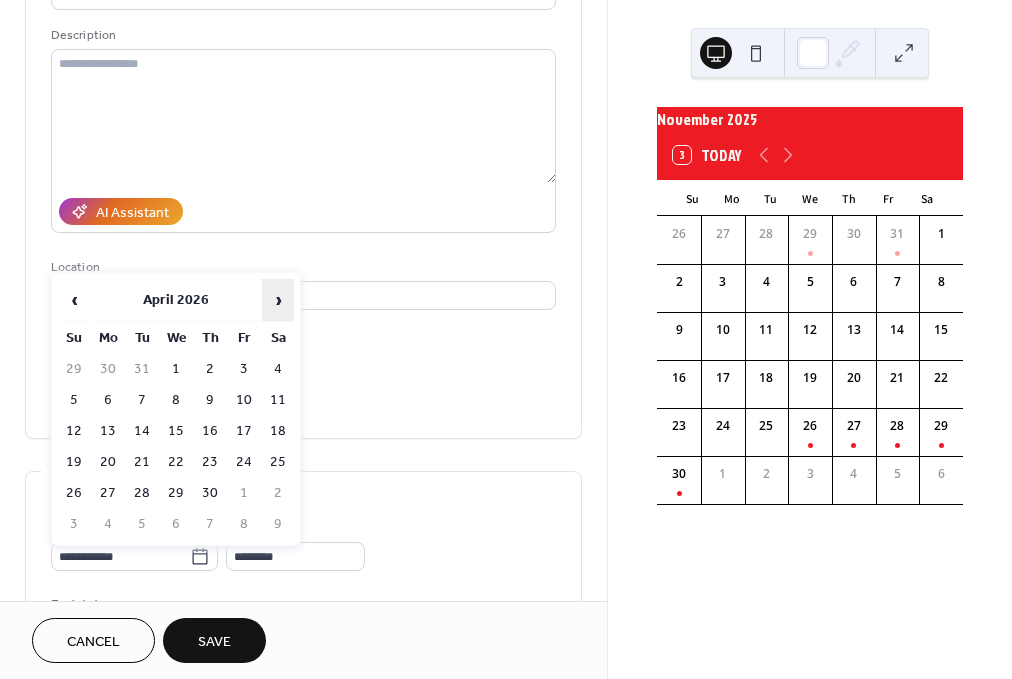 click on "›" at bounding box center [278, 300] 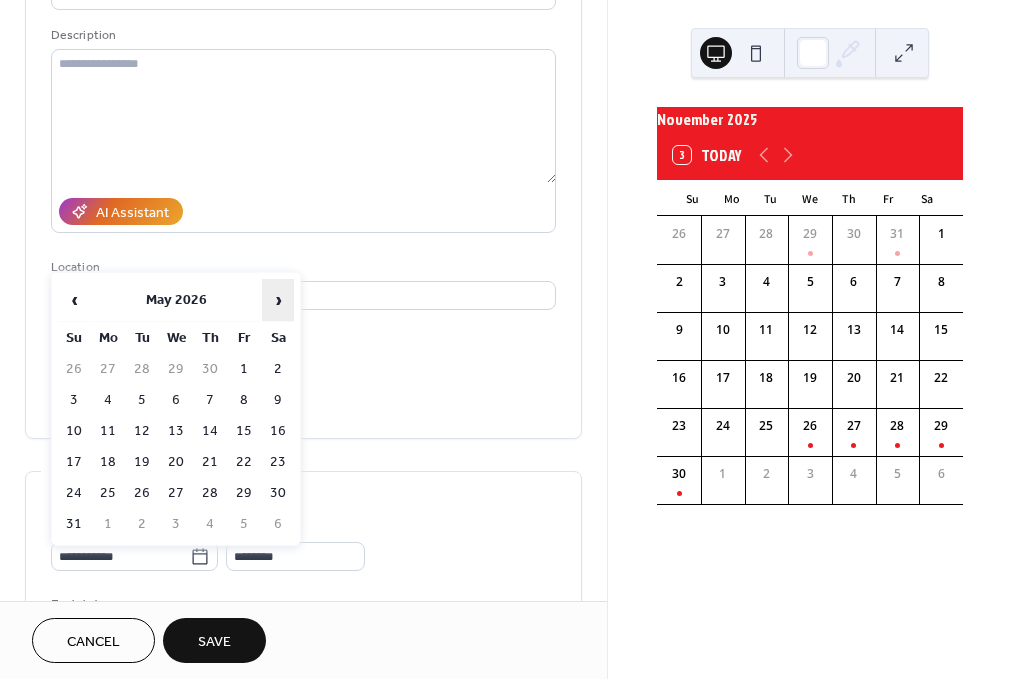 click on "›" at bounding box center [278, 300] 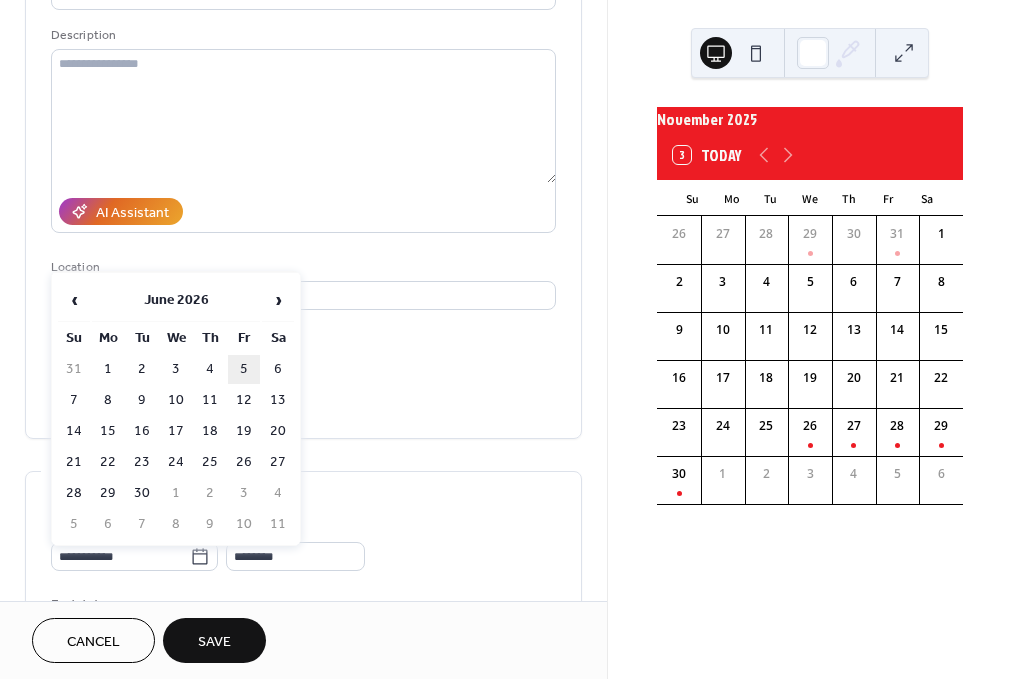 click on "5" at bounding box center [244, 369] 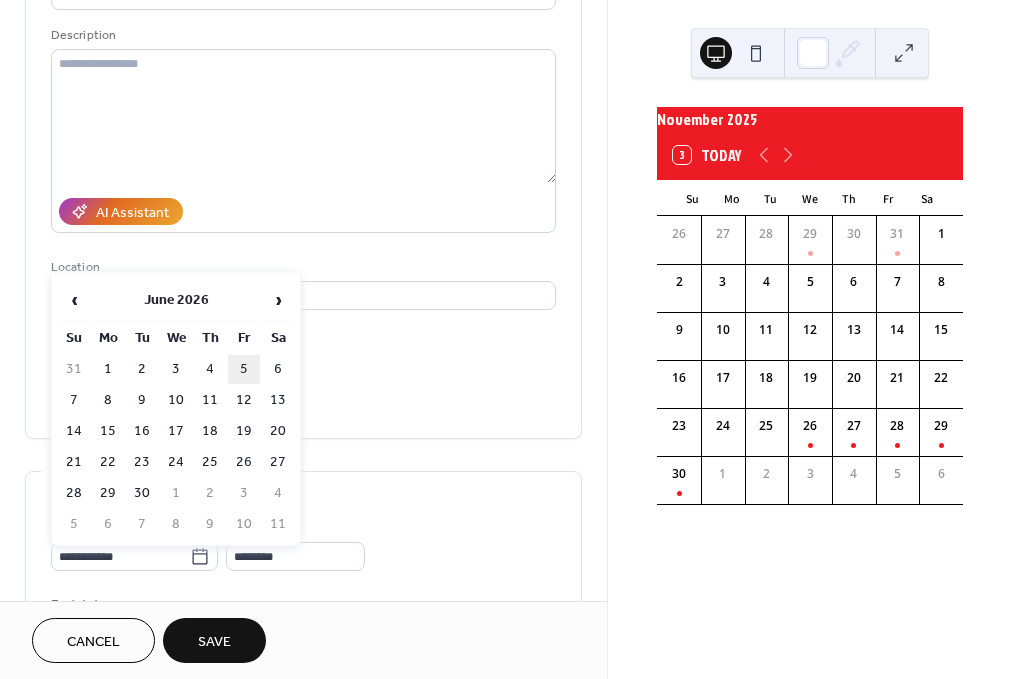 type on "**********" 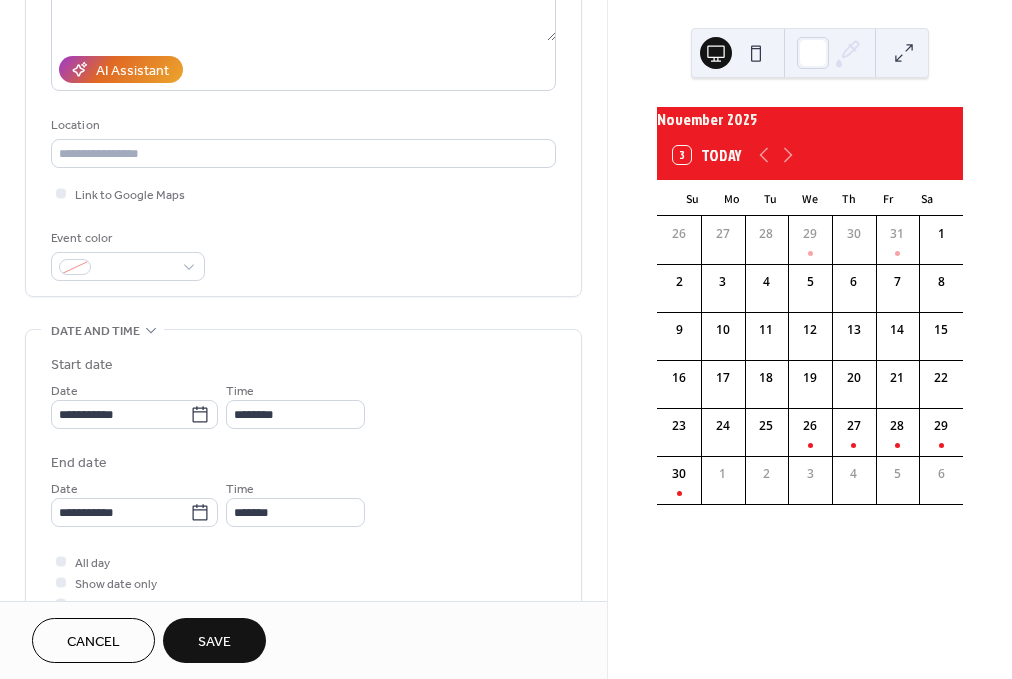 scroll, scrollTop: 329, scrollLeft: 0, axis: vertical 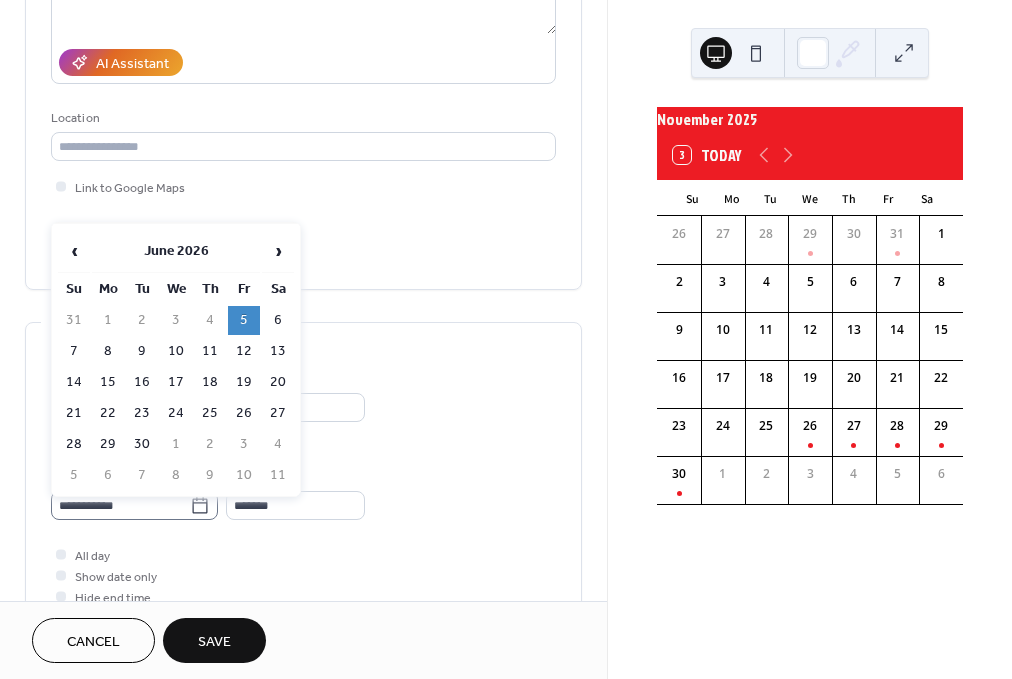 click 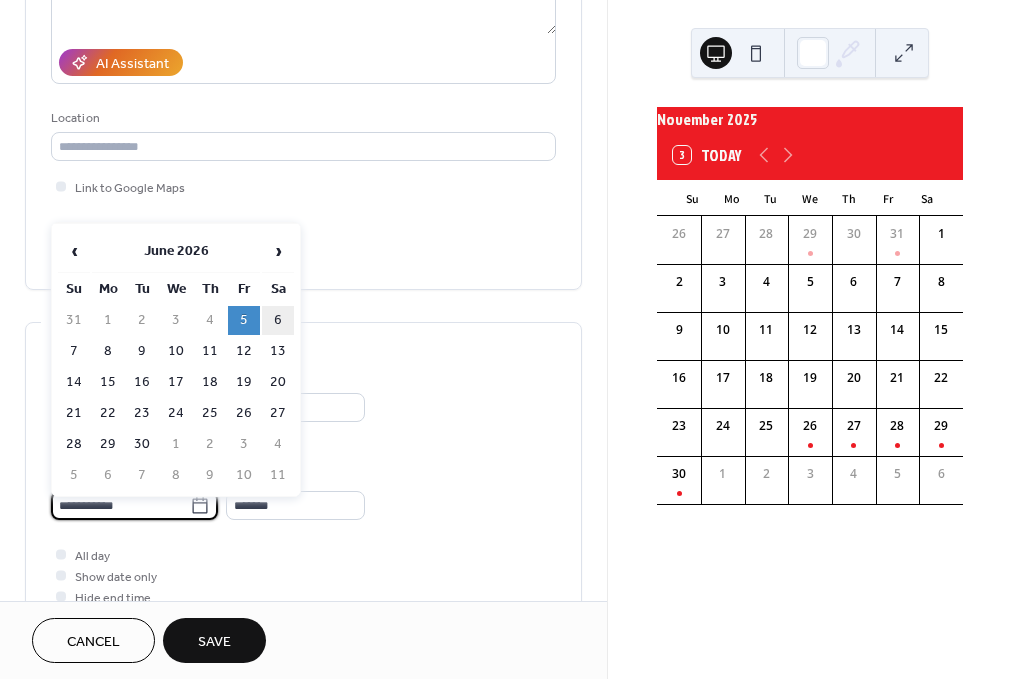 click on "6" at bounding box center (278, 320) 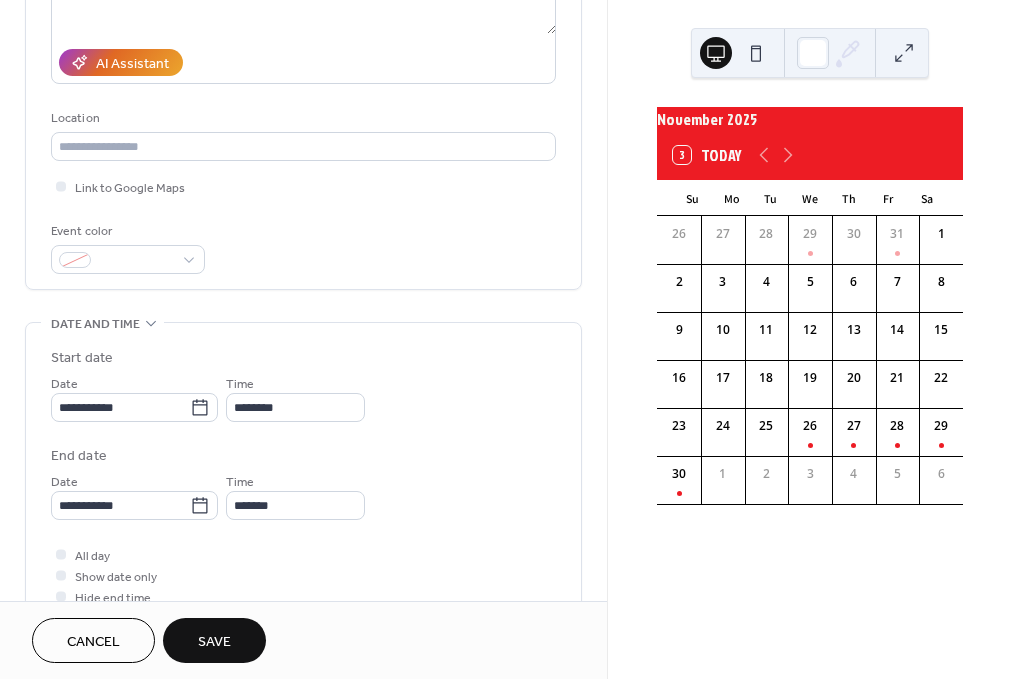 type on "**********" 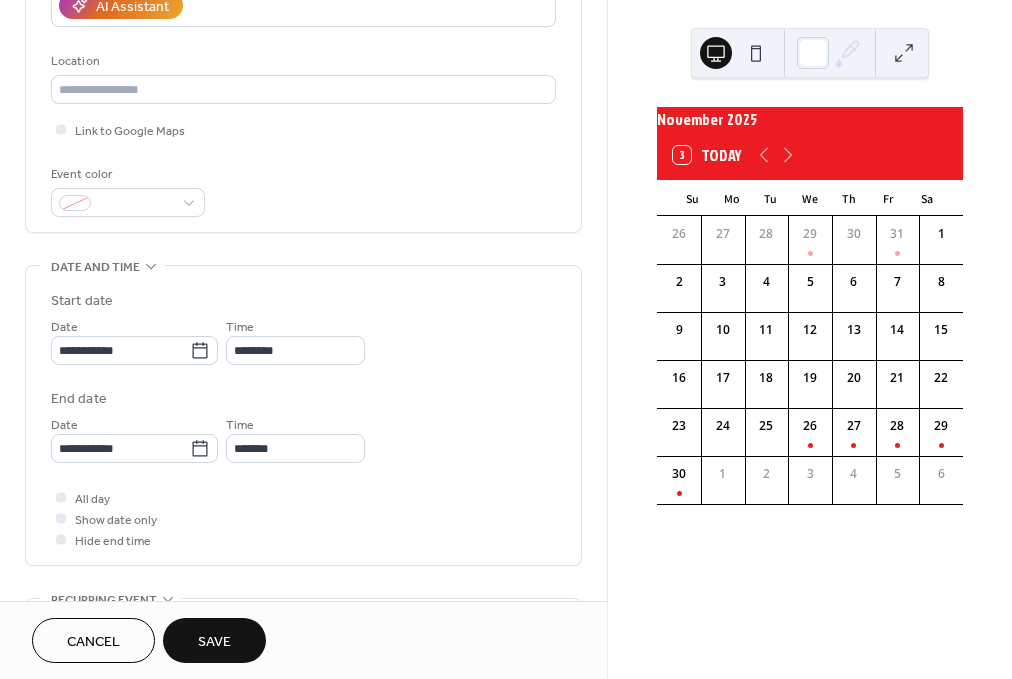 scroll, scrollTop: 408, scrollLeft: 0, axis: vertical 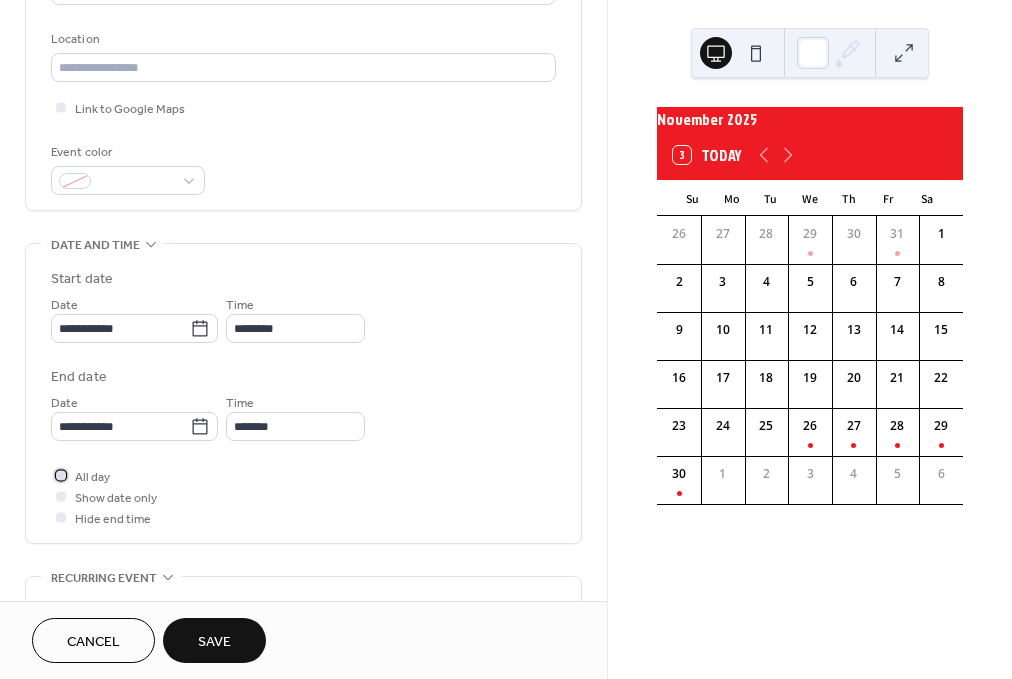 click at bounding box center [61, 475] 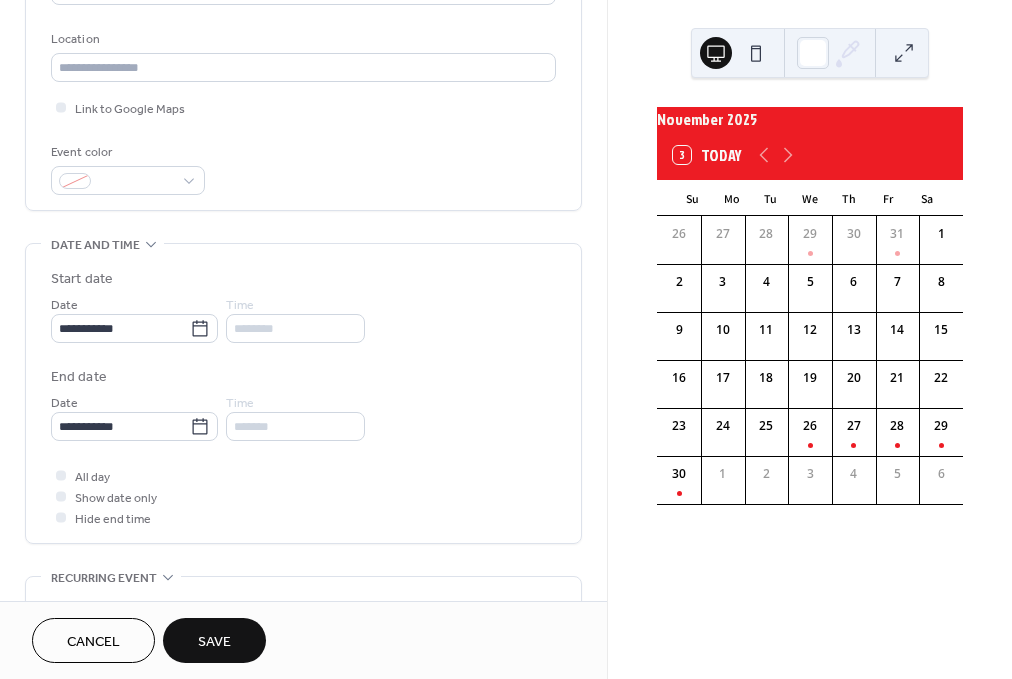 click on "Save" at bounding box center [214, 642] 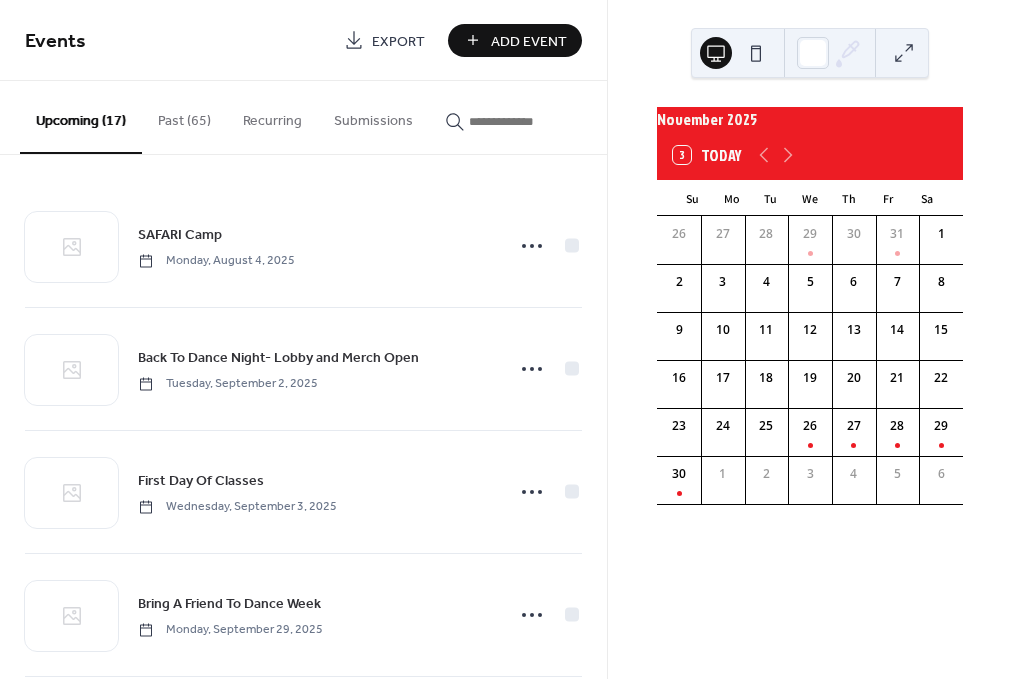 click on "Add Event" at bounding box center (529, 41) 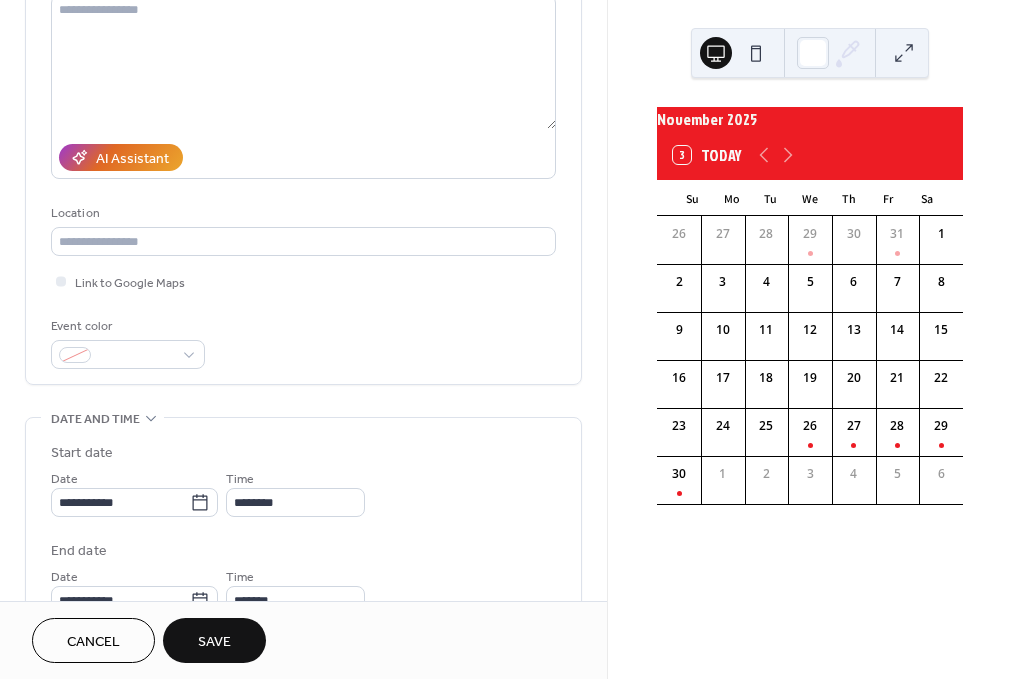 scroll, scrollTop: 234, scrollLeft: 0, axis: vertical 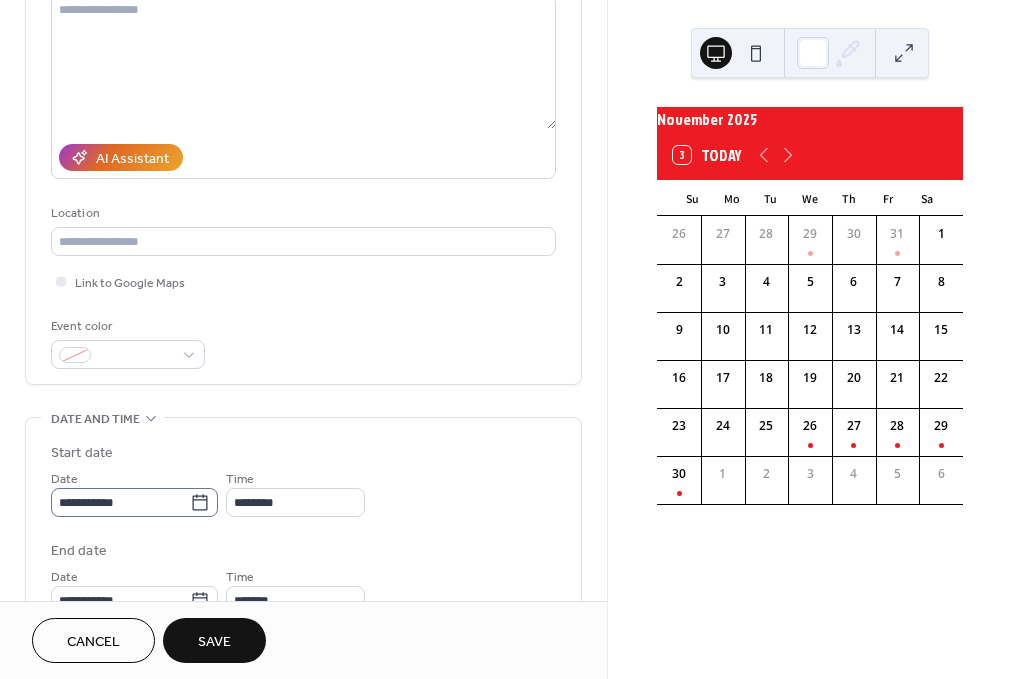 type on "**********" 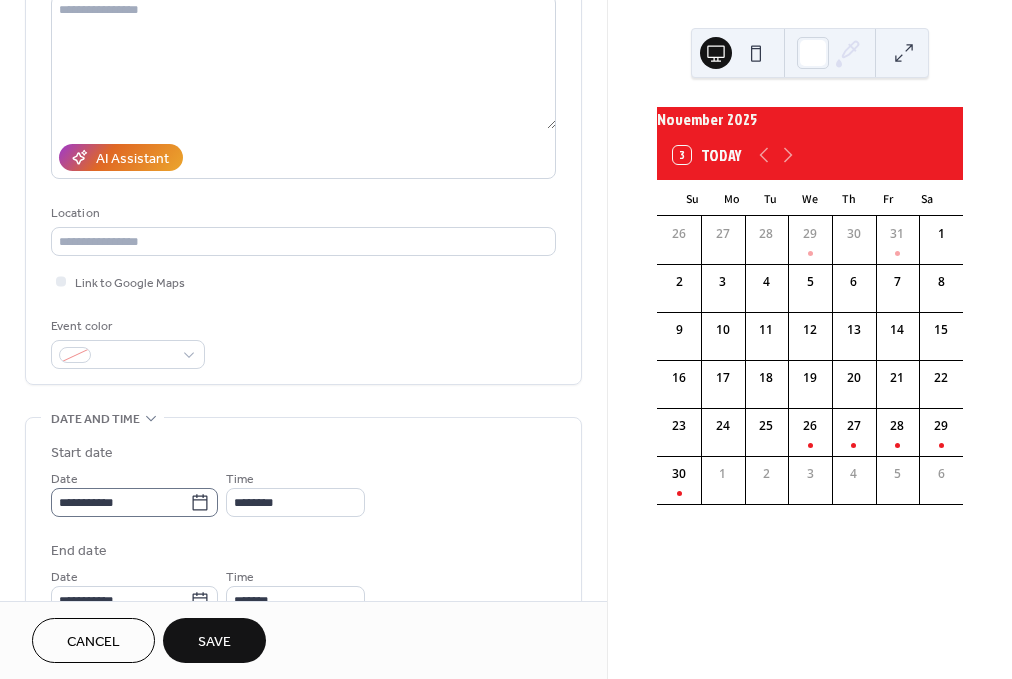 click 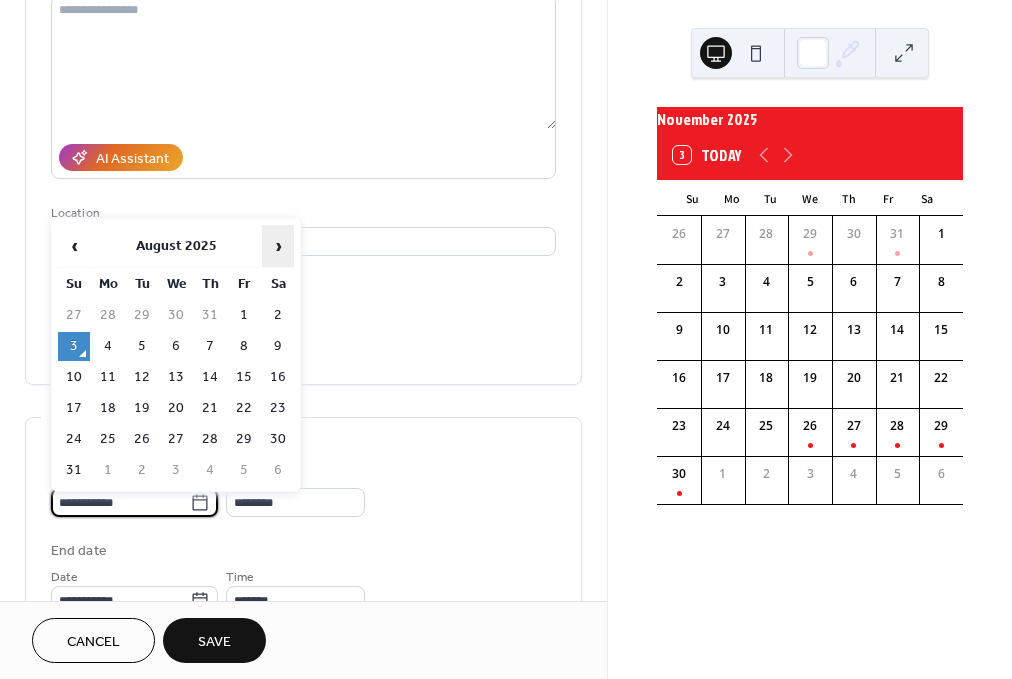 click on "›" at bounding box center [278, 246] 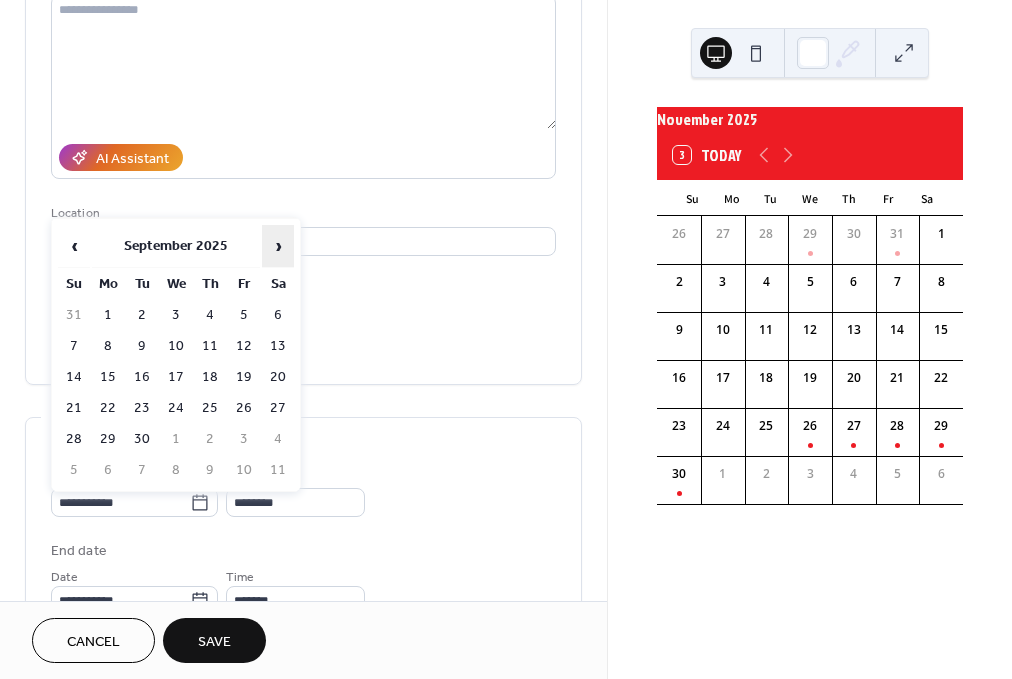 click on "›" at bounding box center (278, 246) 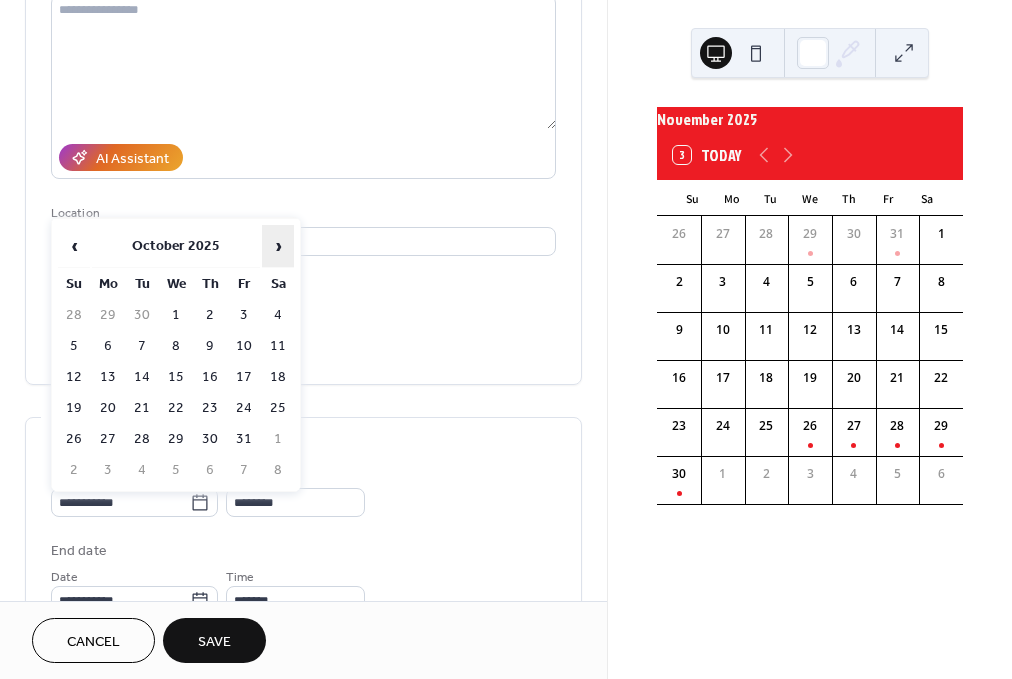 click on "›" at bounding box center [278, 246] 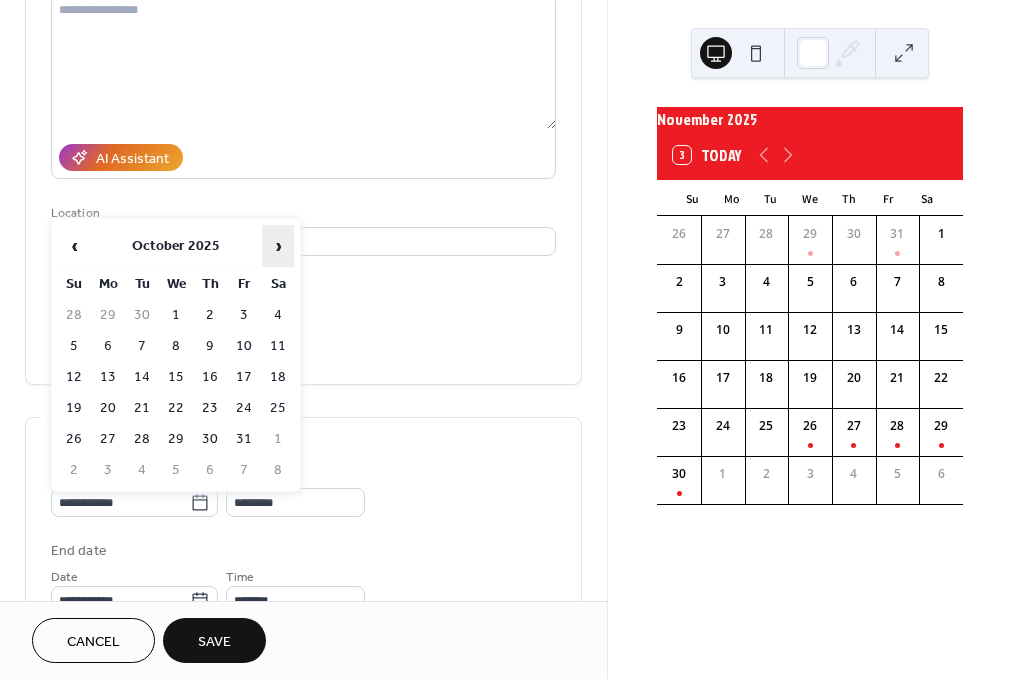 click on "›" at bounding box center [278, 246] 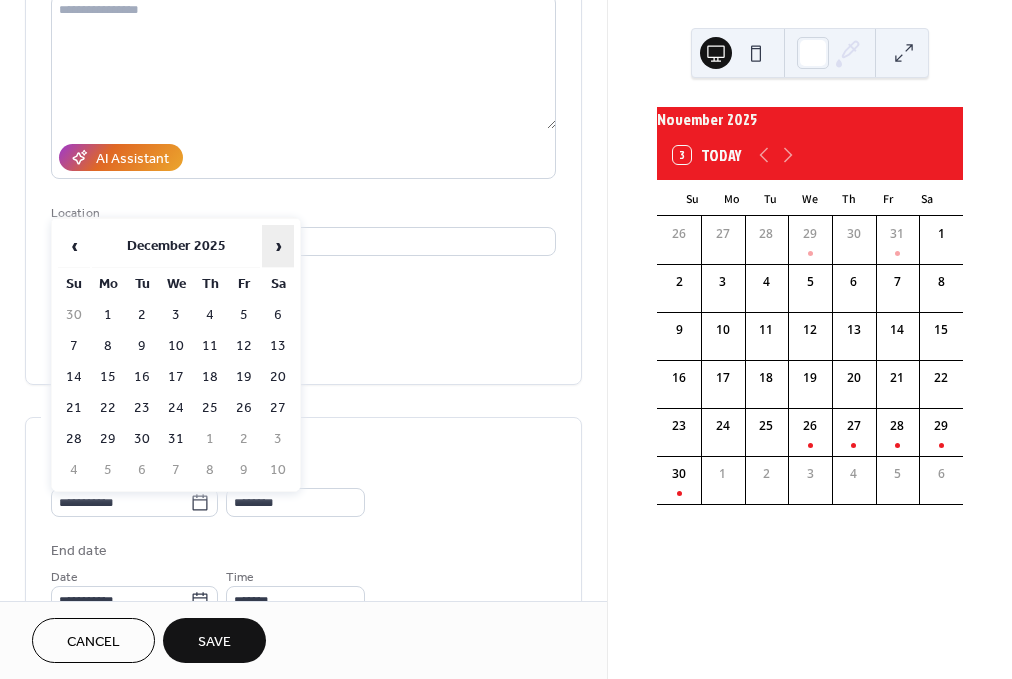 click on "›" at bounding box center (278, 246) 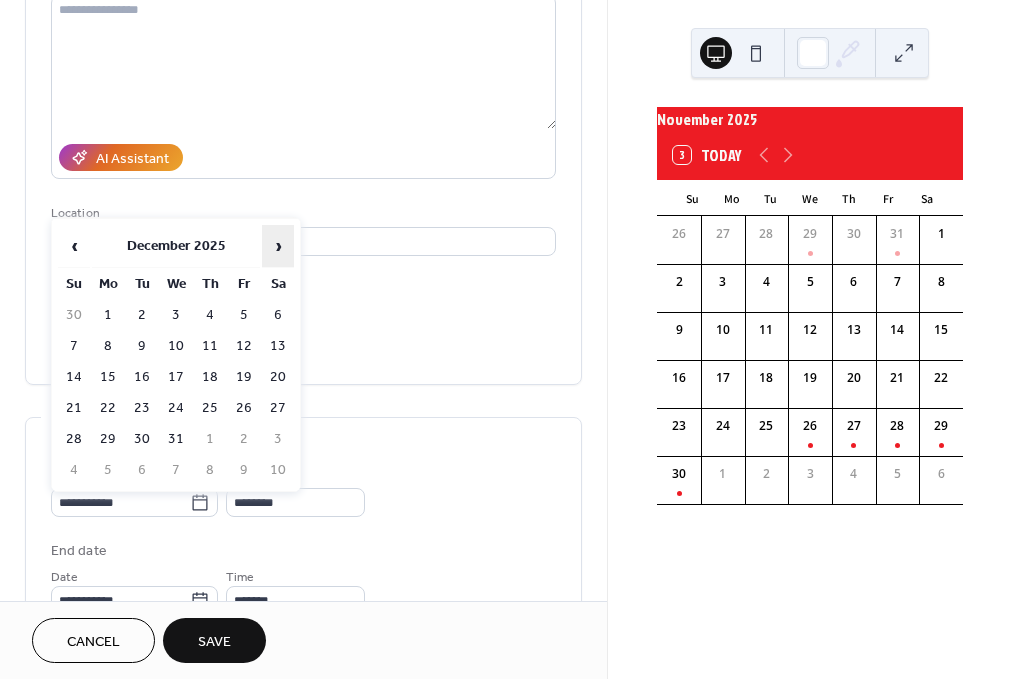click on "›" at bounding box center [278, 246] 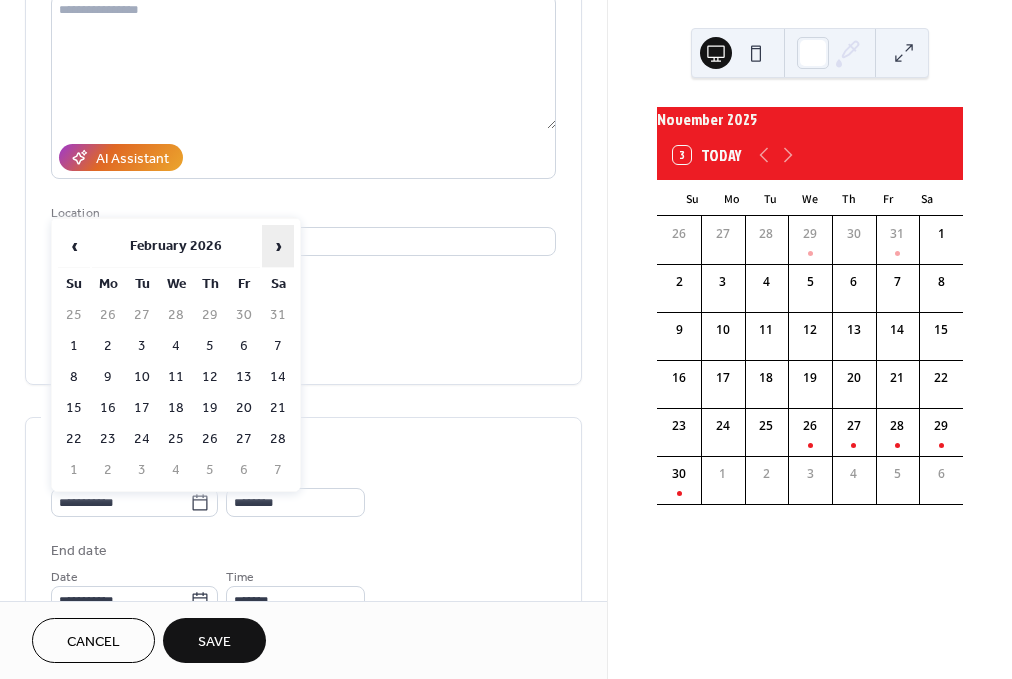 click on "›" at bounding box center [278, 246] 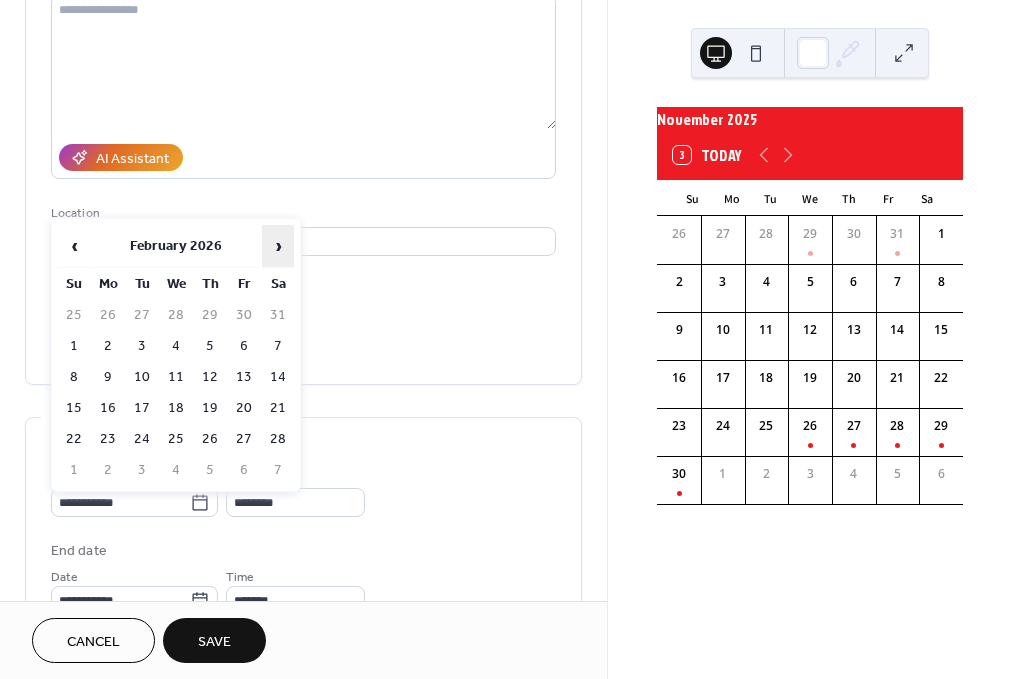click on "›" at bounding box center (278, 246) 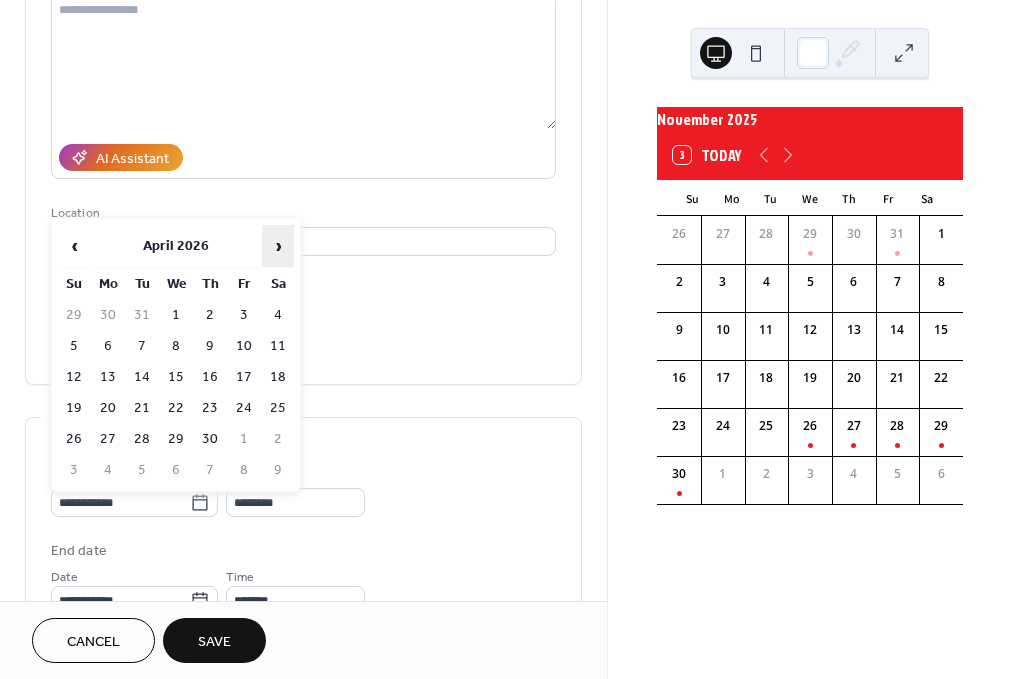 click on "›" at bounding box center (278, 246) 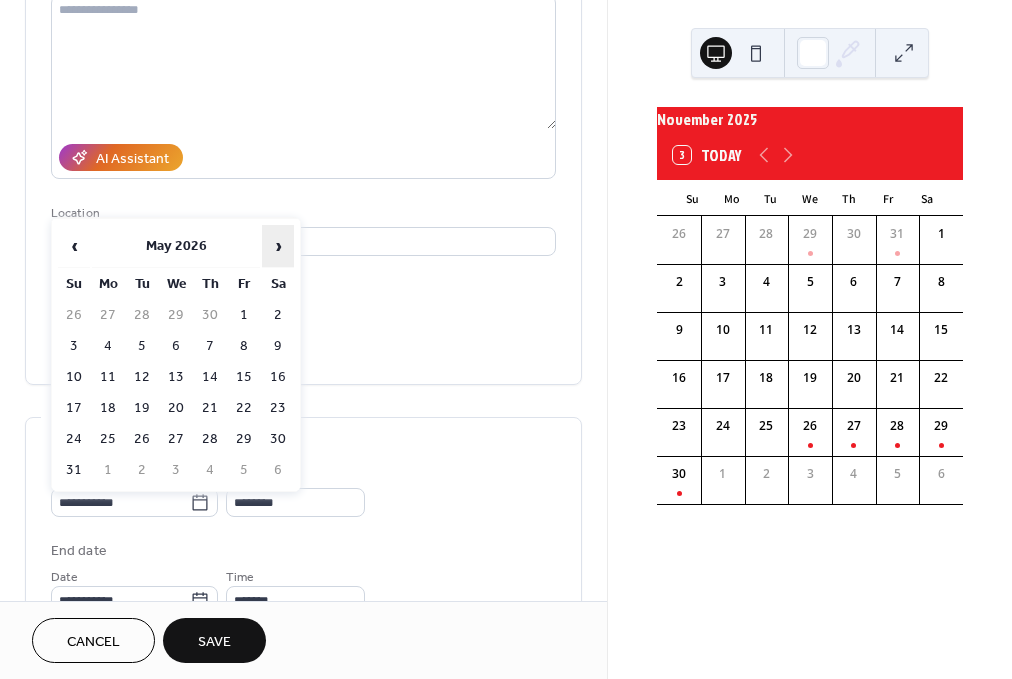 click on "›" at bounding box center [278, 246] 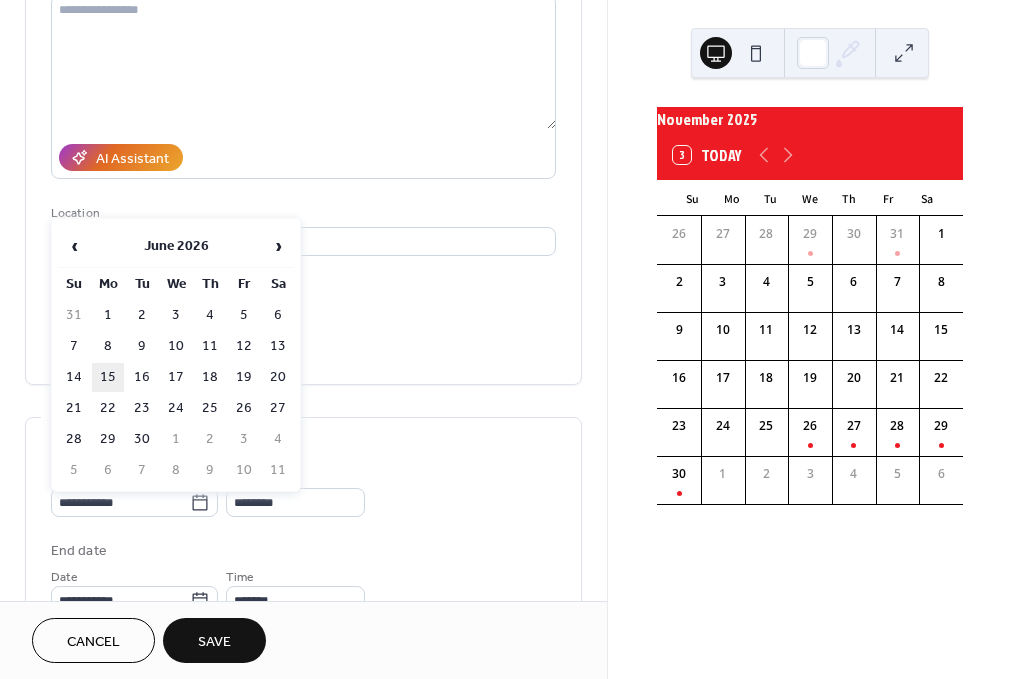 click on "15" at bounding box center [108, 377] 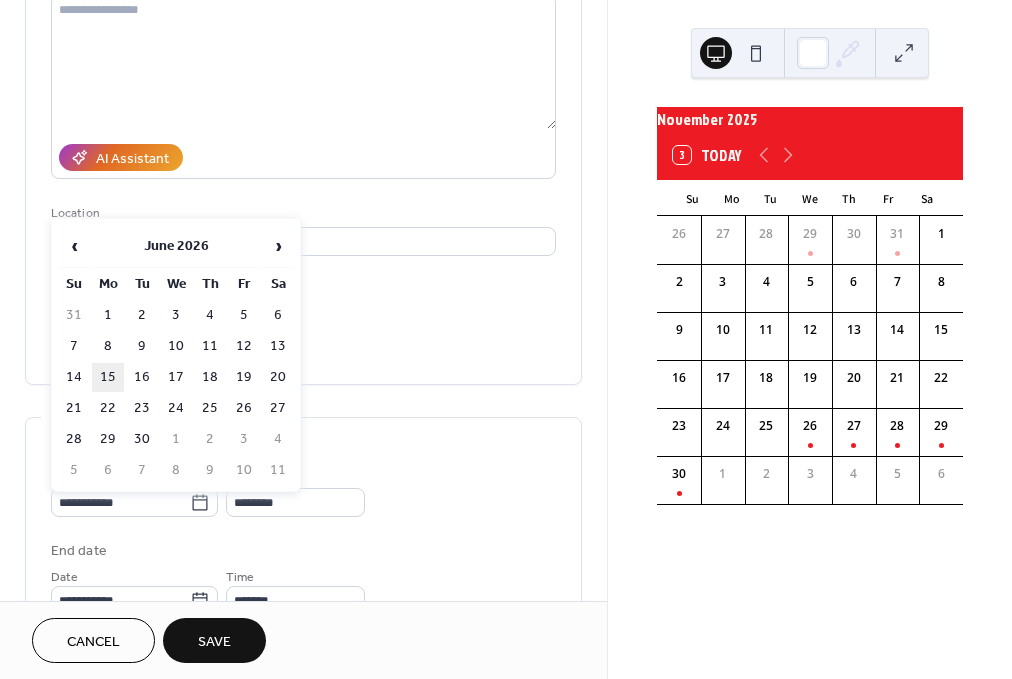type on "**********" 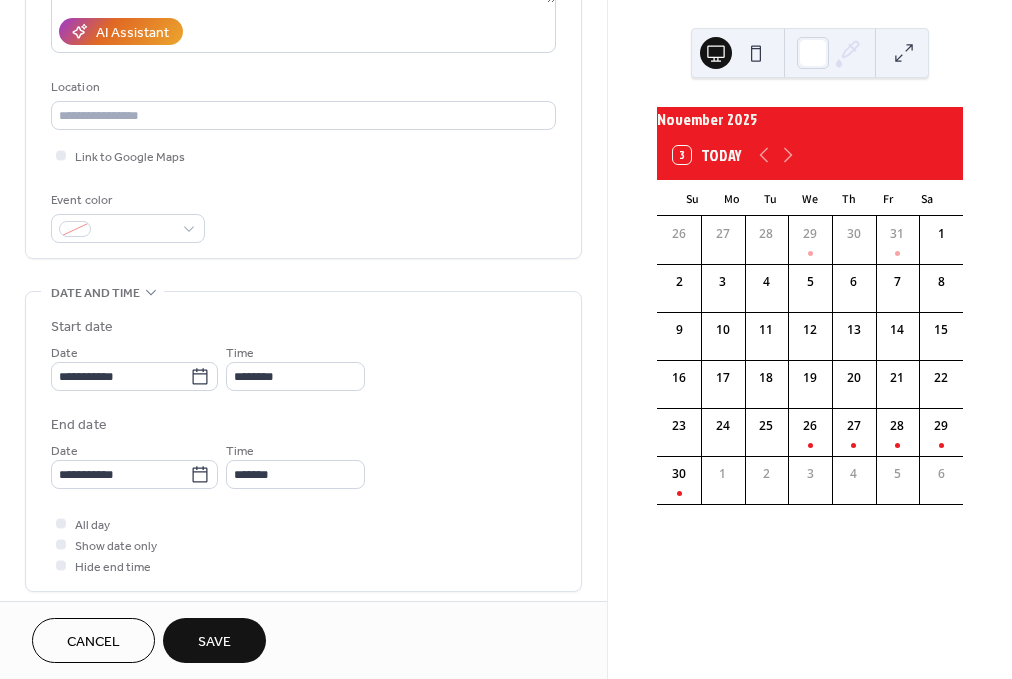 scroll, scrollTop: 520, scrollLeft: 0, axis: vertical 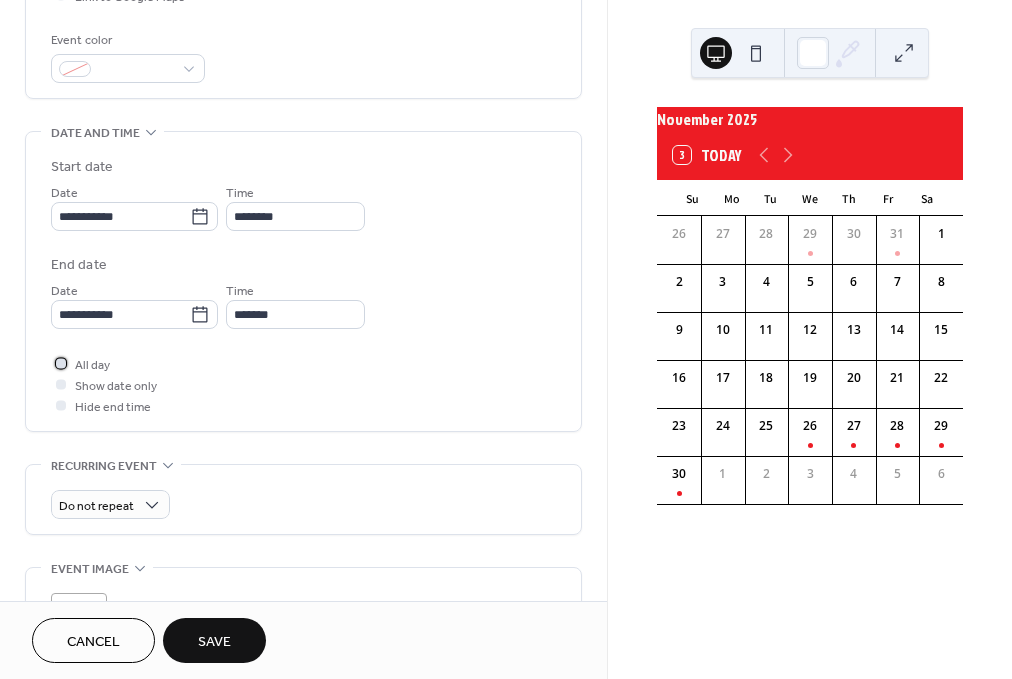 click at bounding box center [61, 363] 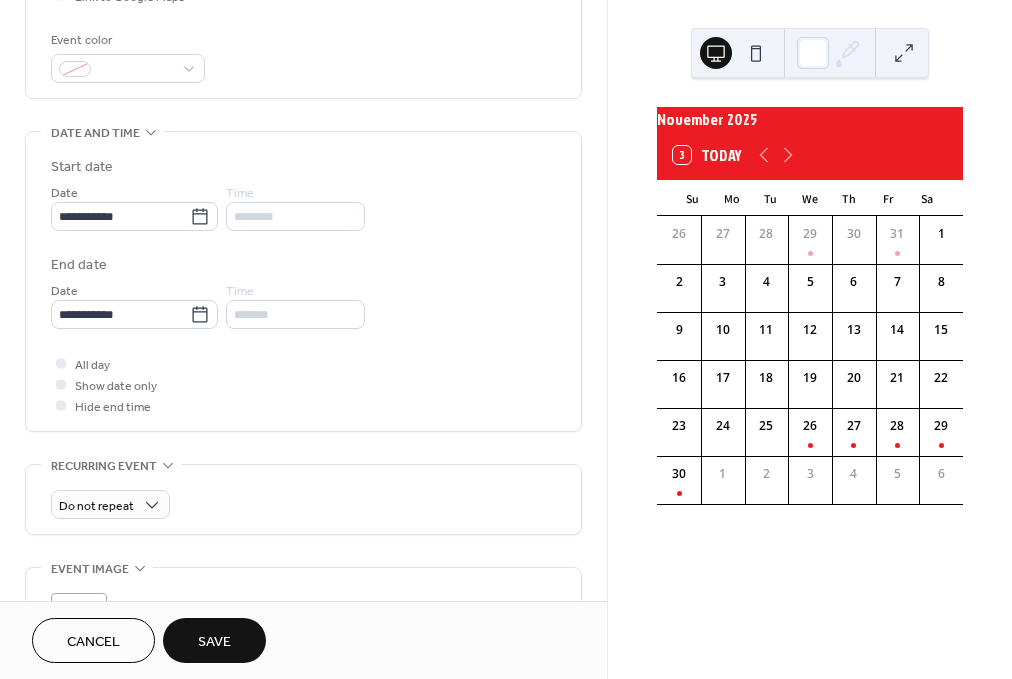 click on "Save" at bounding box center (214, 642) 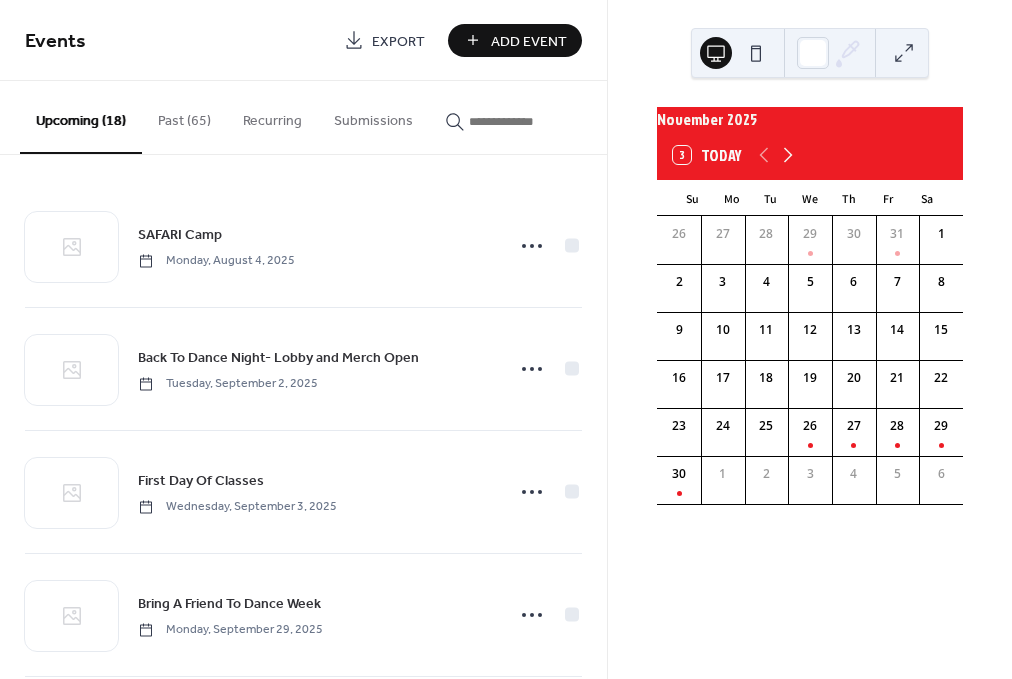 click 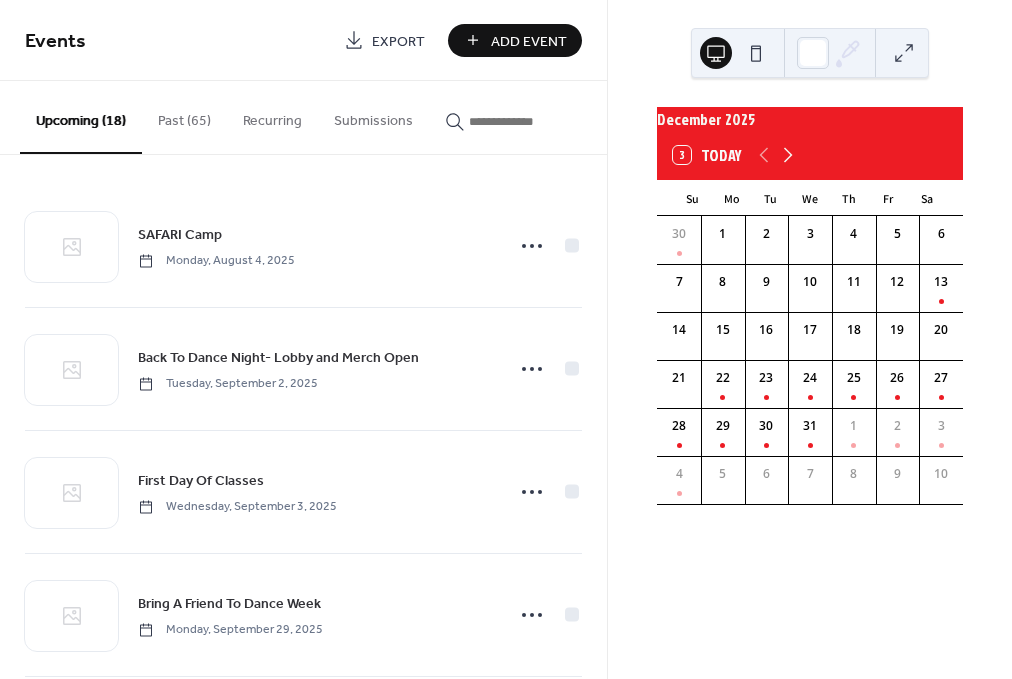 click 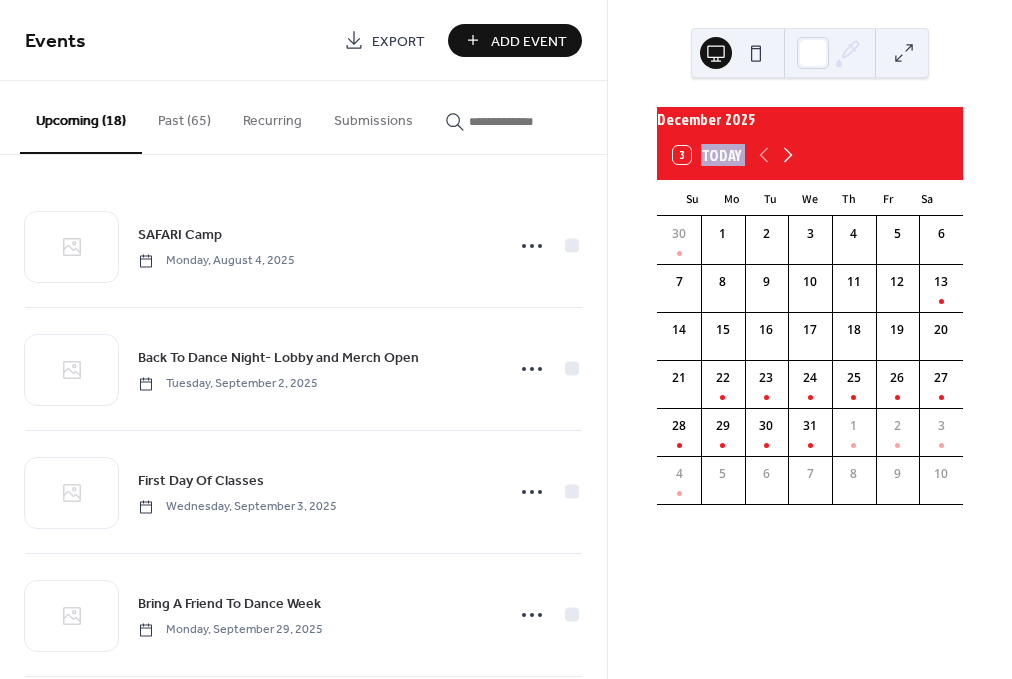 click 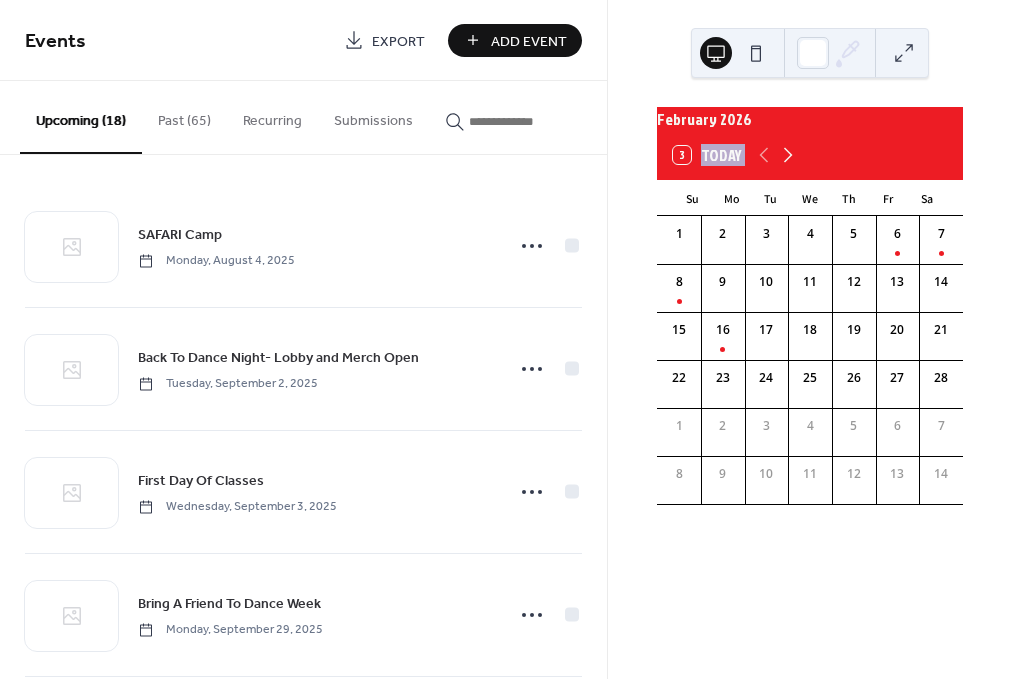 click 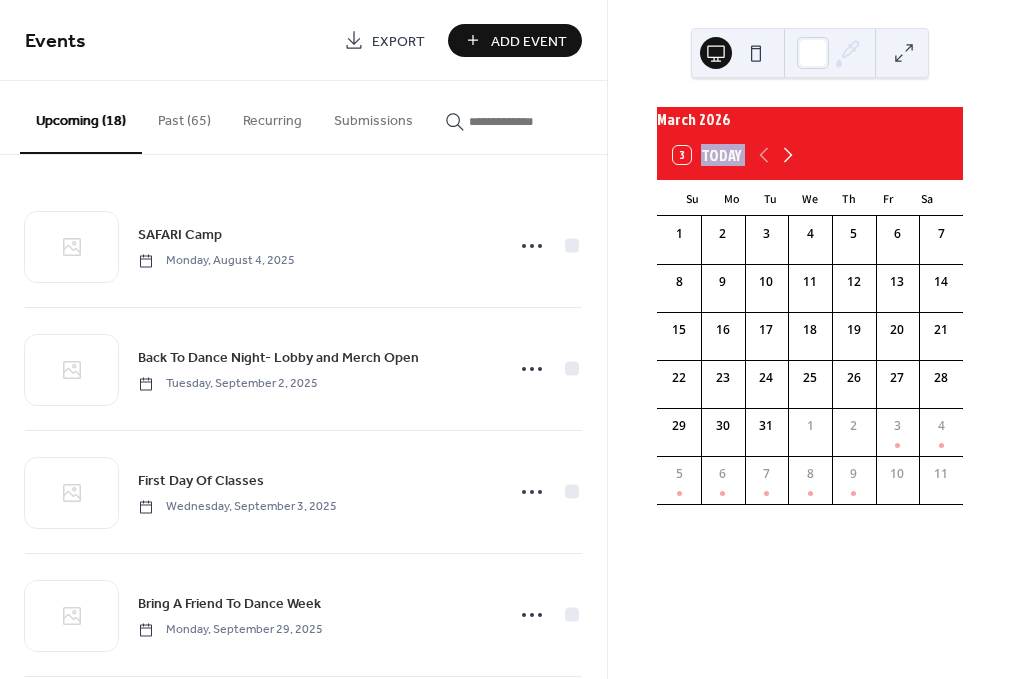 click 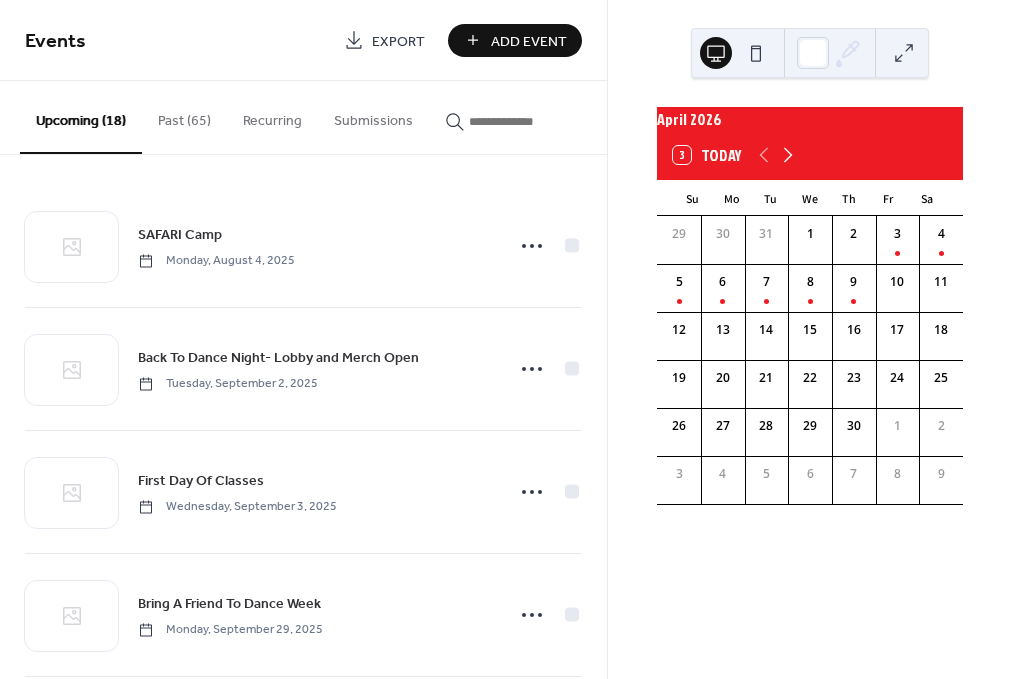 click 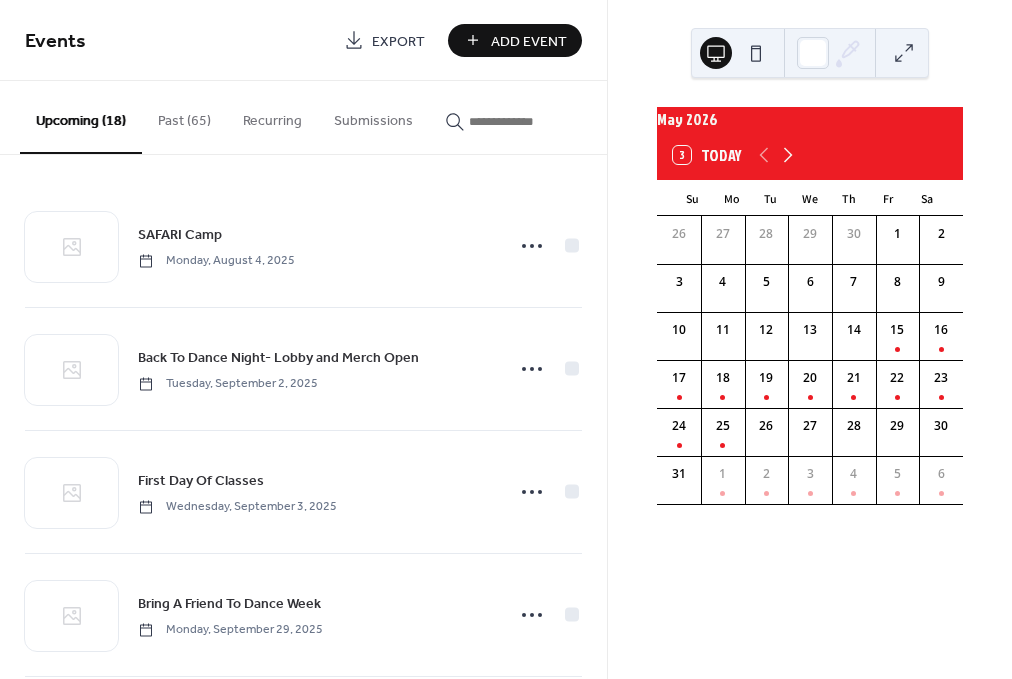 click 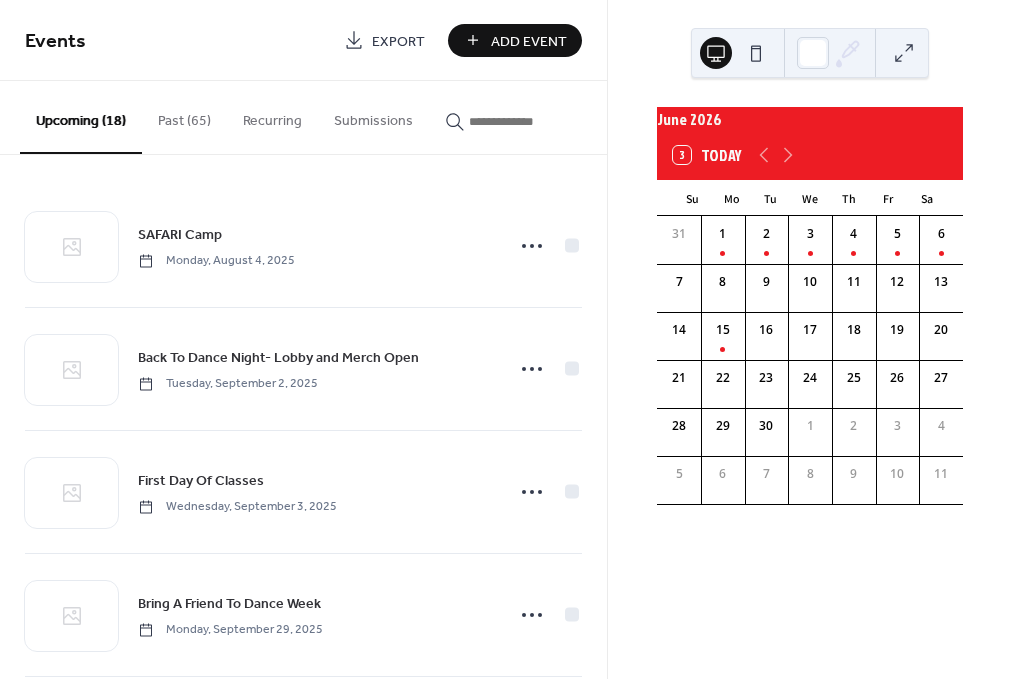 click on "Add Event" at bounding box center [515, 40] 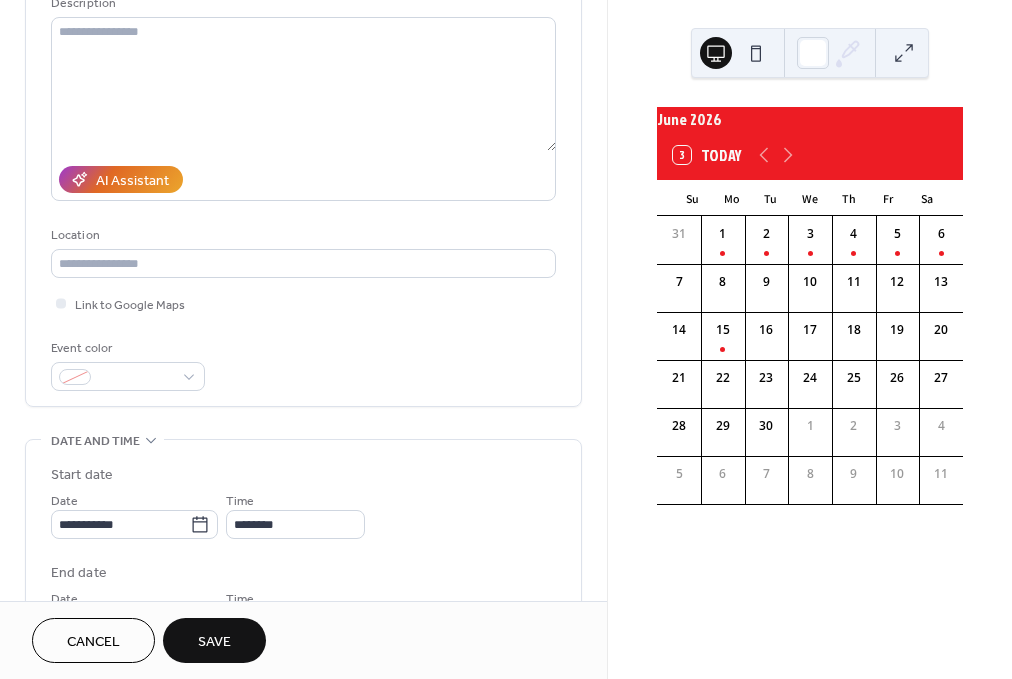 scroll, scrollTop: 225, scrollLeft: 0, axis: vertical 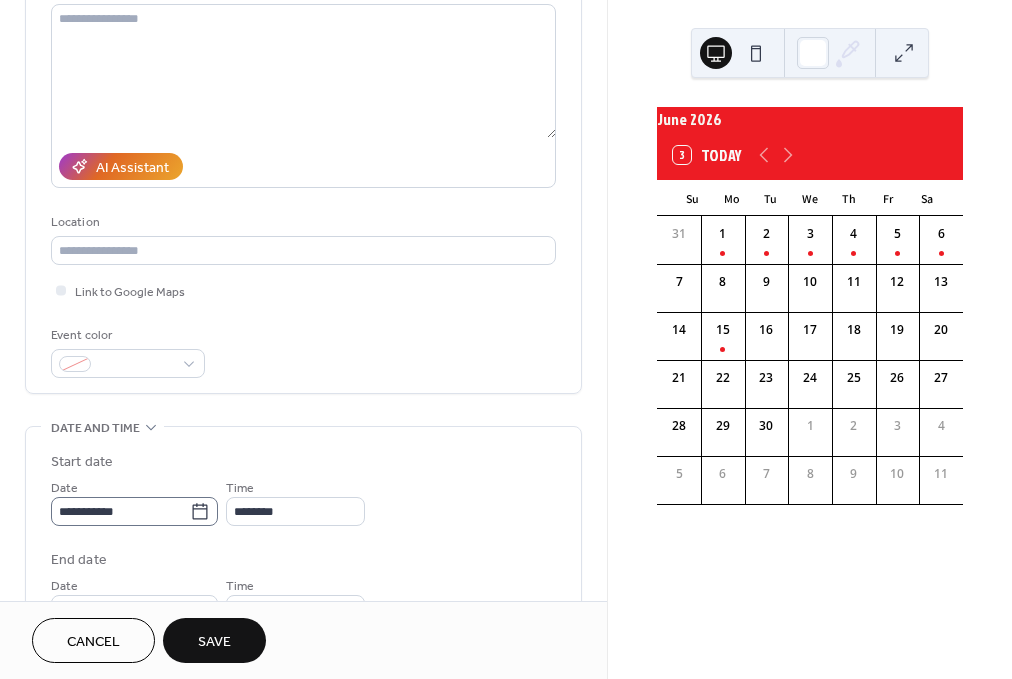 type on "**********" 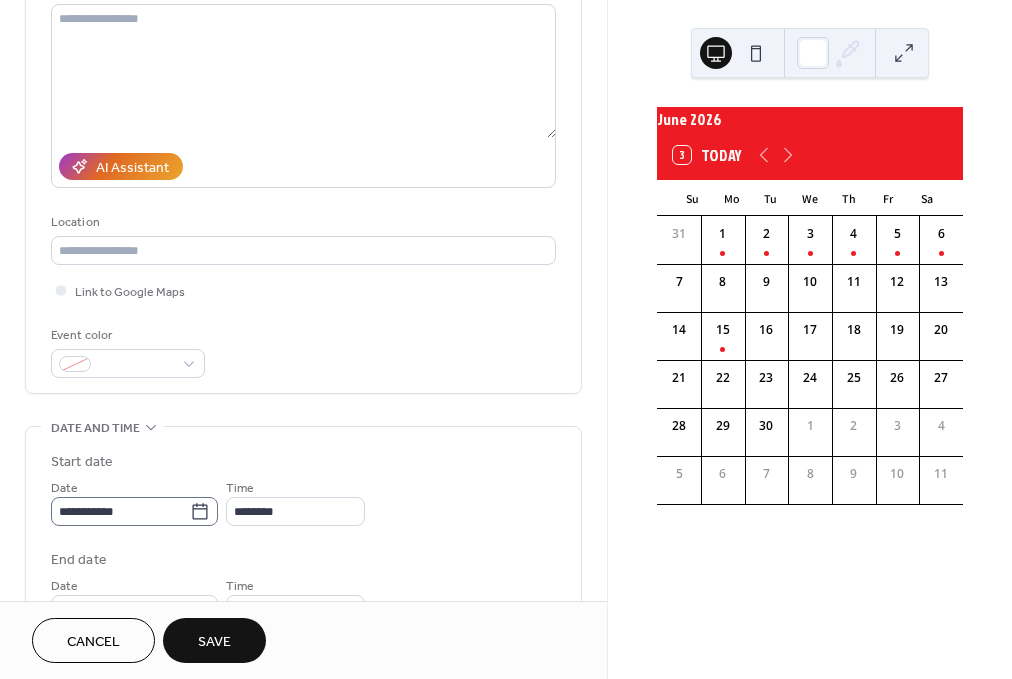 drag, startPoint x: 231, startPoint y: 521, endPoint x: 235, endPoint y: 509, distance: 12.649111 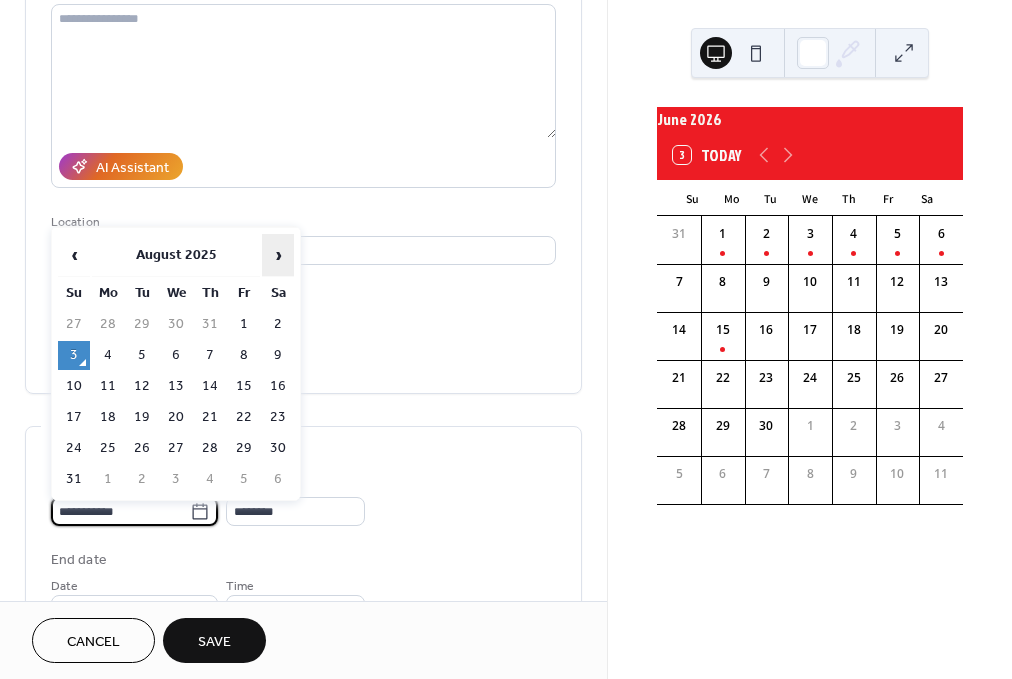 click on "›" at bounding box center [278, 255] 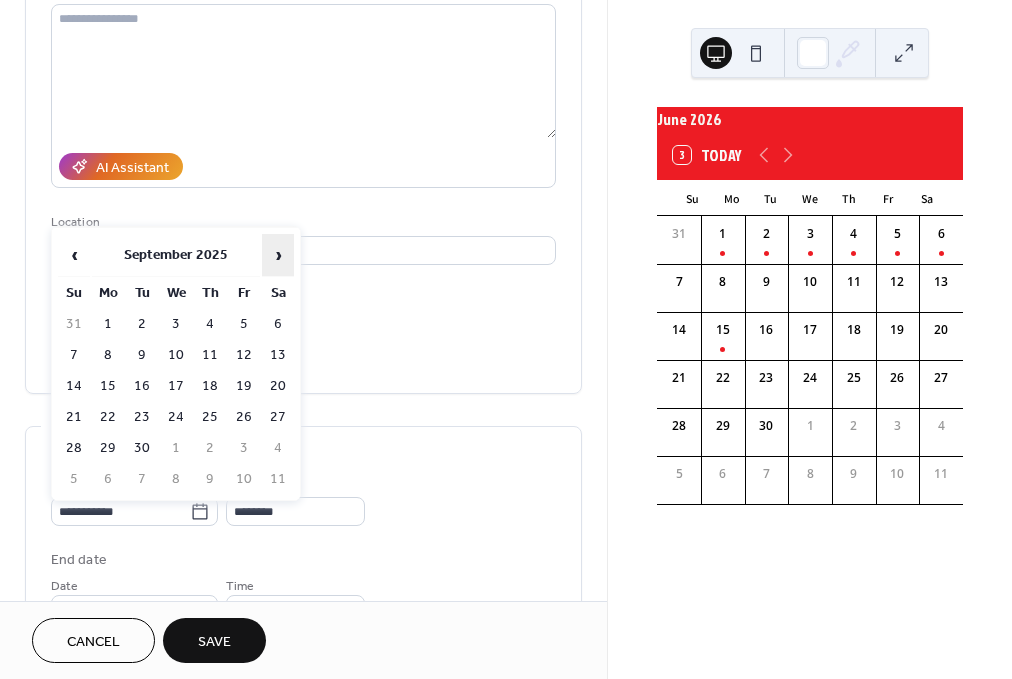 click on "›" at bounding box center [278, 255] 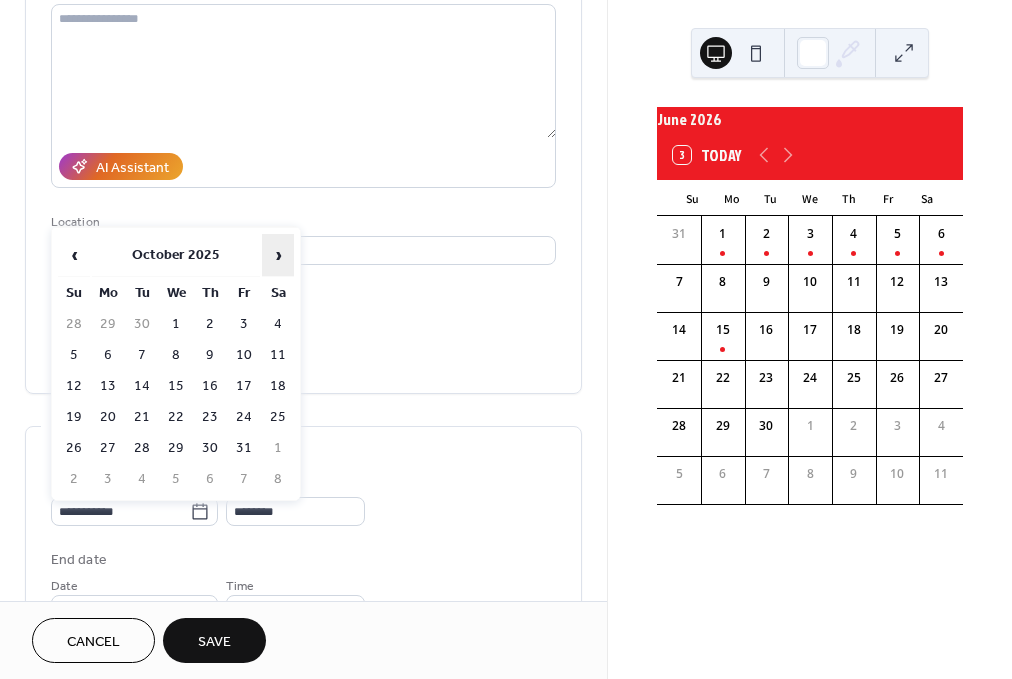 click on "›" at bounding box center [278, 255] 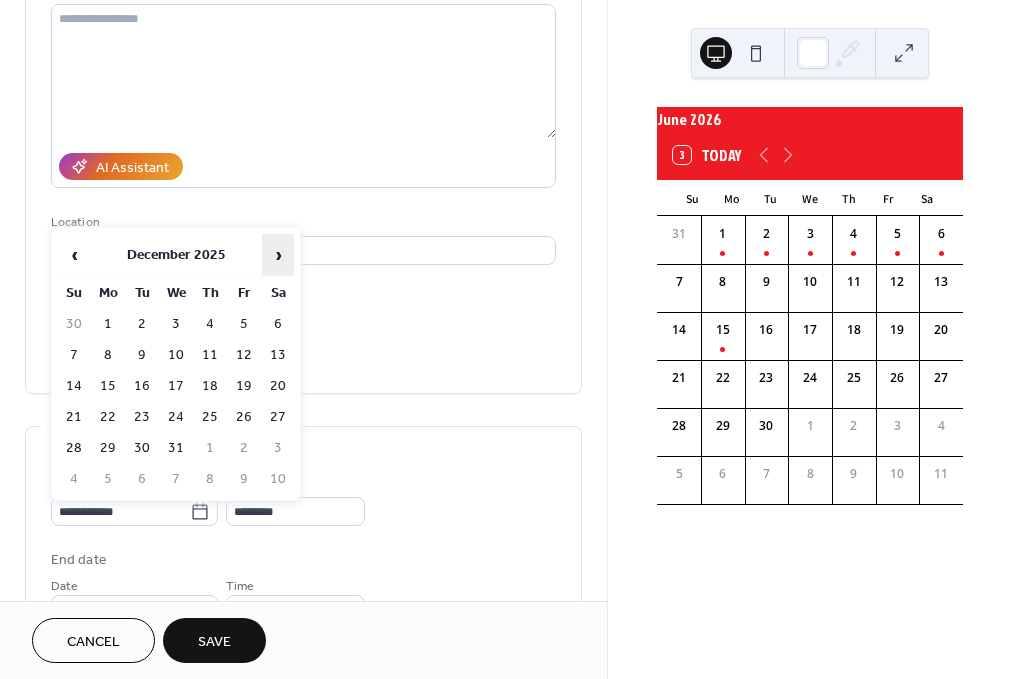 click on "›" at bounding box center (278, 255) 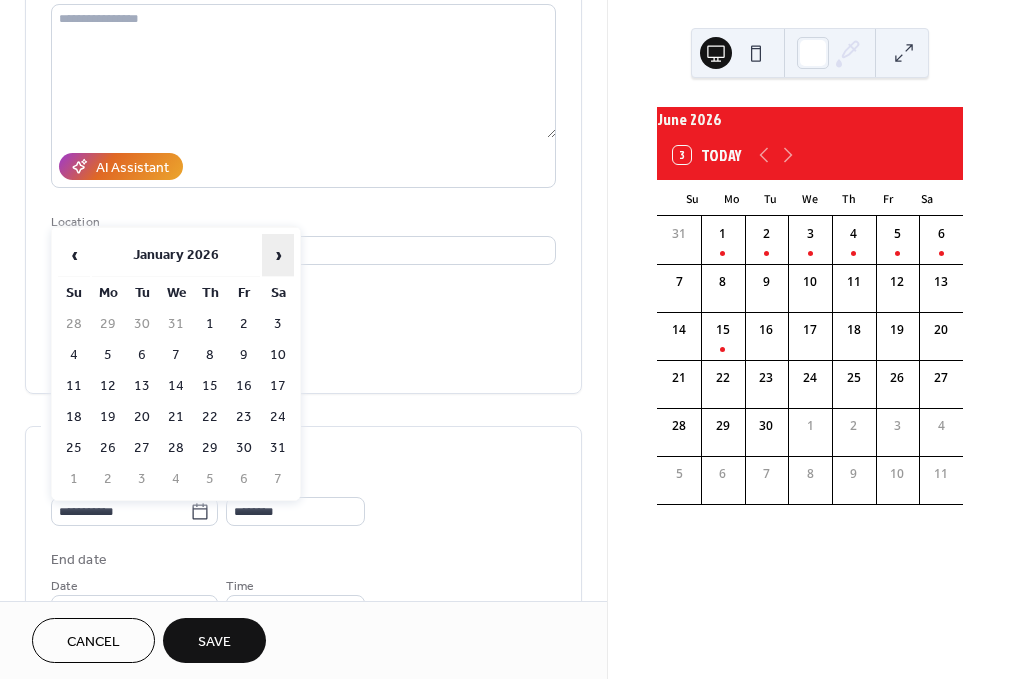 click on "›" at bounding box center [278, 255] 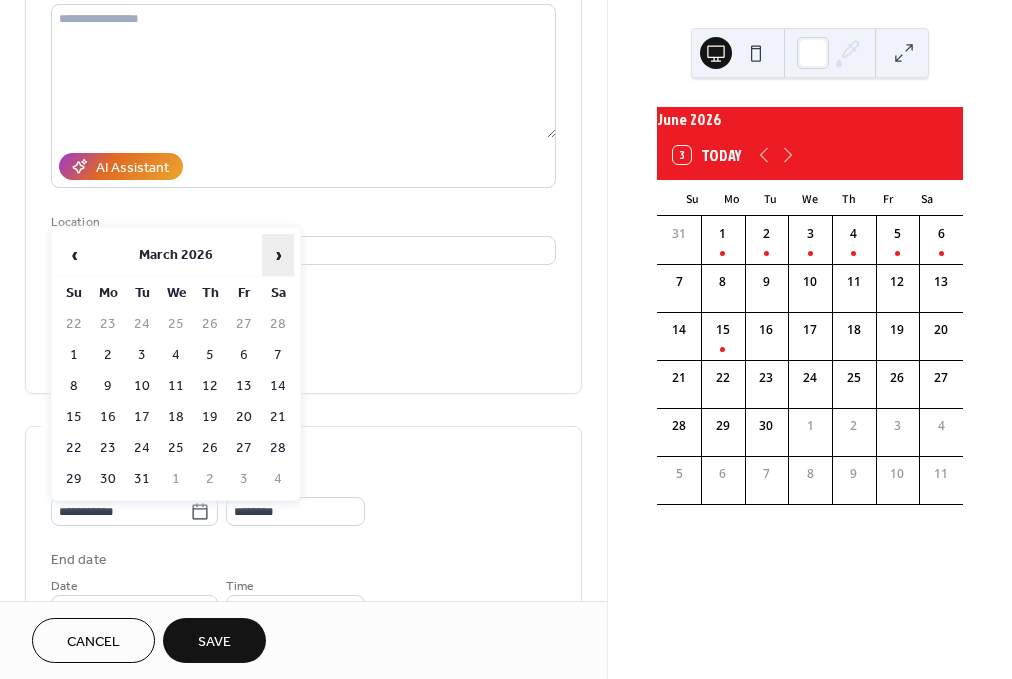 click on "›" at bounding box center (278, 255) 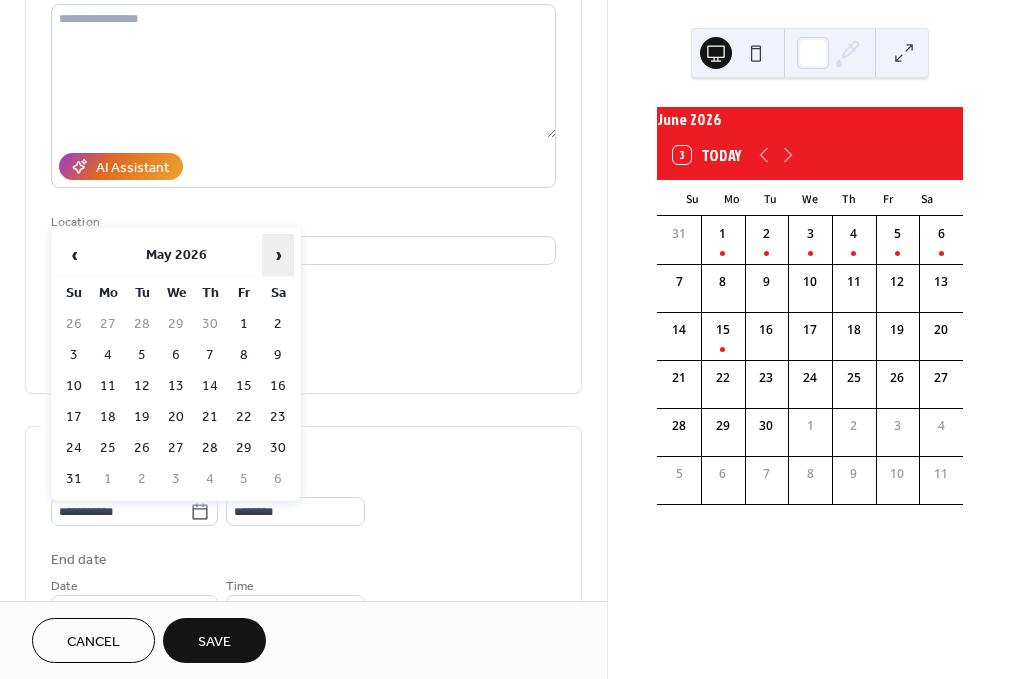 click on "›" at bounding box center [278, 255] 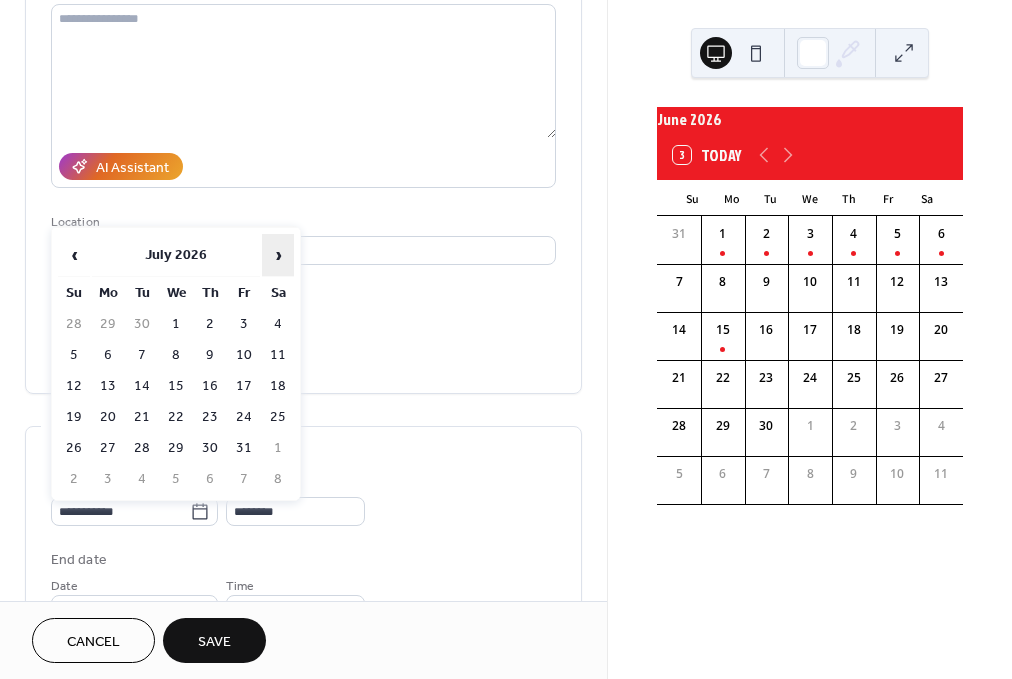 click on "›" at bounding box center [278, 255] 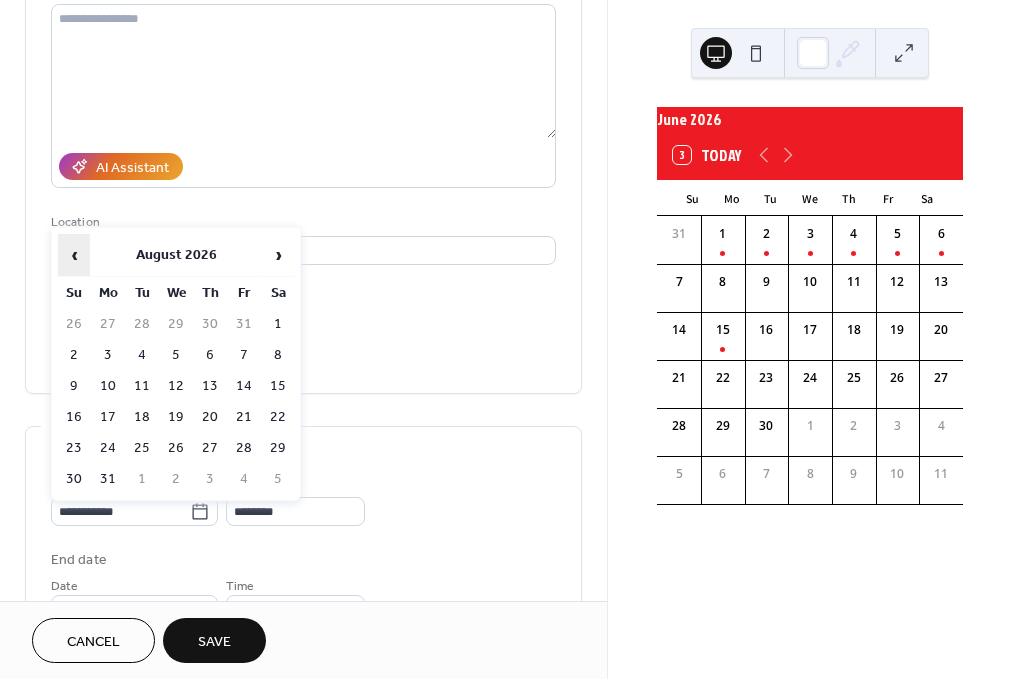 click on "‹" at bounding box center (74, 255) 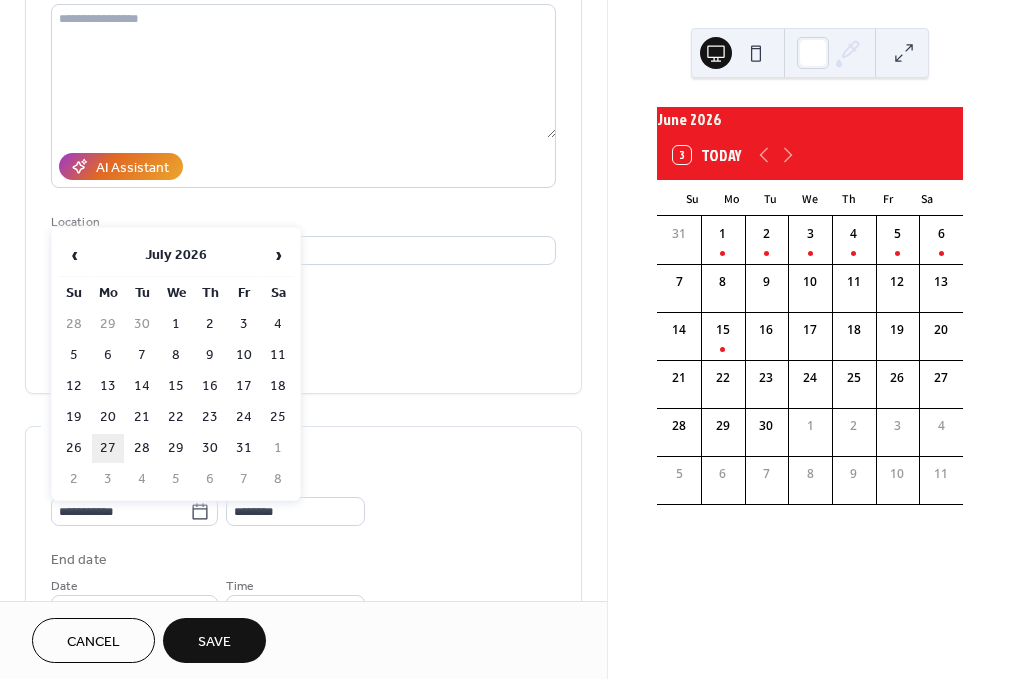 click on "27" at bounding box center [108, 448] 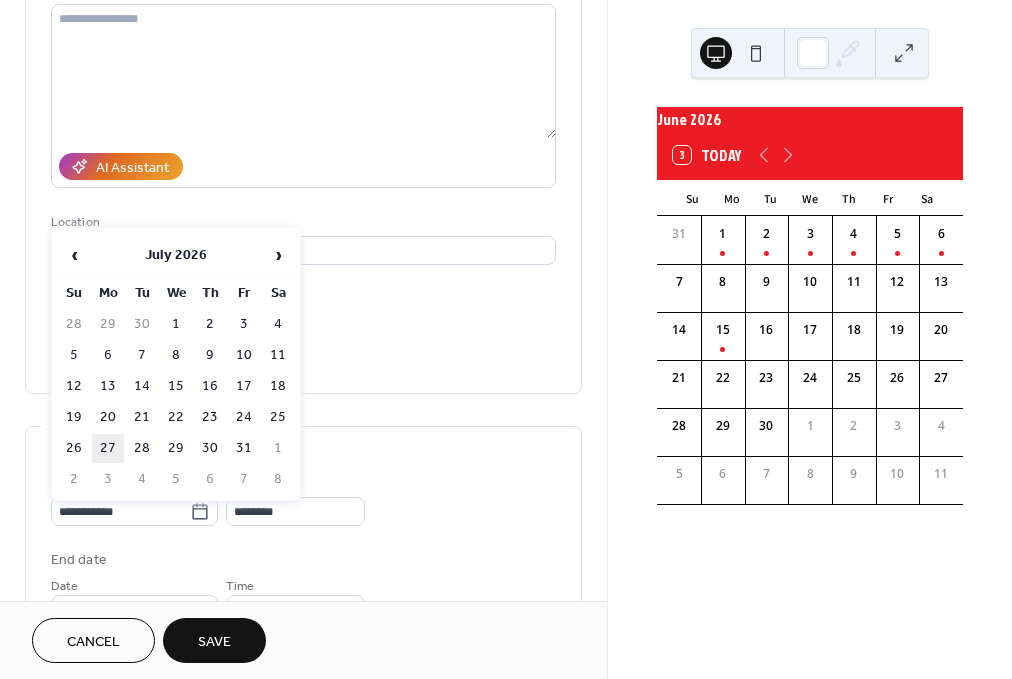 type on "**********" 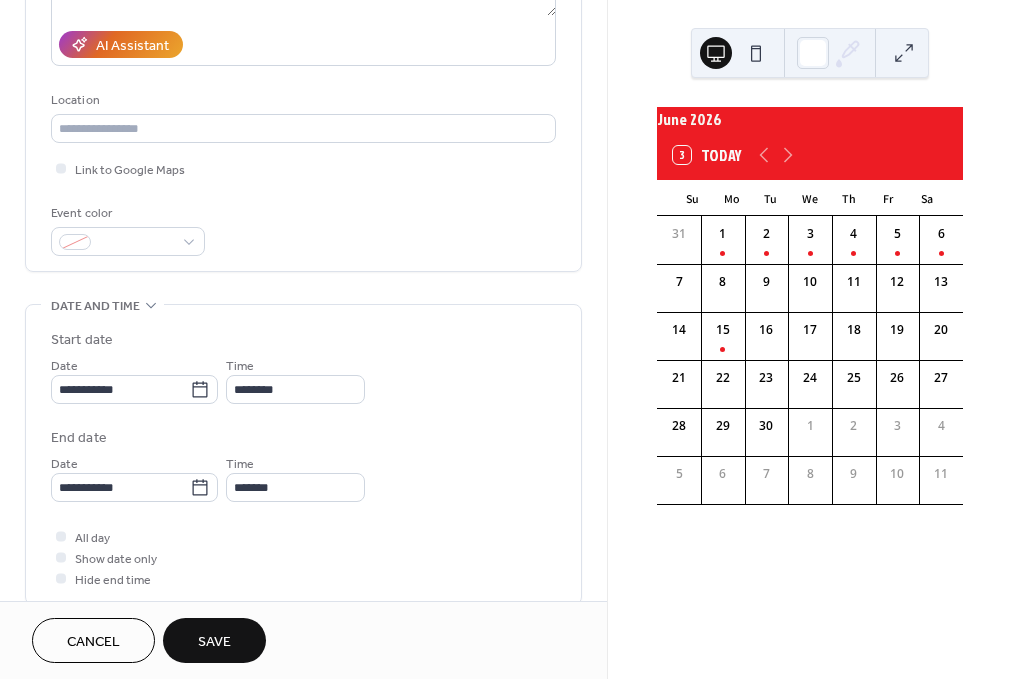 scroll, scrollTop: 357, scrollLeft: 0, axis: vertical 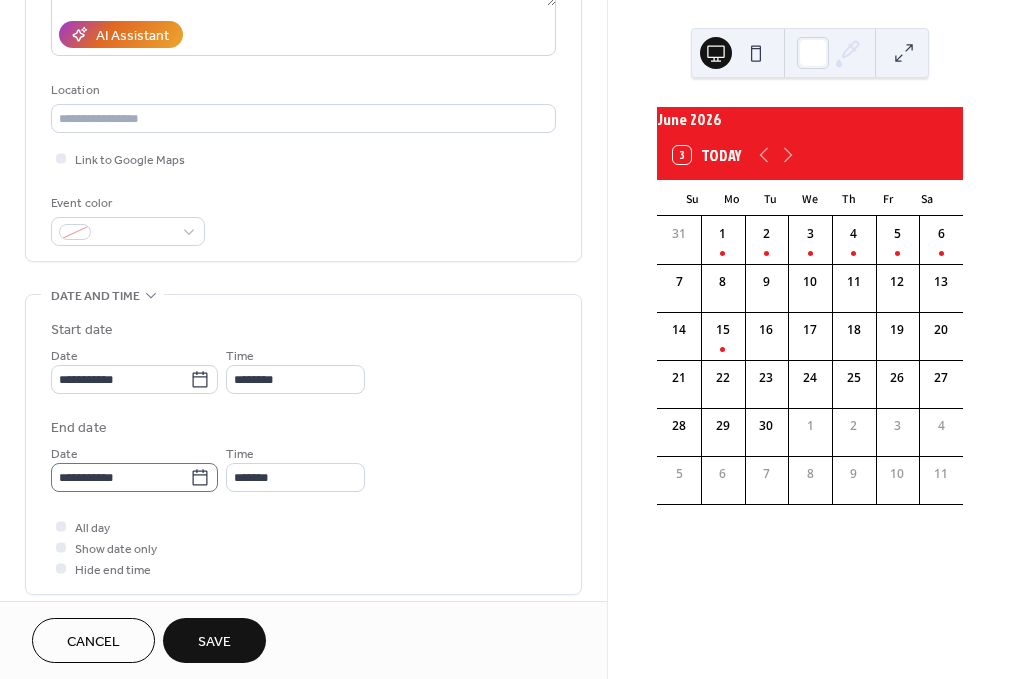 click 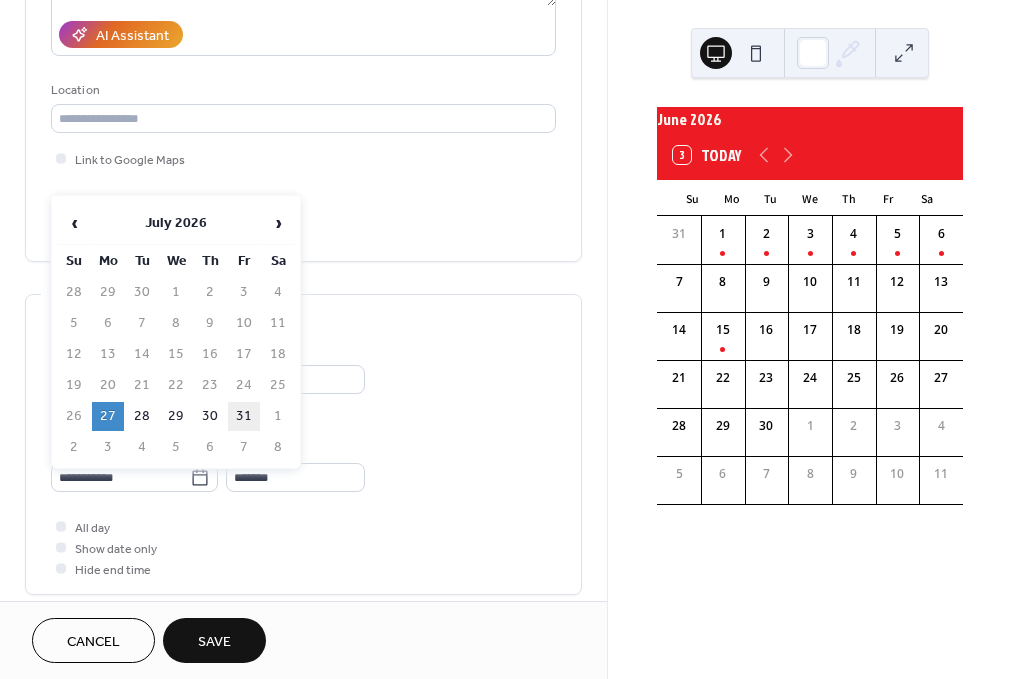 click on "31" at bounding box center (244, 416) 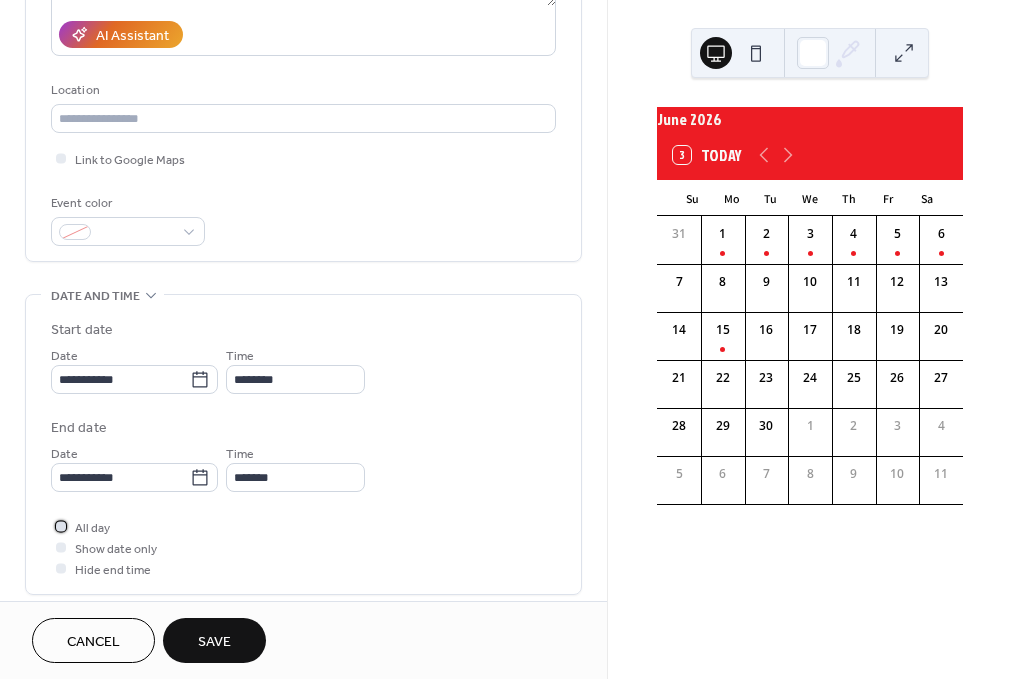 click at bounding box center (61, 526) 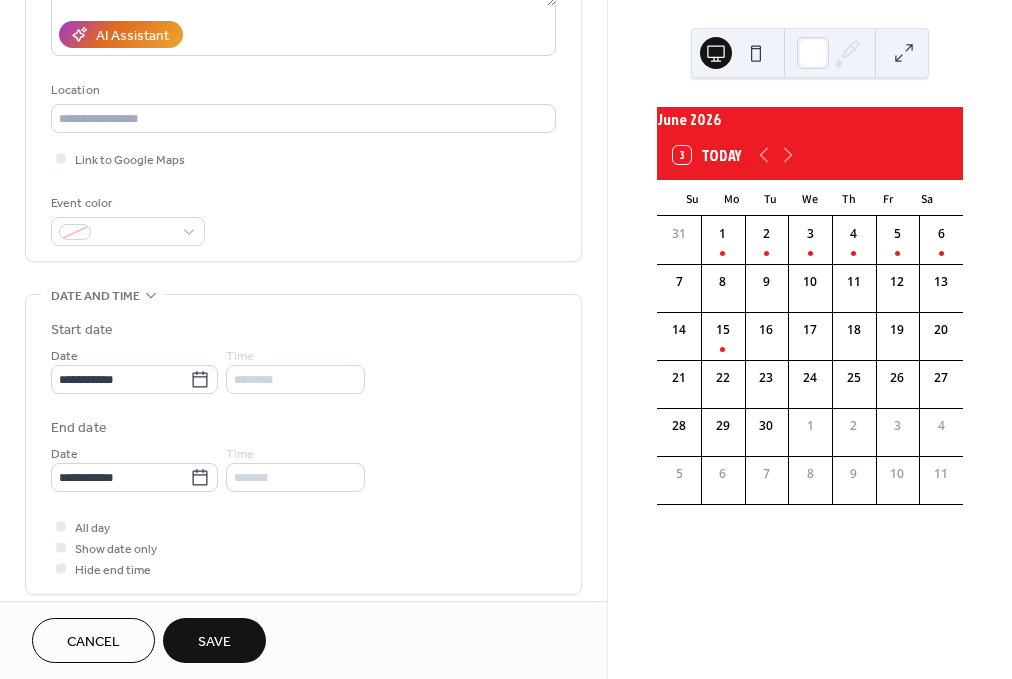 click on "Save" at bounding box center (214, 642) 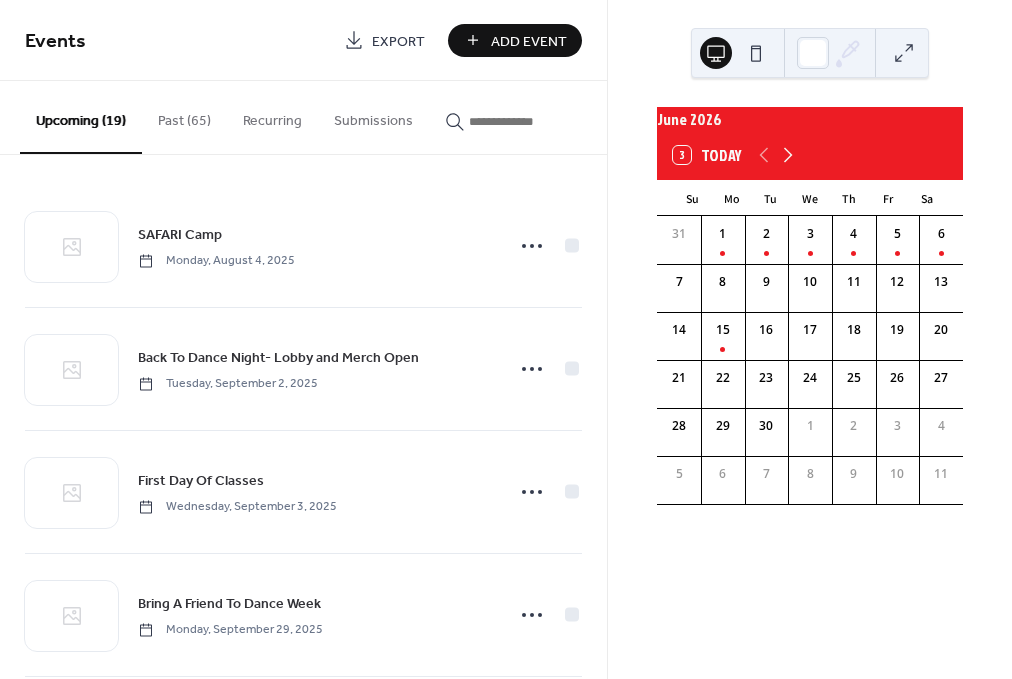 click 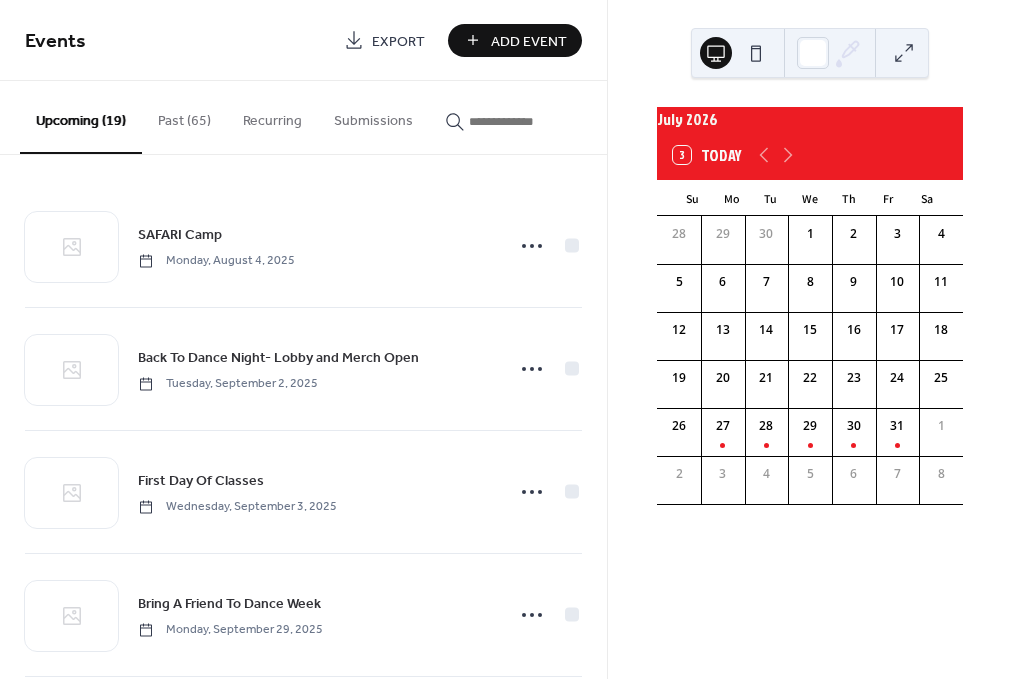 click on "Add Event" at bounding box center [529, 41] 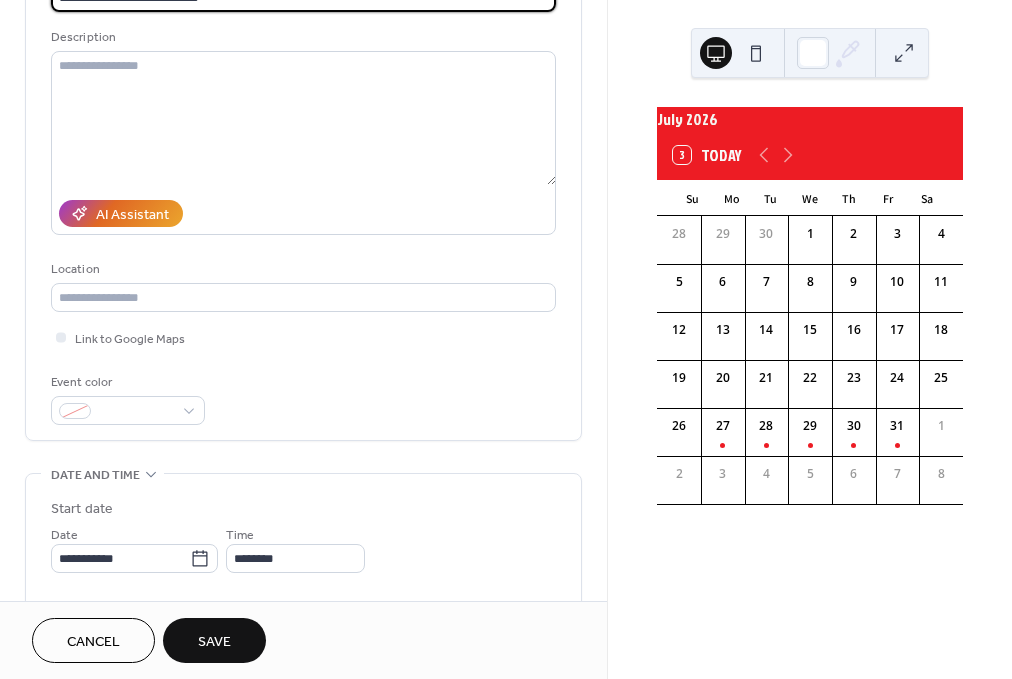 scroll, scrollTop: 249, scrollLeft: 0, axis: vertical 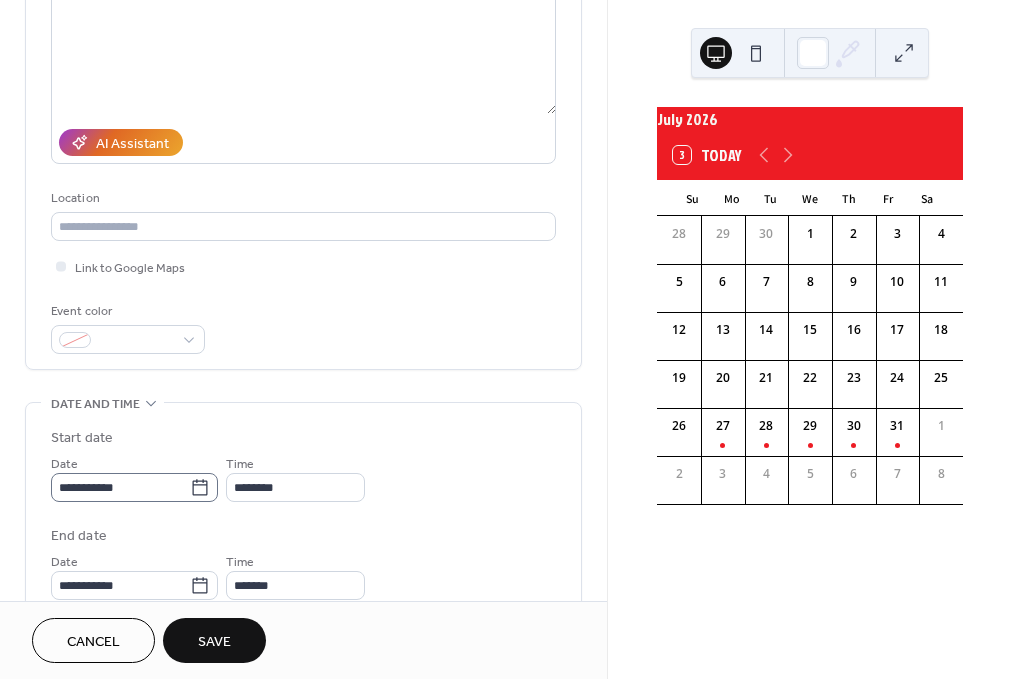 type on "**********" 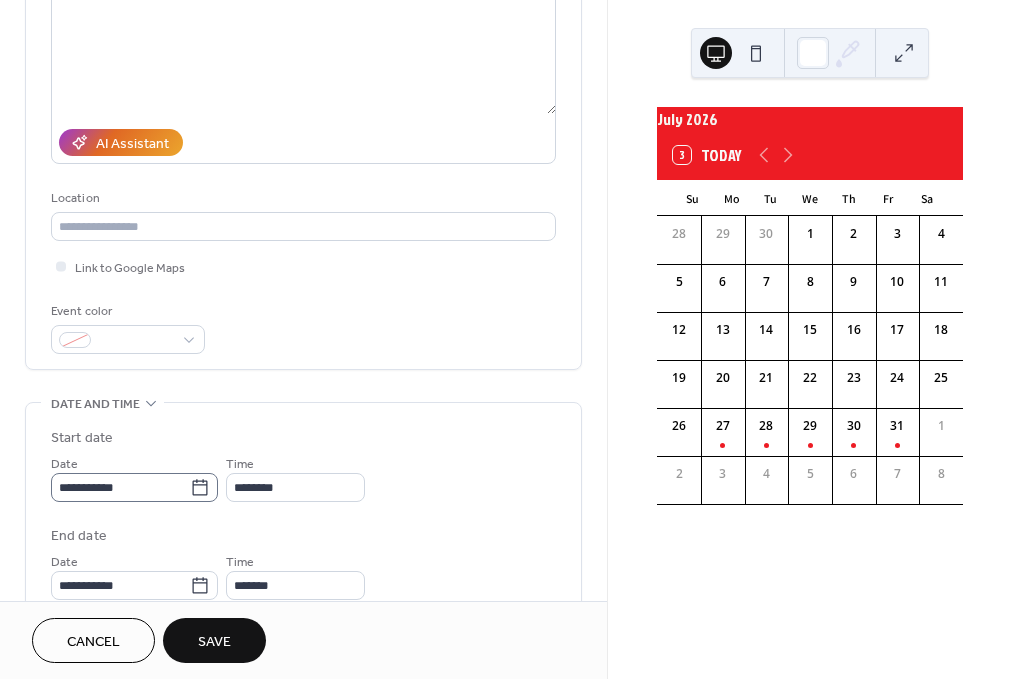 click 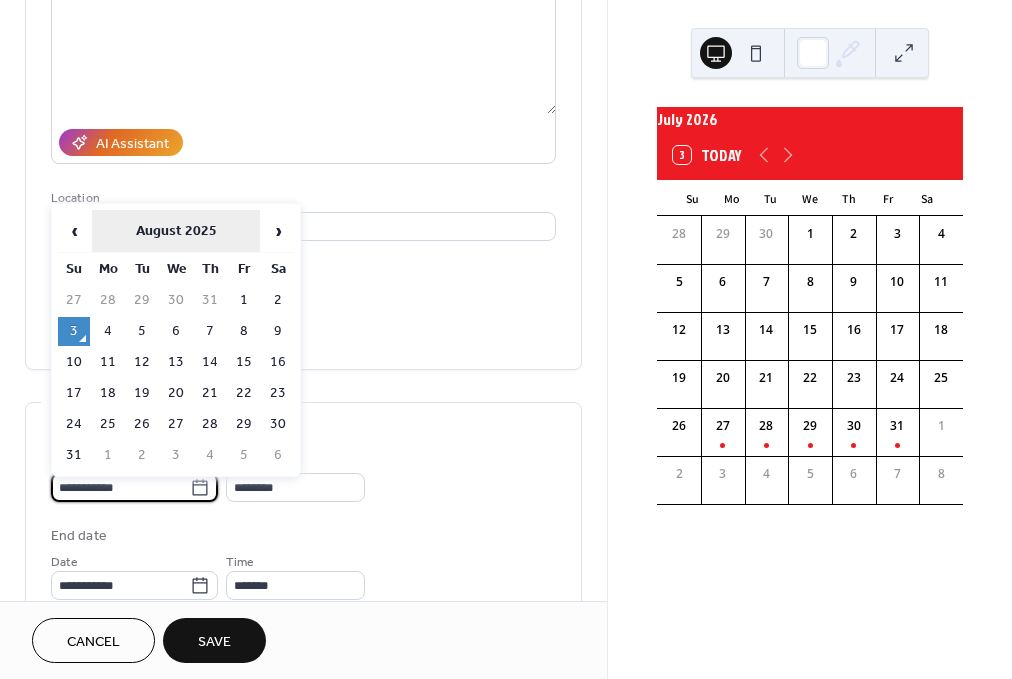 click on "August 2025" at bounding box center (176, 231) 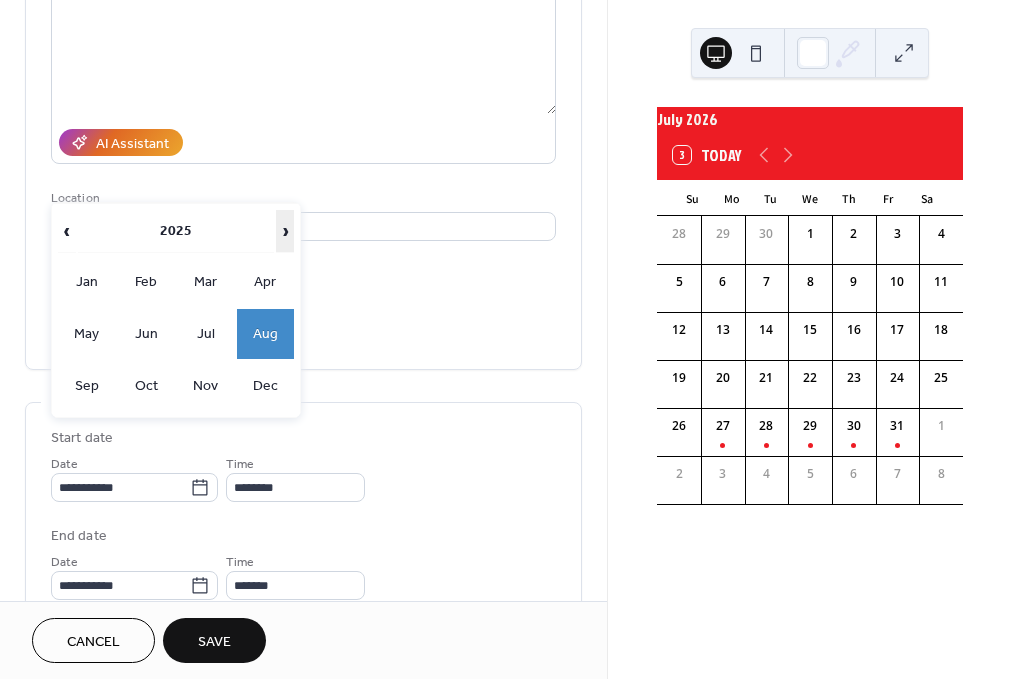 click on "›" at bounding box center [285, 231] 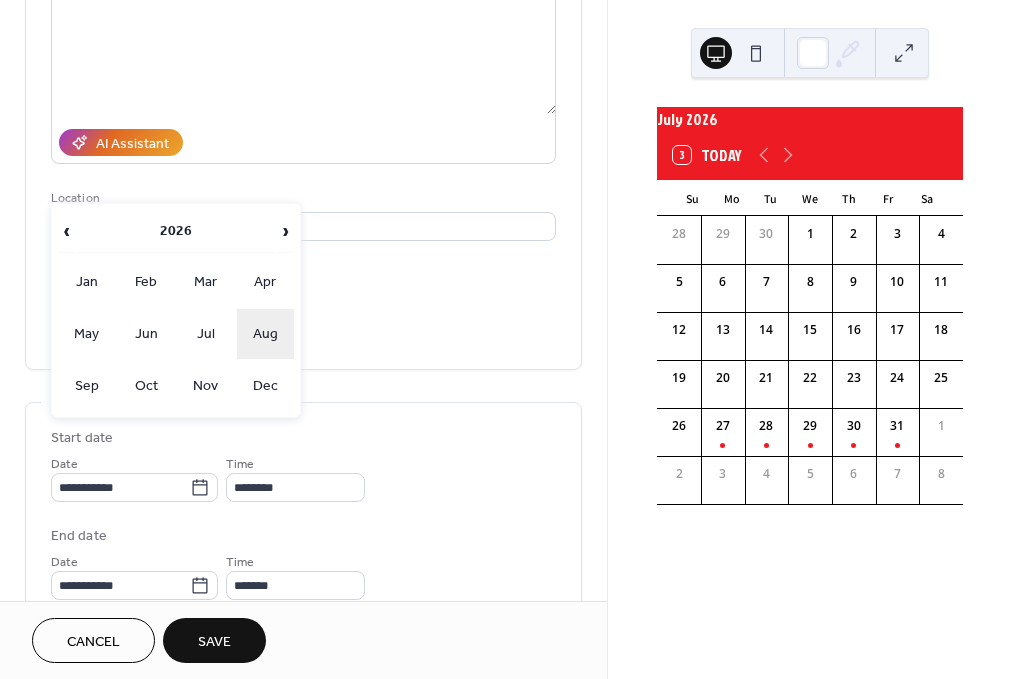 click on "Aug" at bounding box center (266, 334) 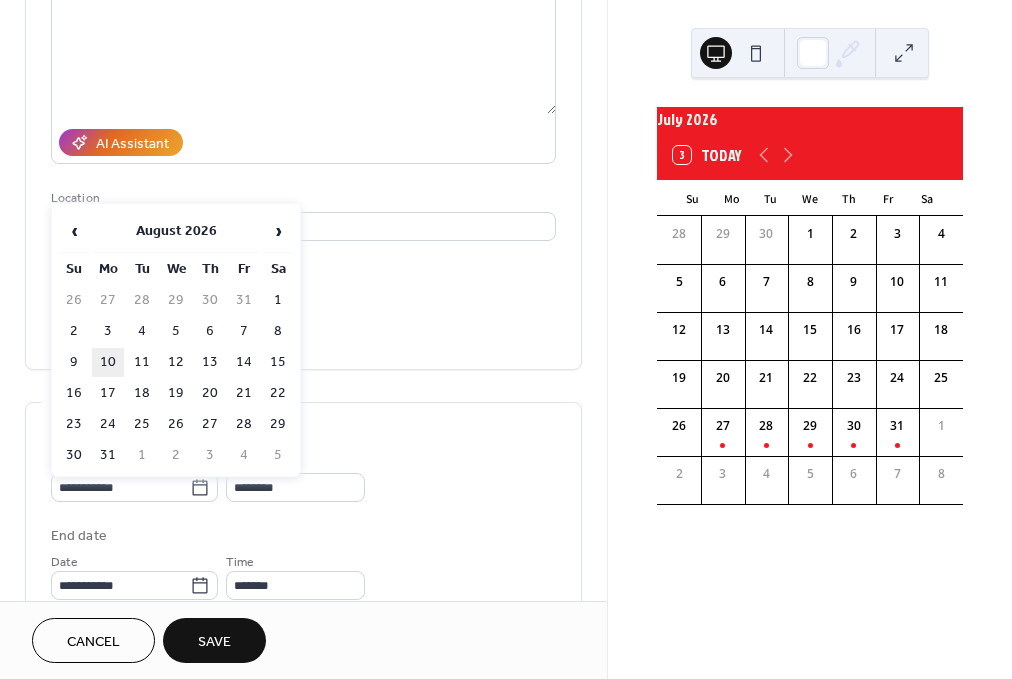 click on "10" at bounding box center (108, 362) 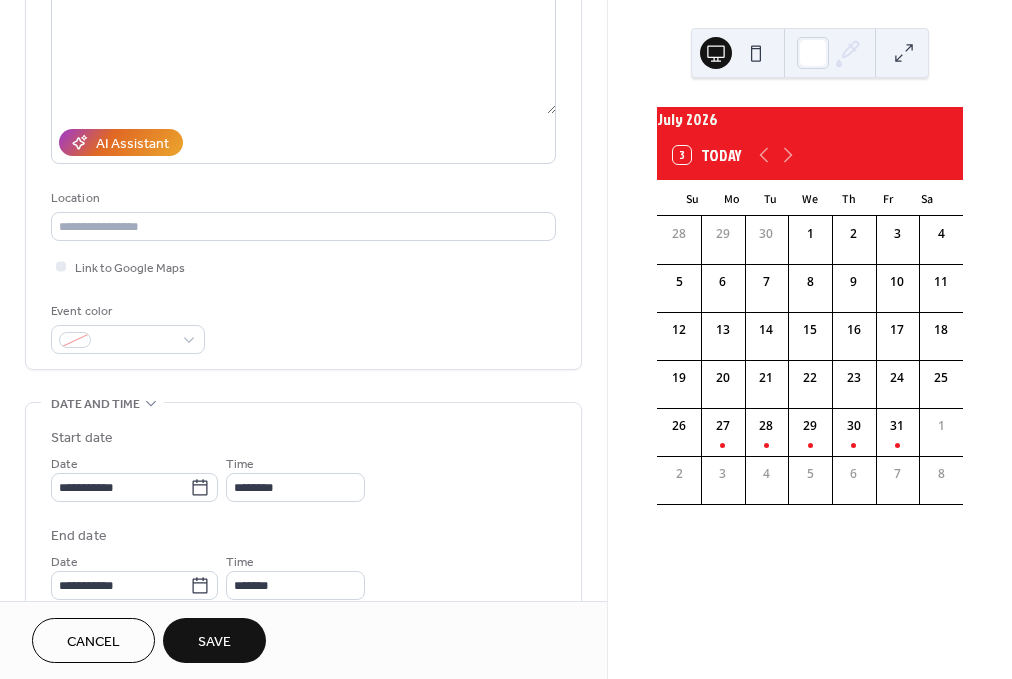 type on "**********" 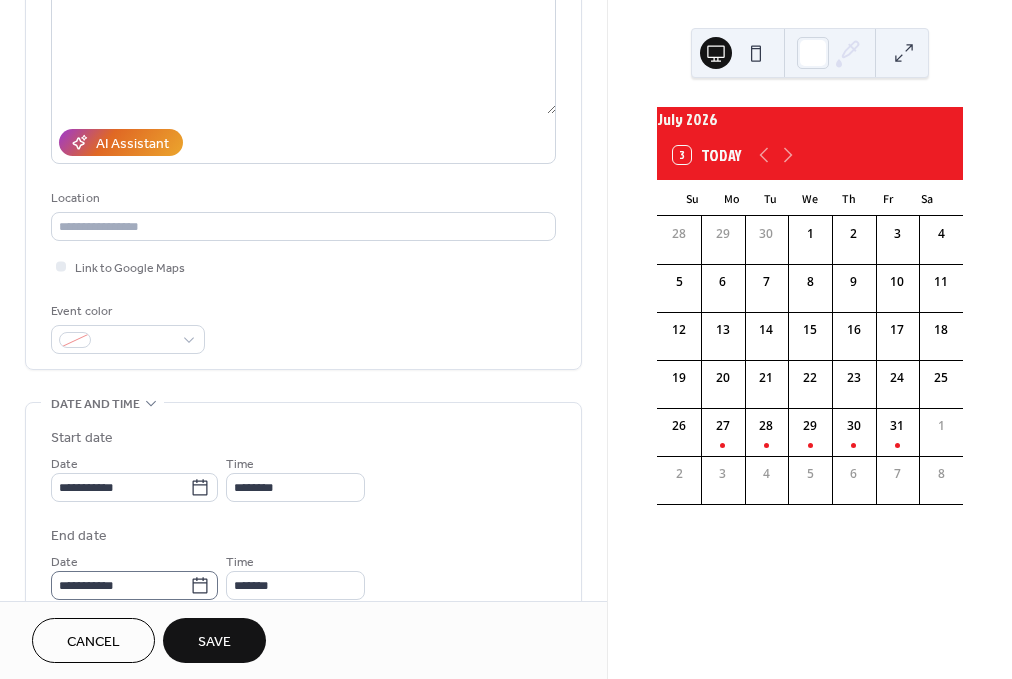 click 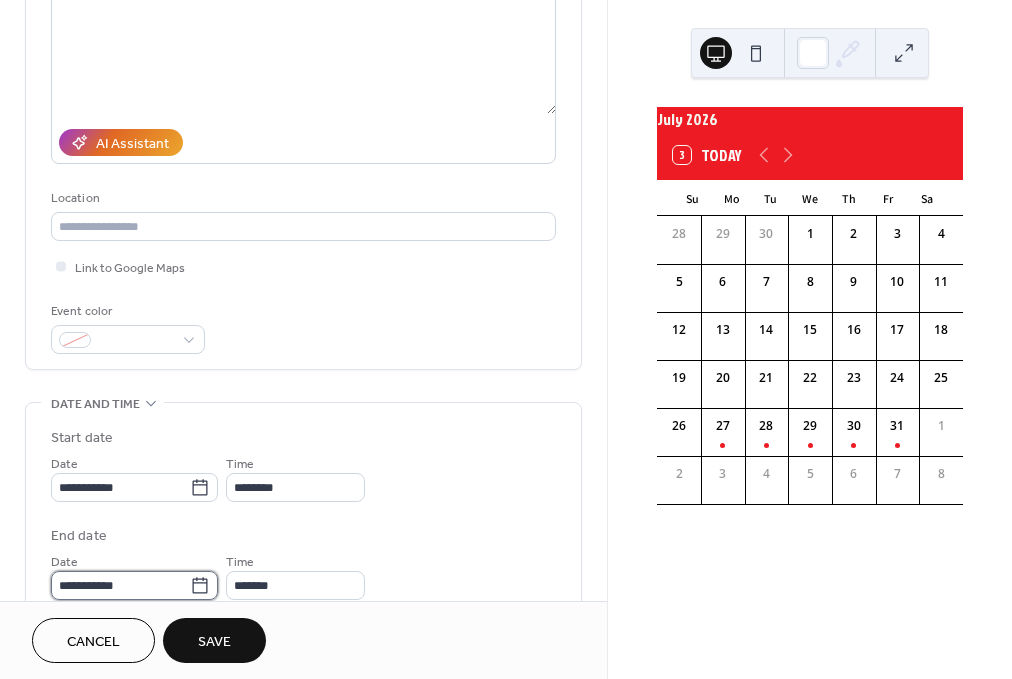 scroll, scrollTop: 252, scrollLeft: 0, axis: vertical 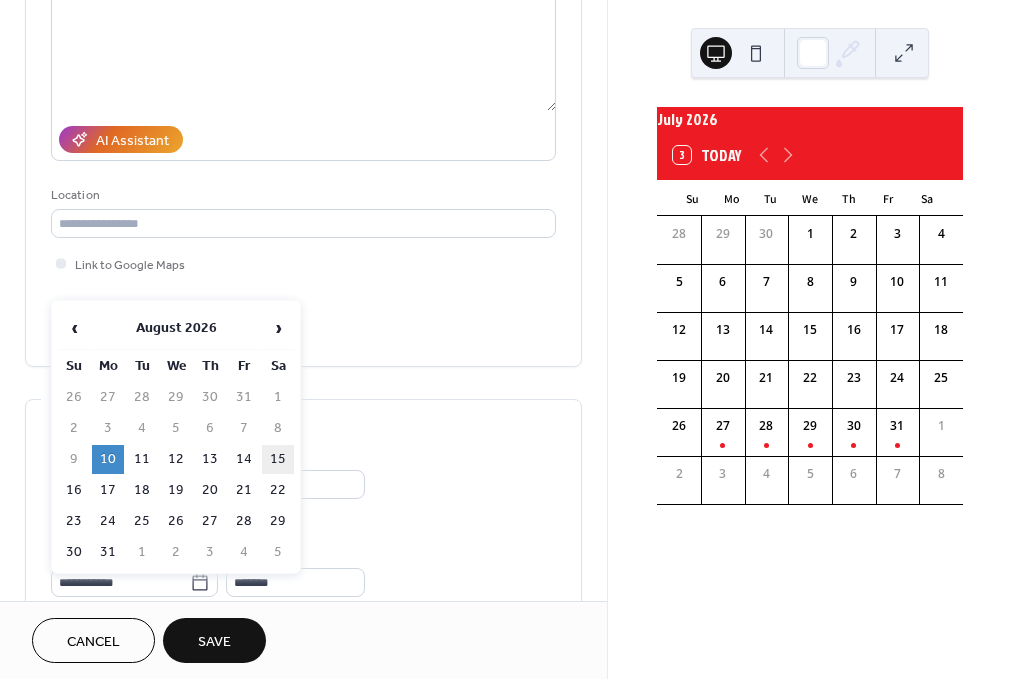 click on "15" at bounding box center (278, 459) 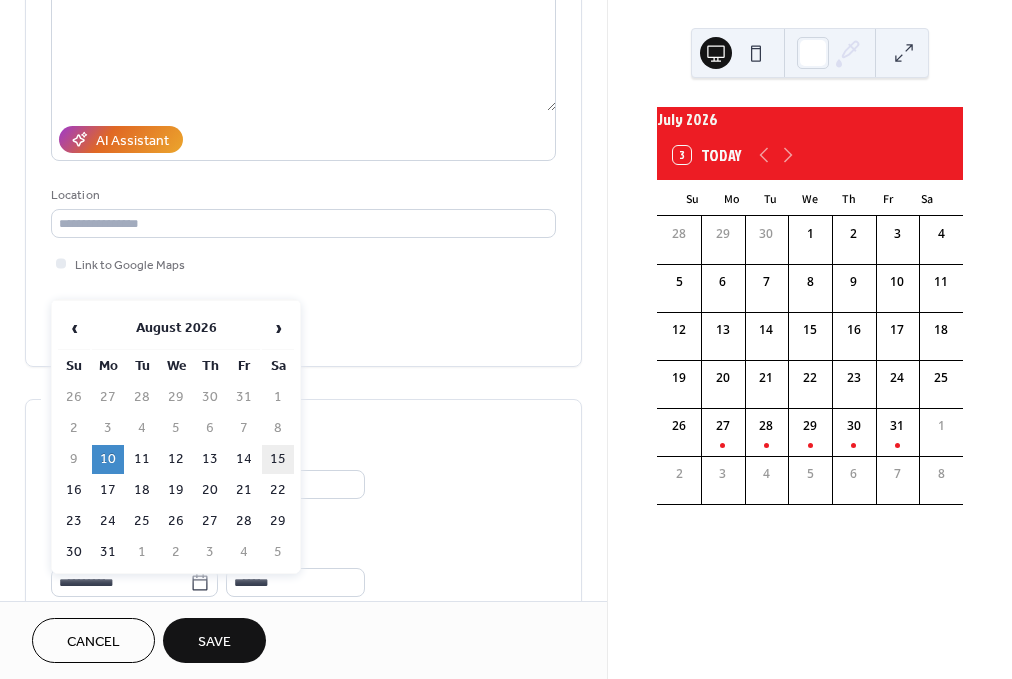 type on "**********" 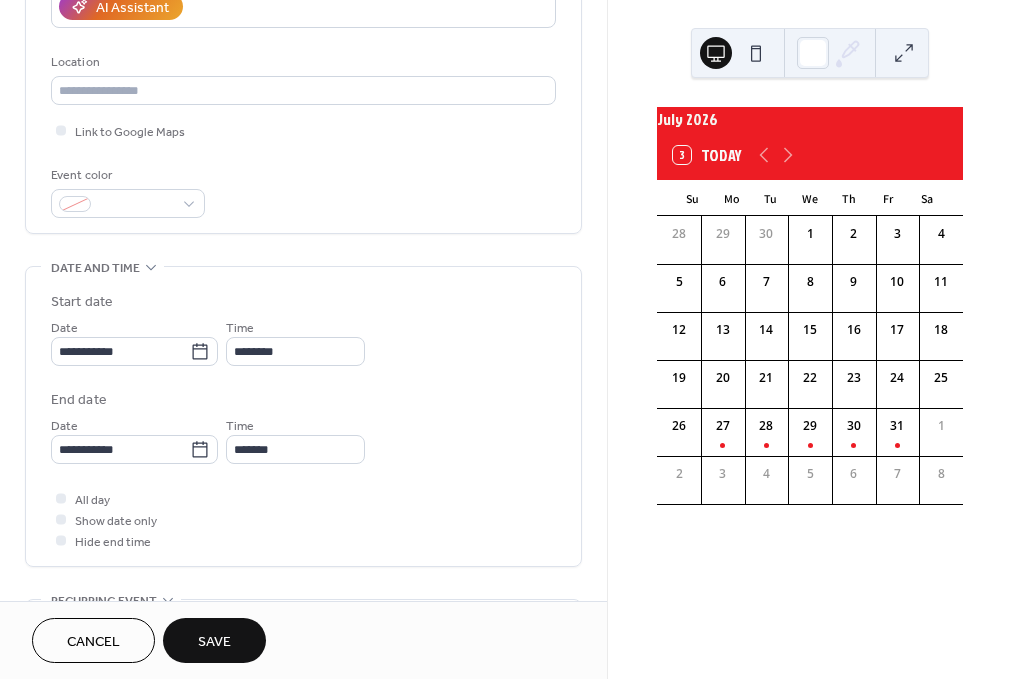 scroll, scrollTop: 460, scrollLeft: 0, axis: vertical 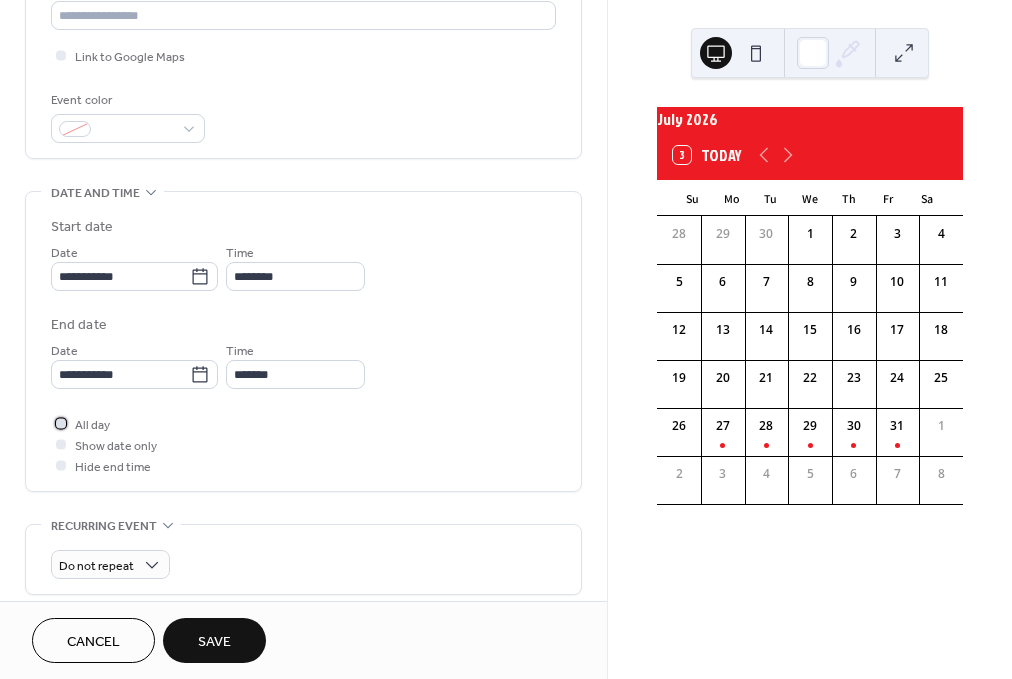 click at bounding box center [61, 423] 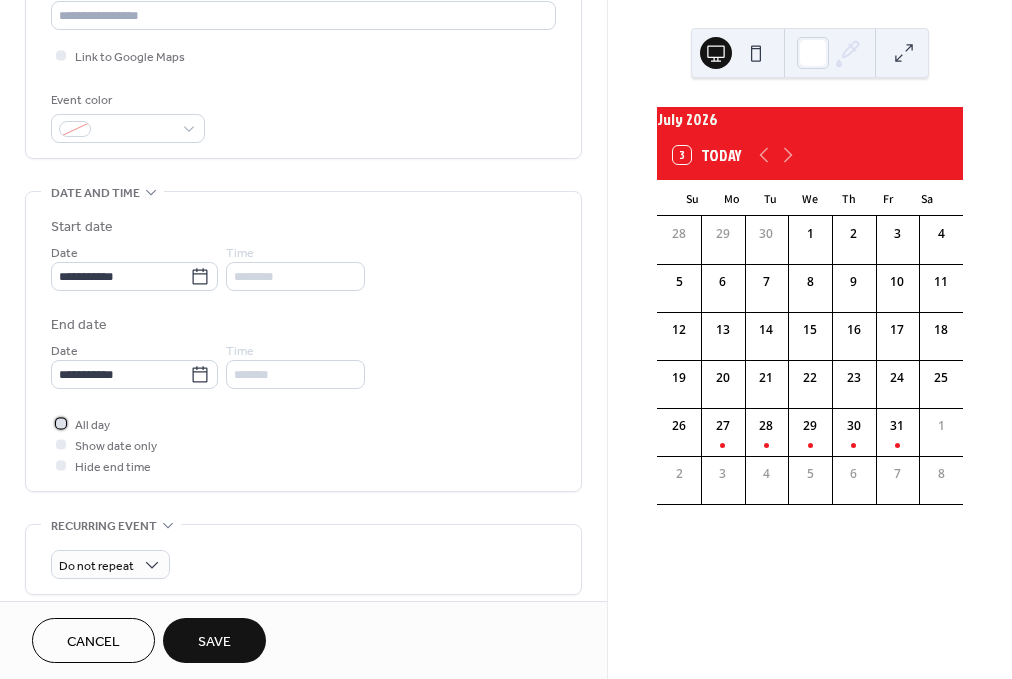 scroll, scrollTop: 557, scrollLeft: 0, axis: vertical 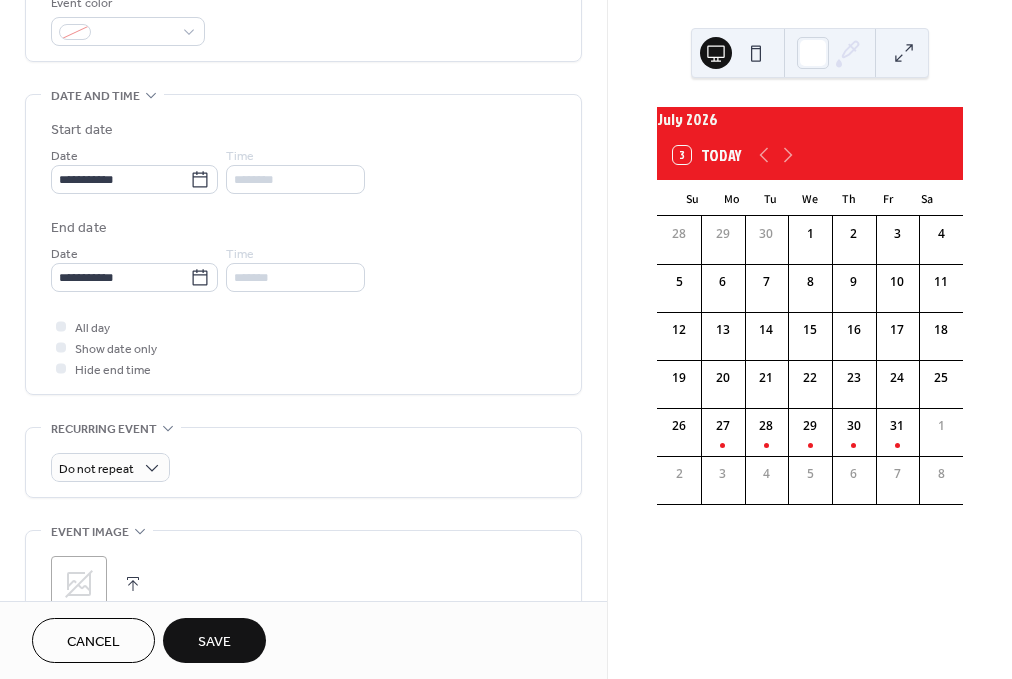 click on "Save" at bounding box center (214, 642) 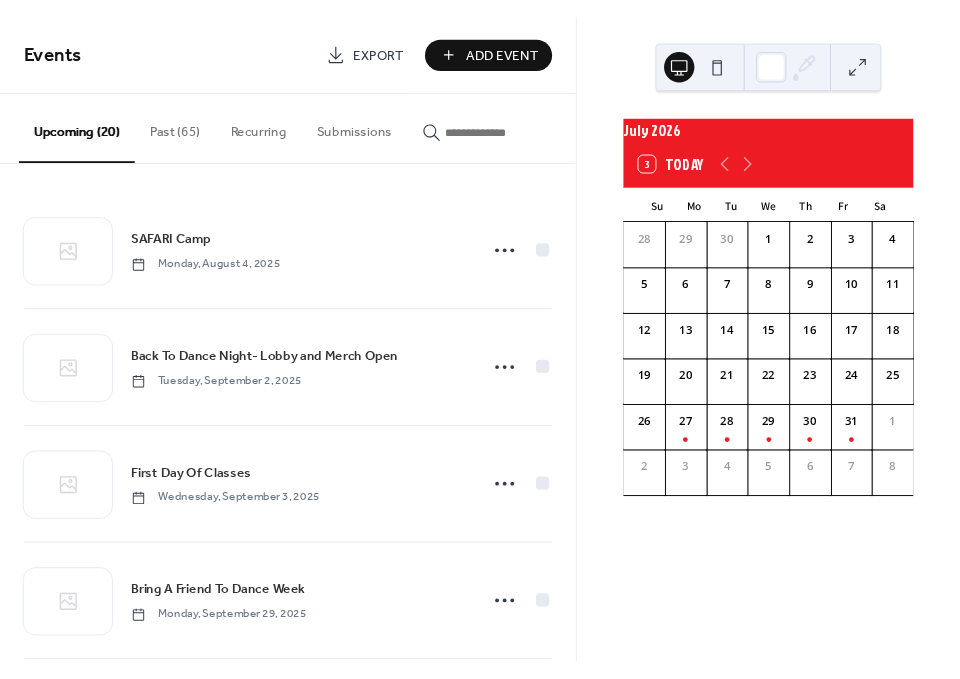 scroll, scrollTop: 0, scrollLeft: 0, axis: both 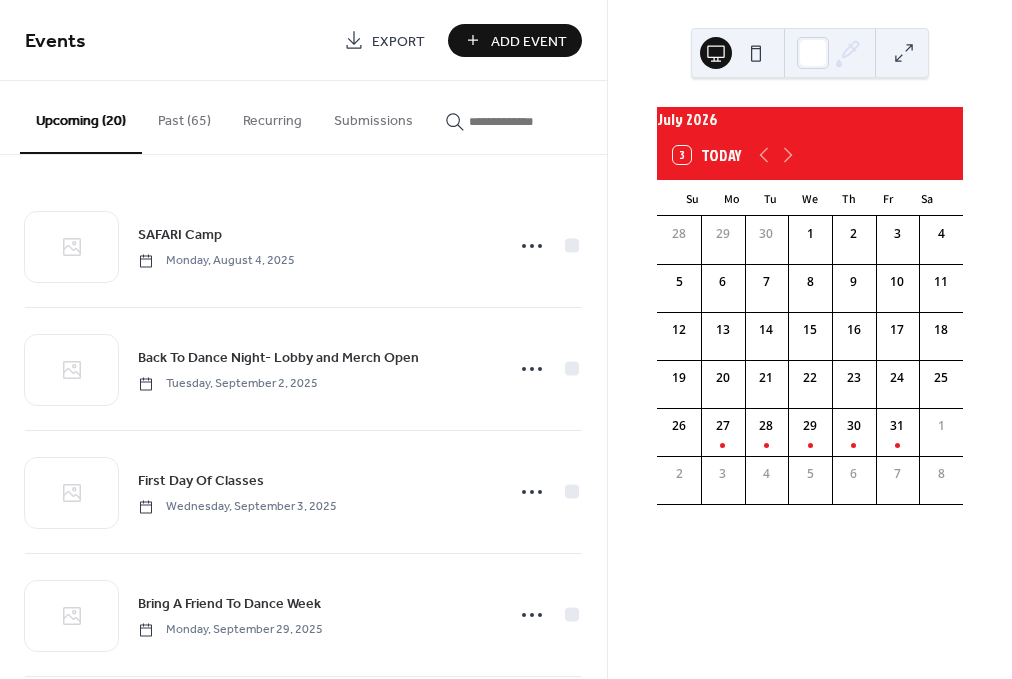 click on "3 Today" at bounding box center (707, 155) 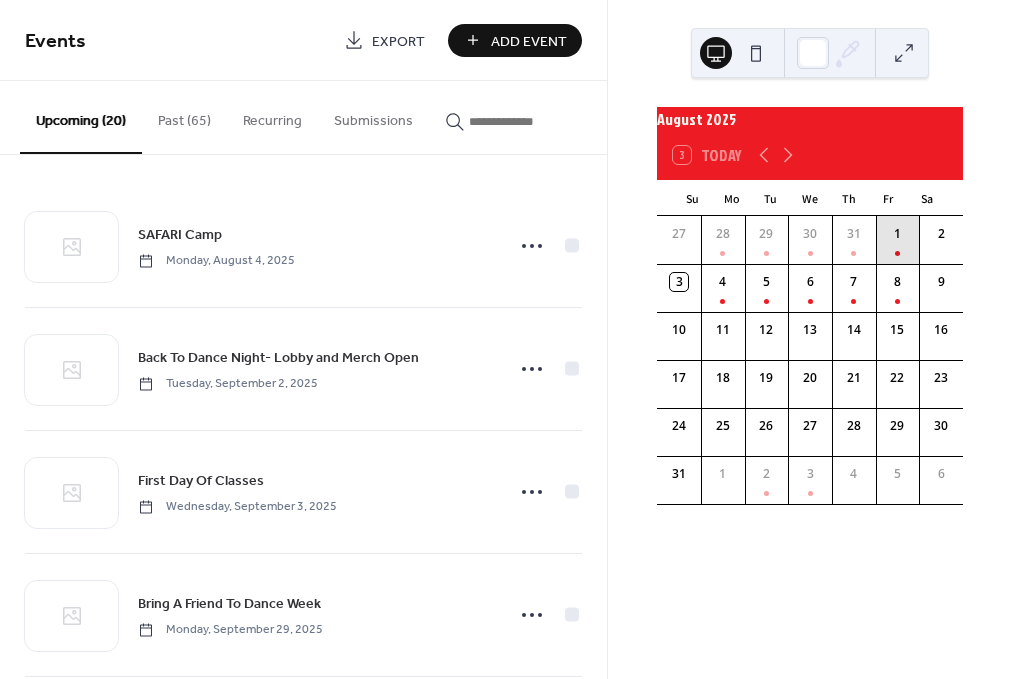 click on "1" at bounding box center [898, 240] 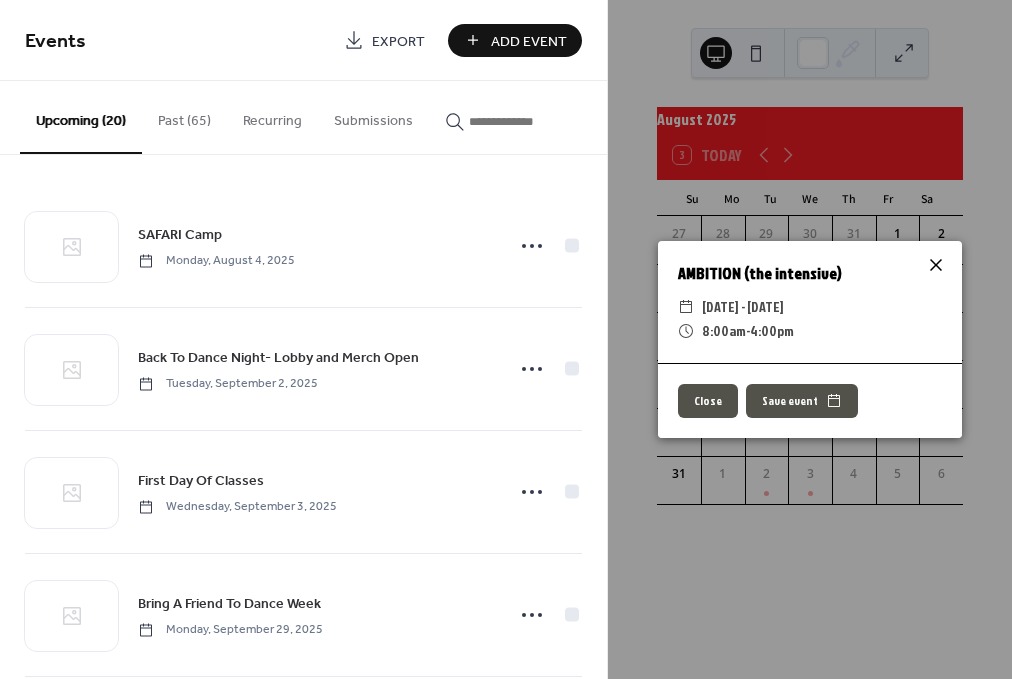 click 